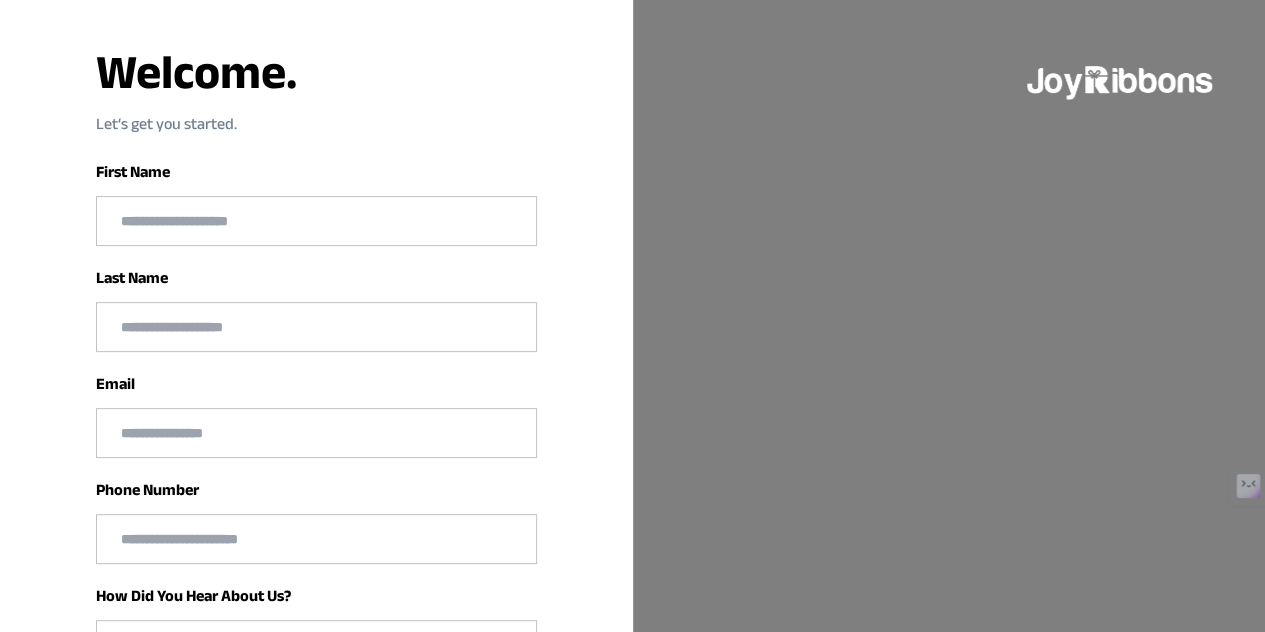 scroll, scrollTop: 144, scrollLeft: 0, axis: vertical 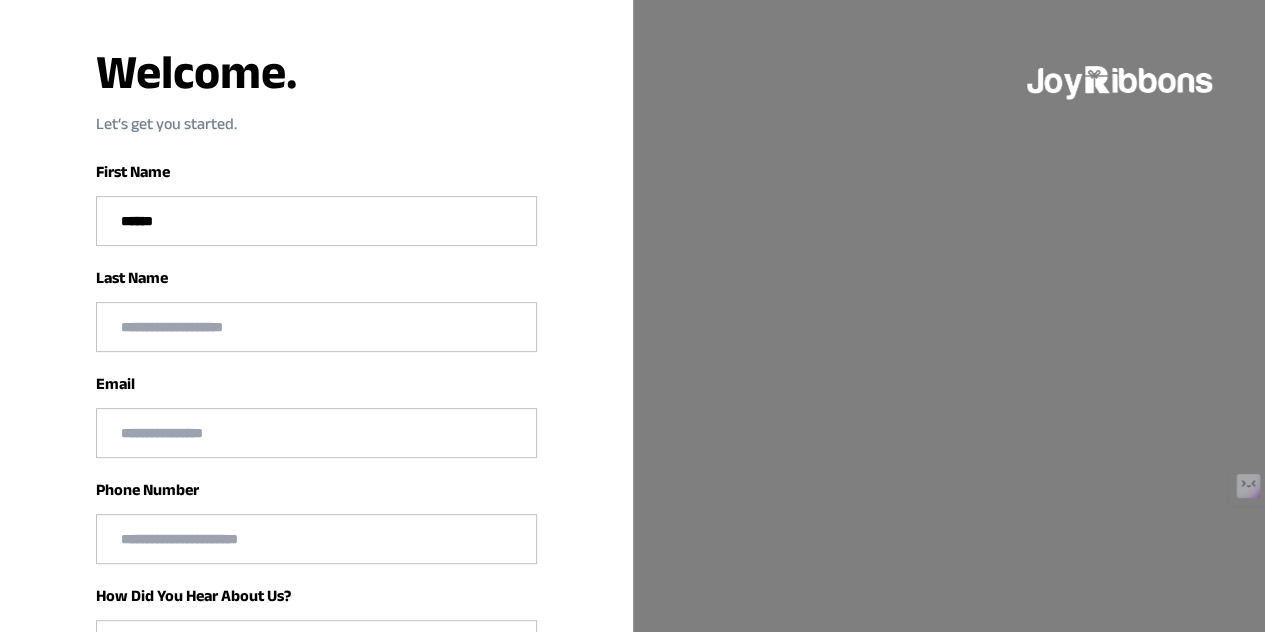 type on "******" 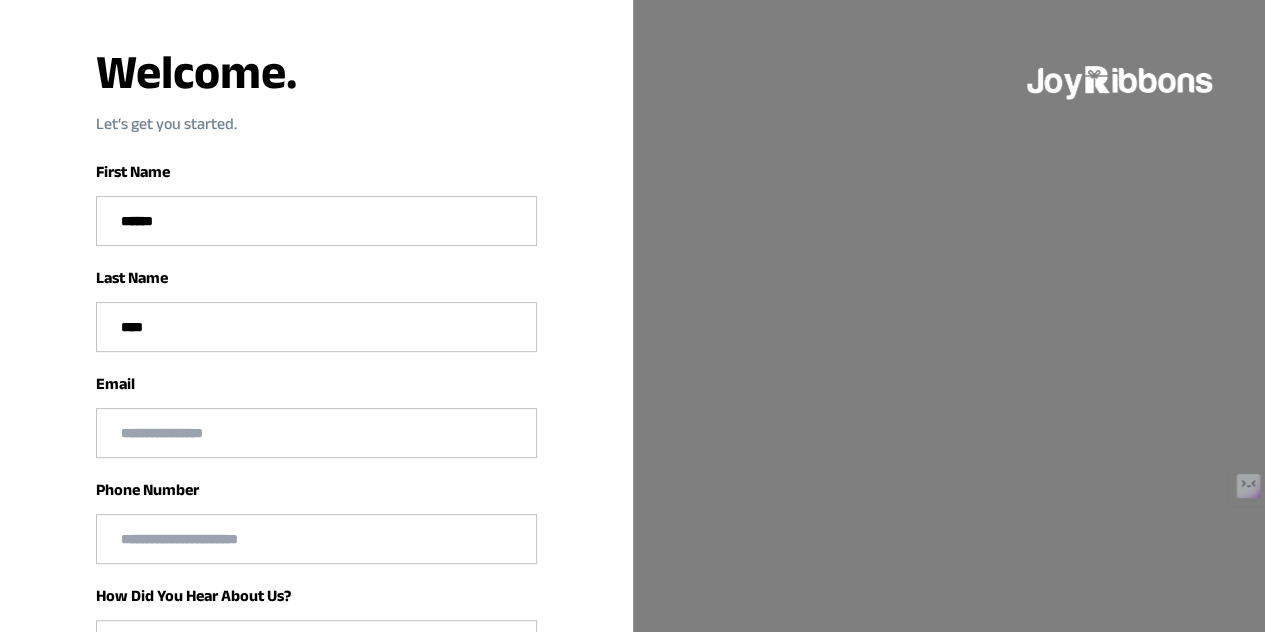 type on "****" 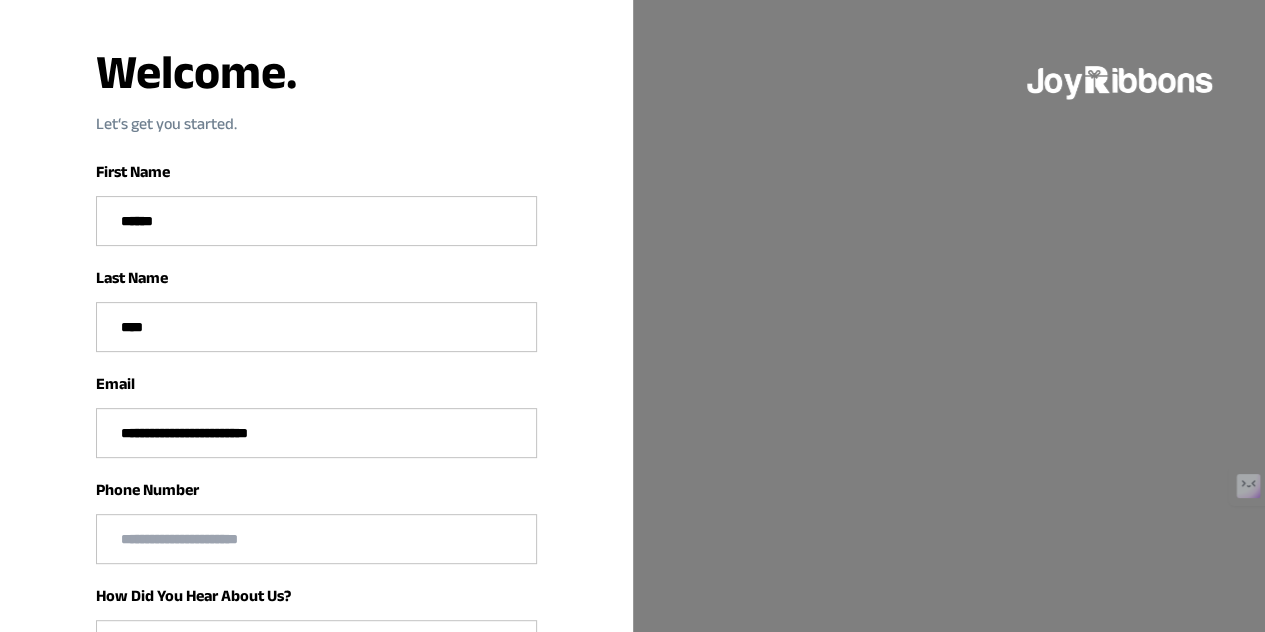 scroll, scrollTop: 244, scrollLeft: 0, axis: vertical 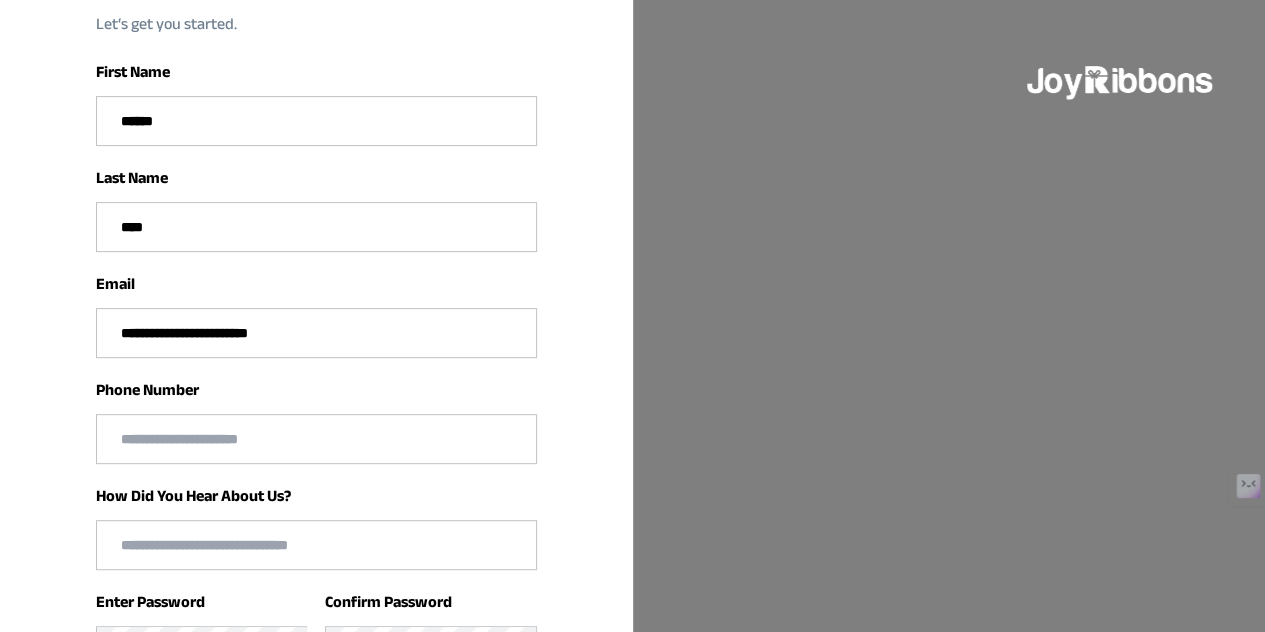 type on "**********" 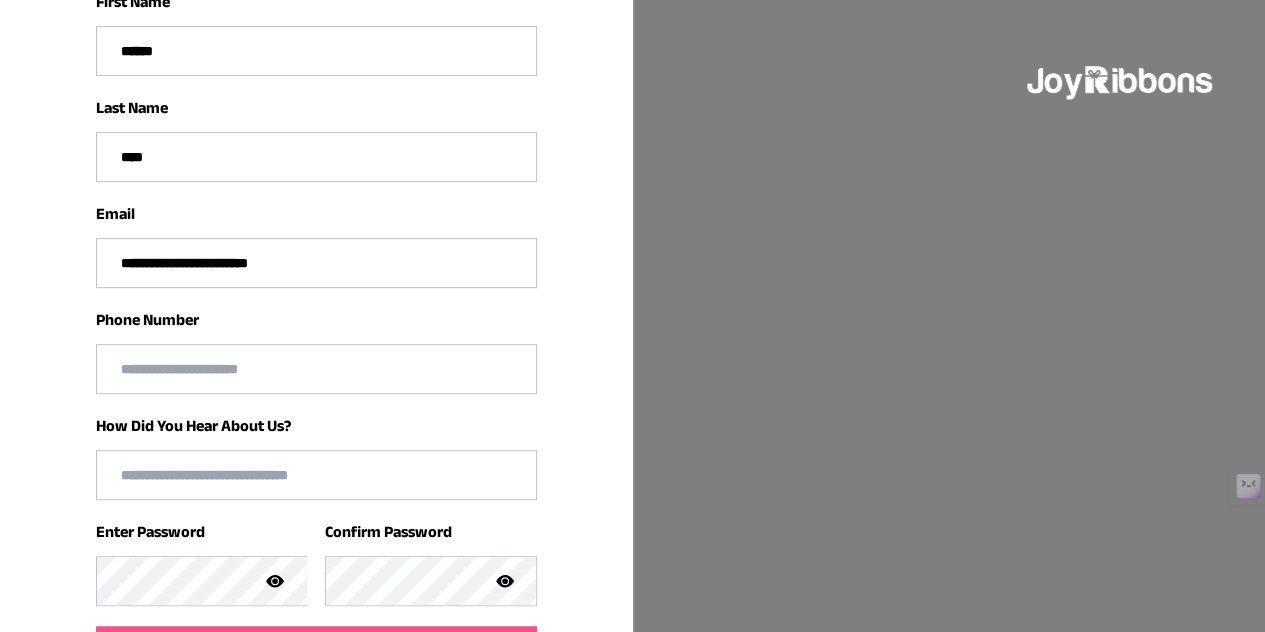 scroll, scrollTop: 344, scrollLeft: 0, axis: vertical 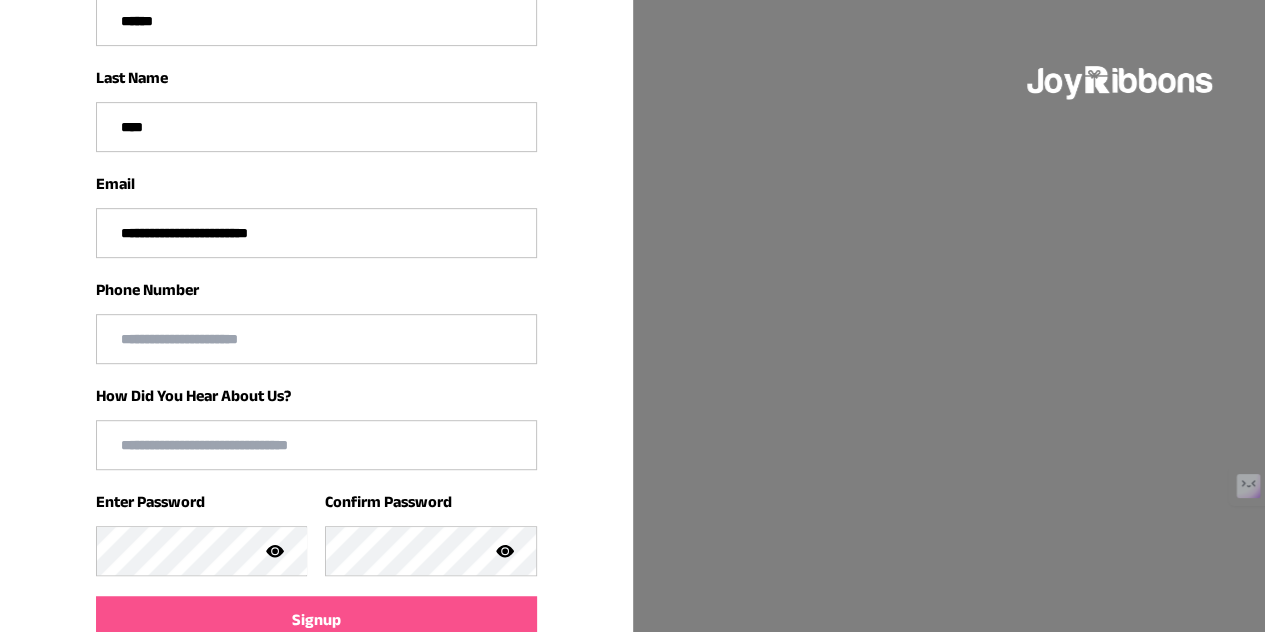click 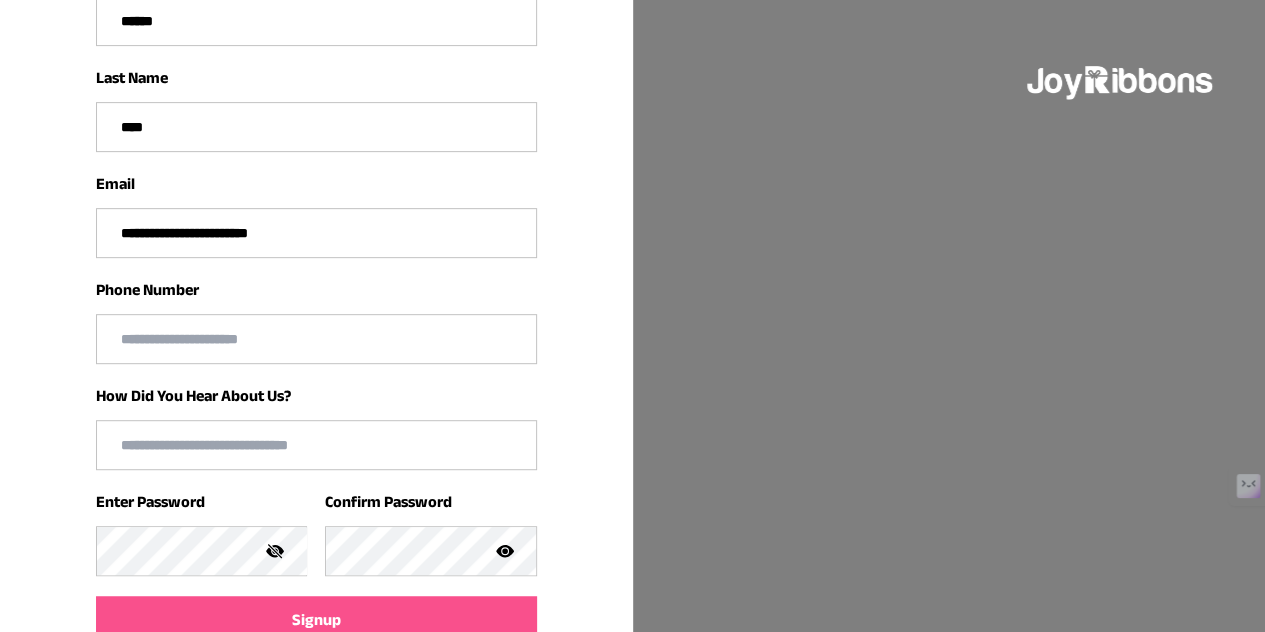 click 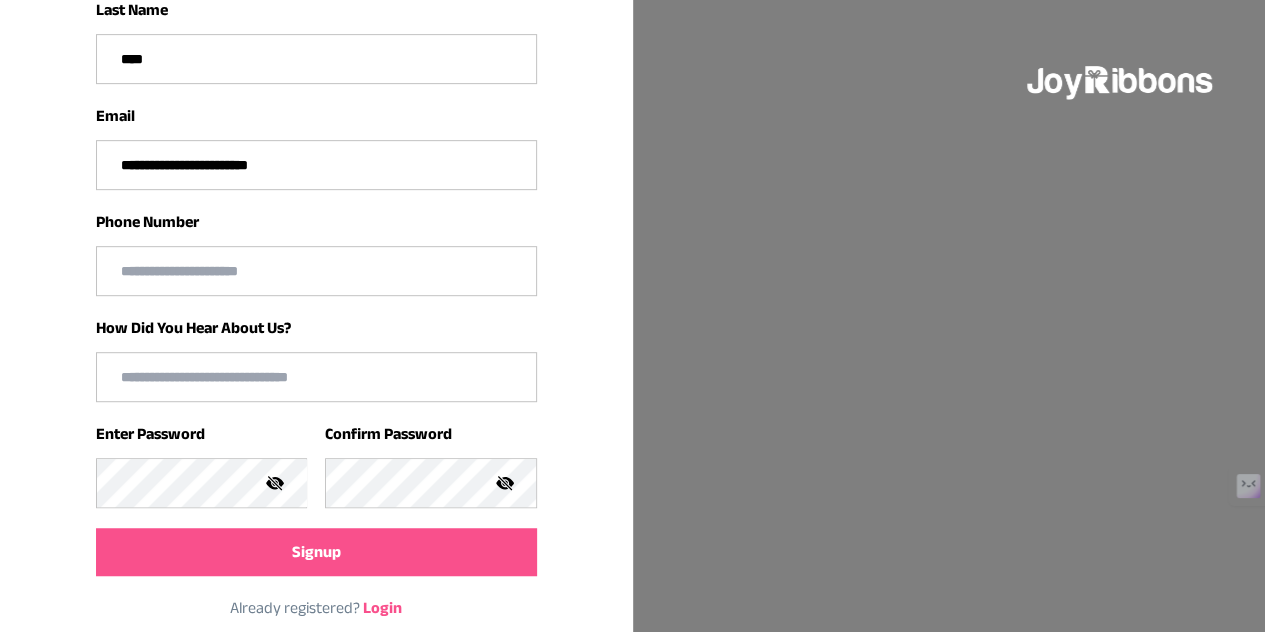 scroll, scrollTop: 444, scrollLeft: 0, axis: vertical 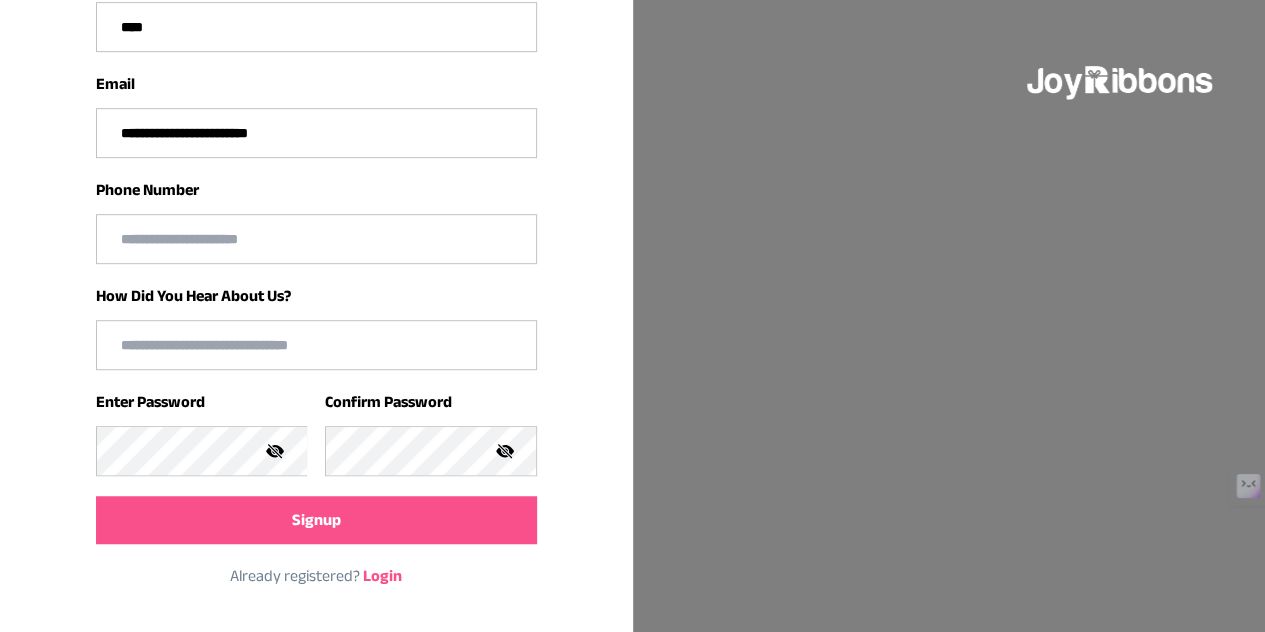 click on "Signup" at bounding box center (316, 520) 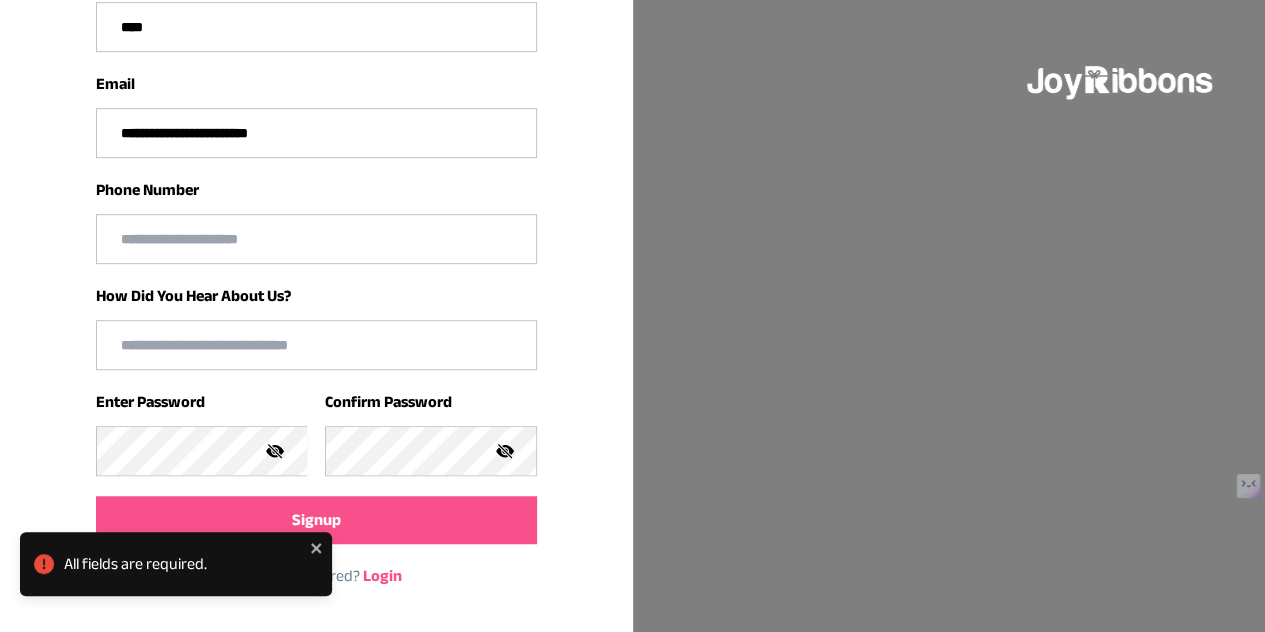 click at bounding box center (316, 239) 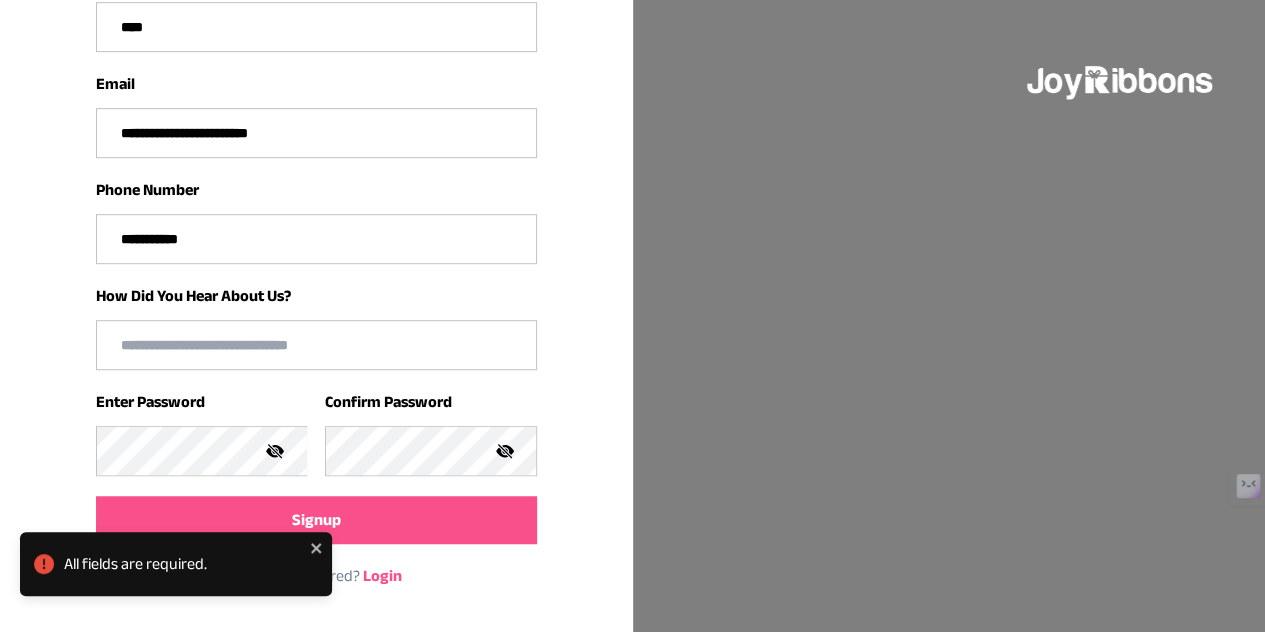 type on "********" 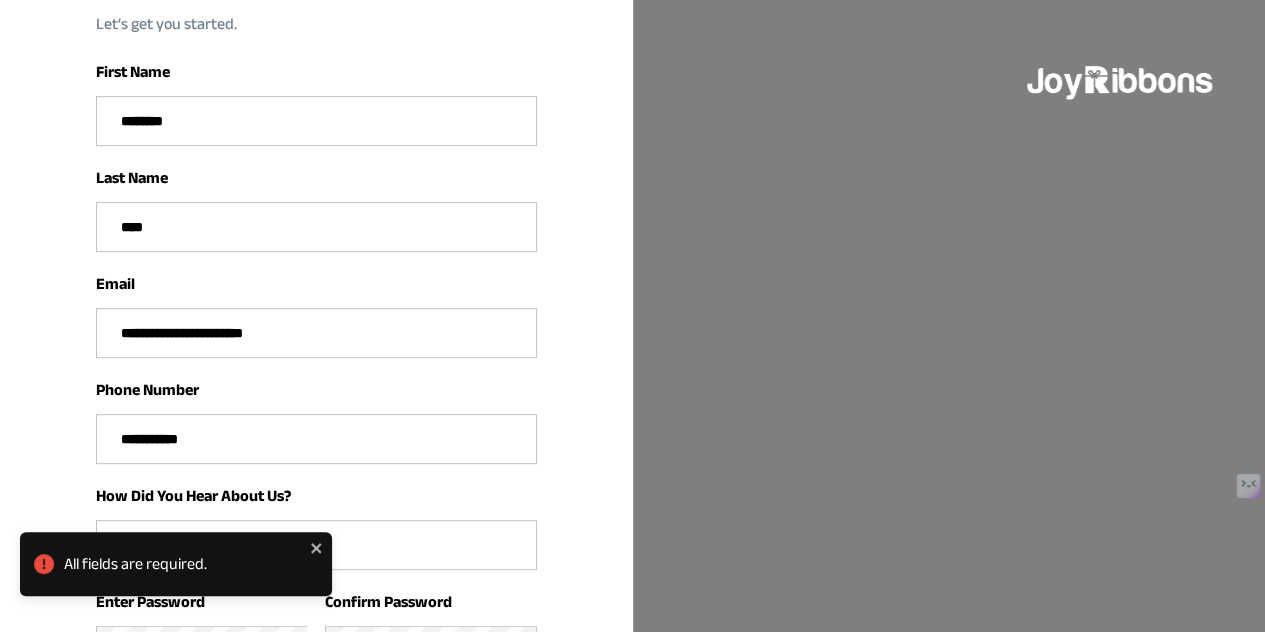 scroll, scrollTop: 244, scrollLeft: 0, axis: vertical 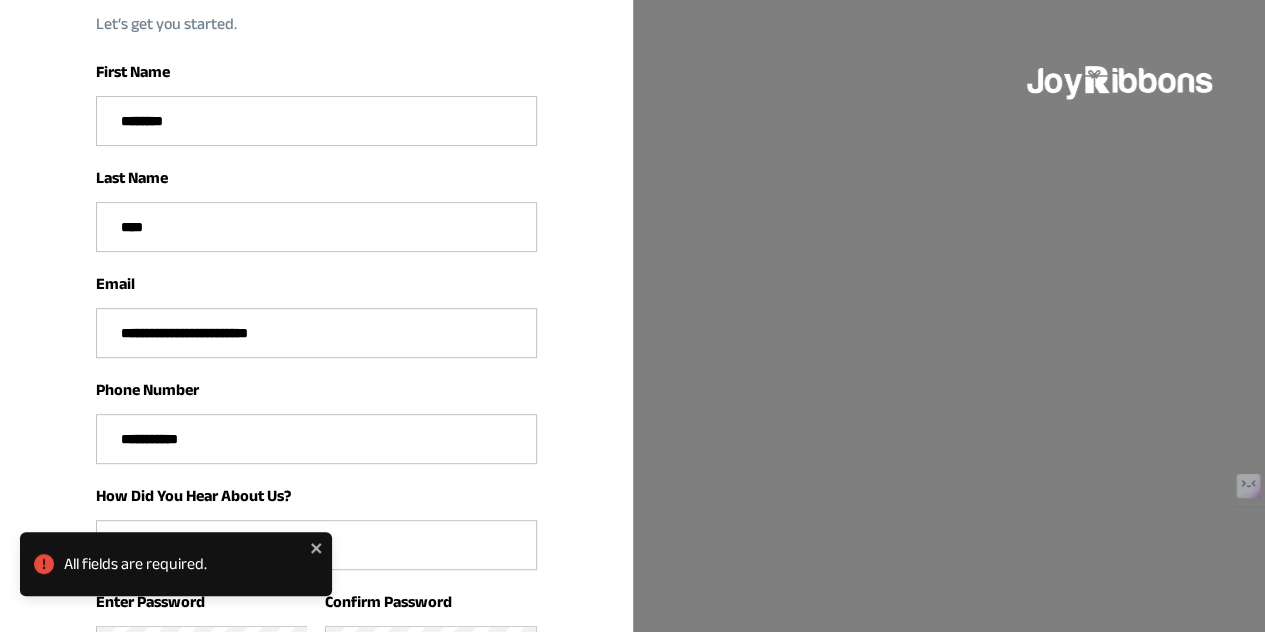 type on "**********" 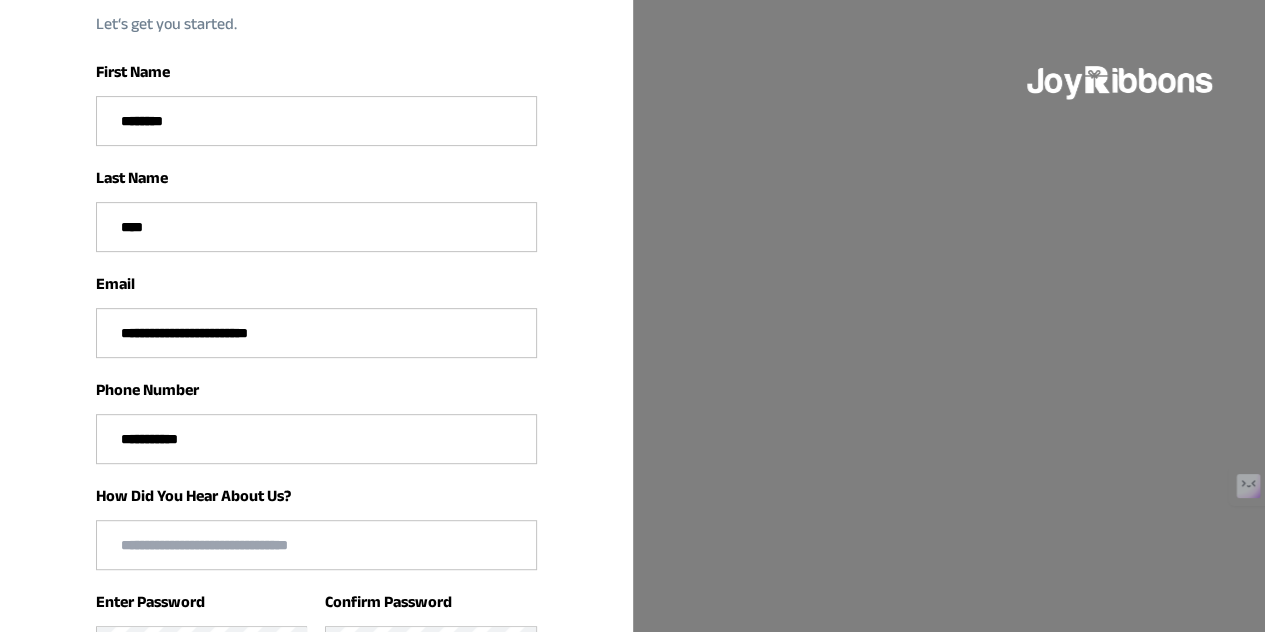 type on "******" 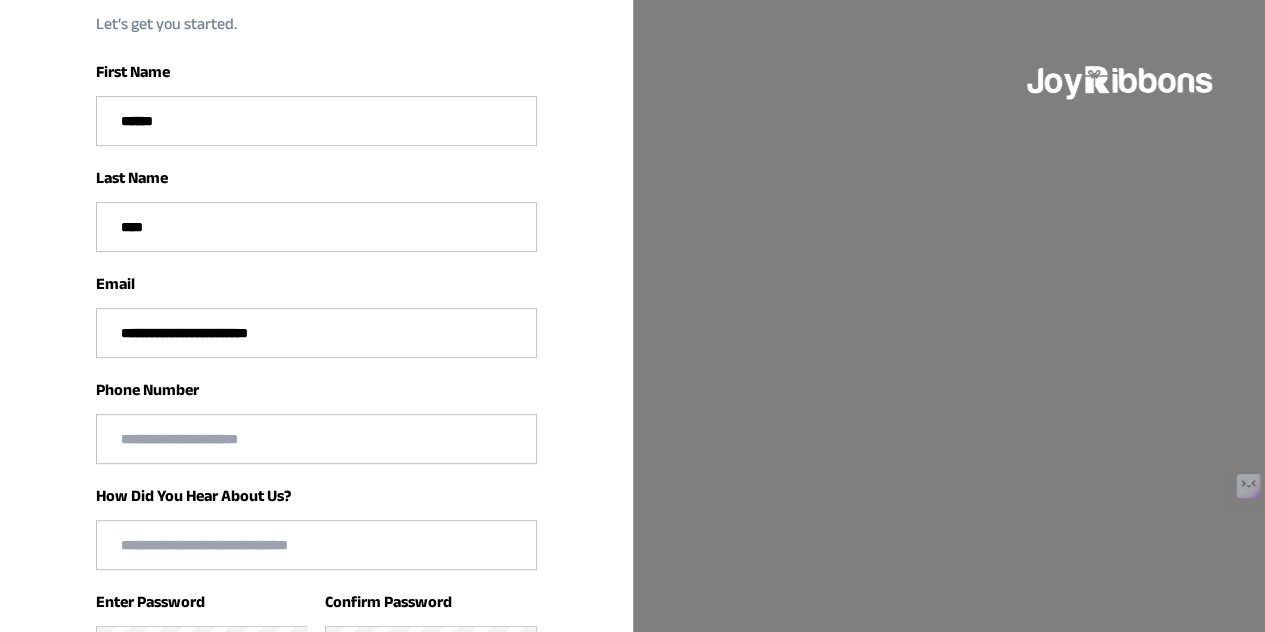 click at bounding box center [316, 439] 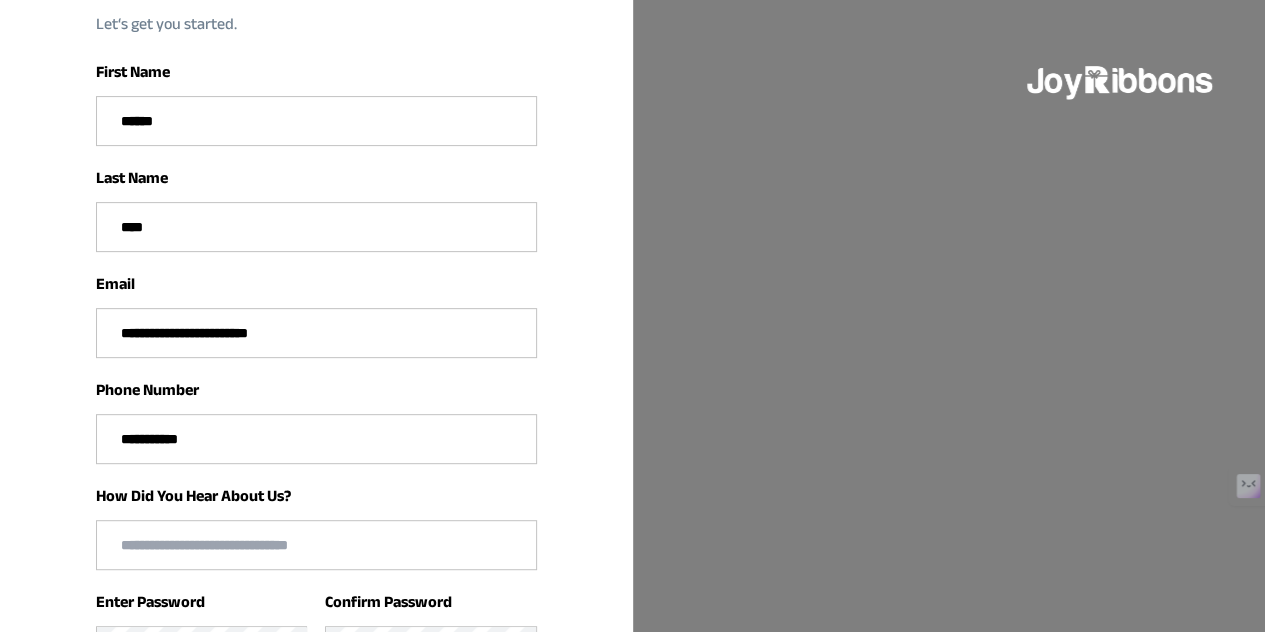 type on "********" 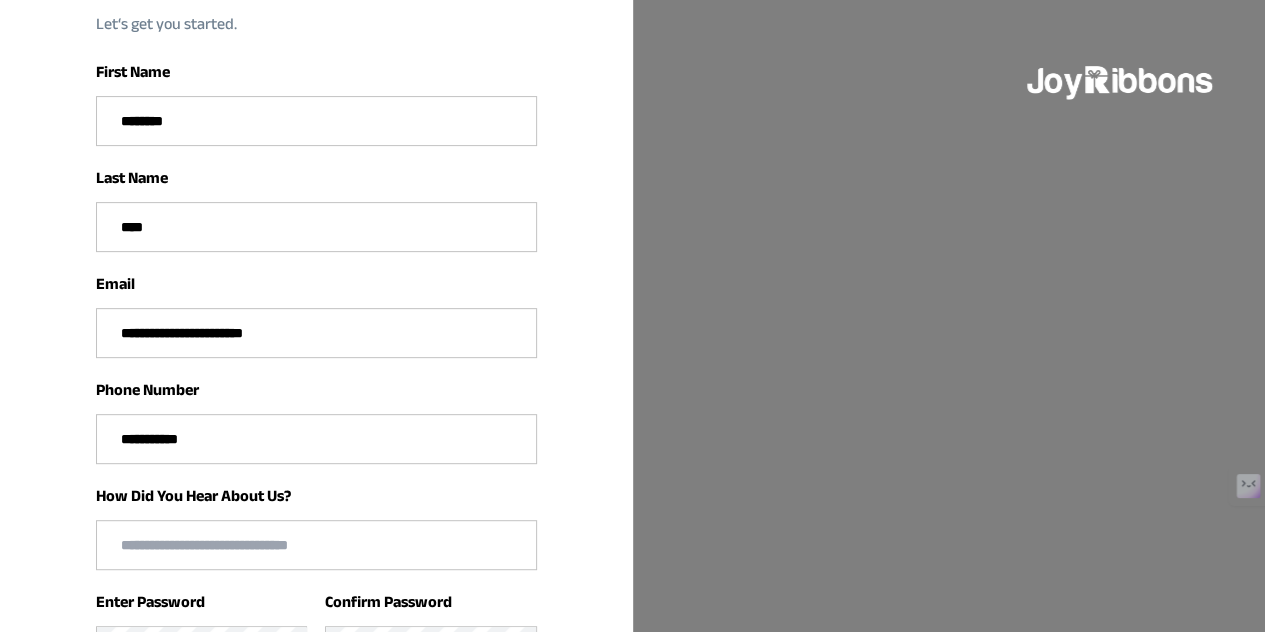 drag, startPoint x: 160, startPoint y: 310, endPoint x: 111, endPoint y: 303, distance: 49.497475 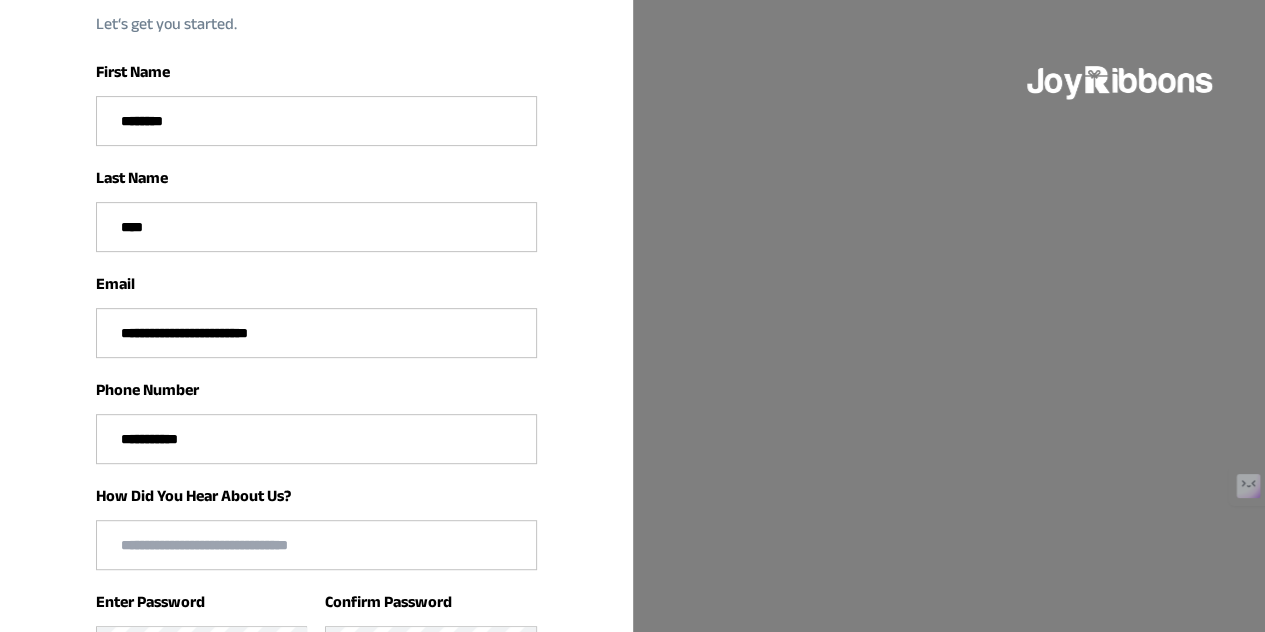 type on "**********" 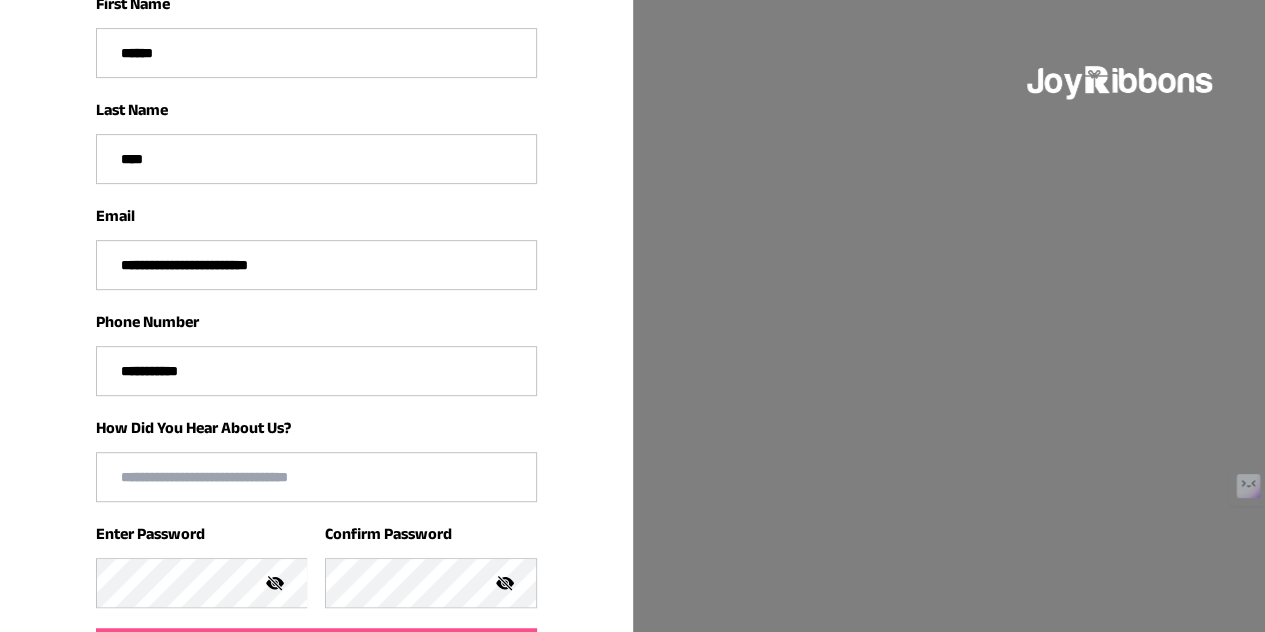 scroll, scrollTop: 344, scrollLeft: 0, axis: vertical 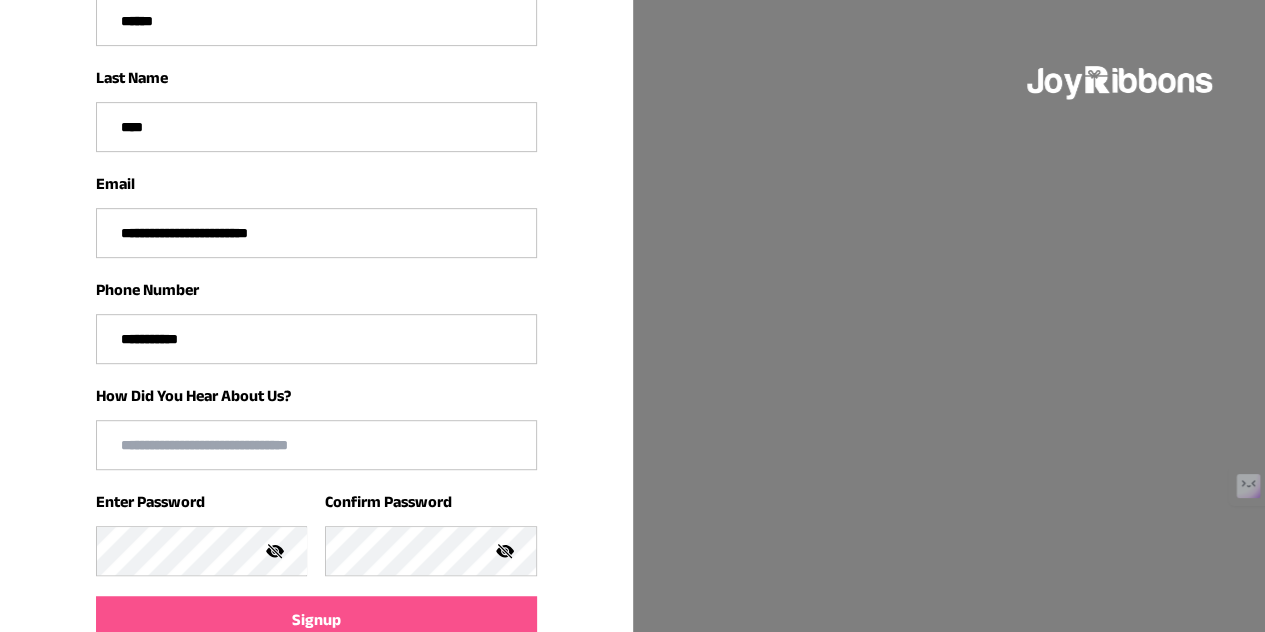 type on "******" 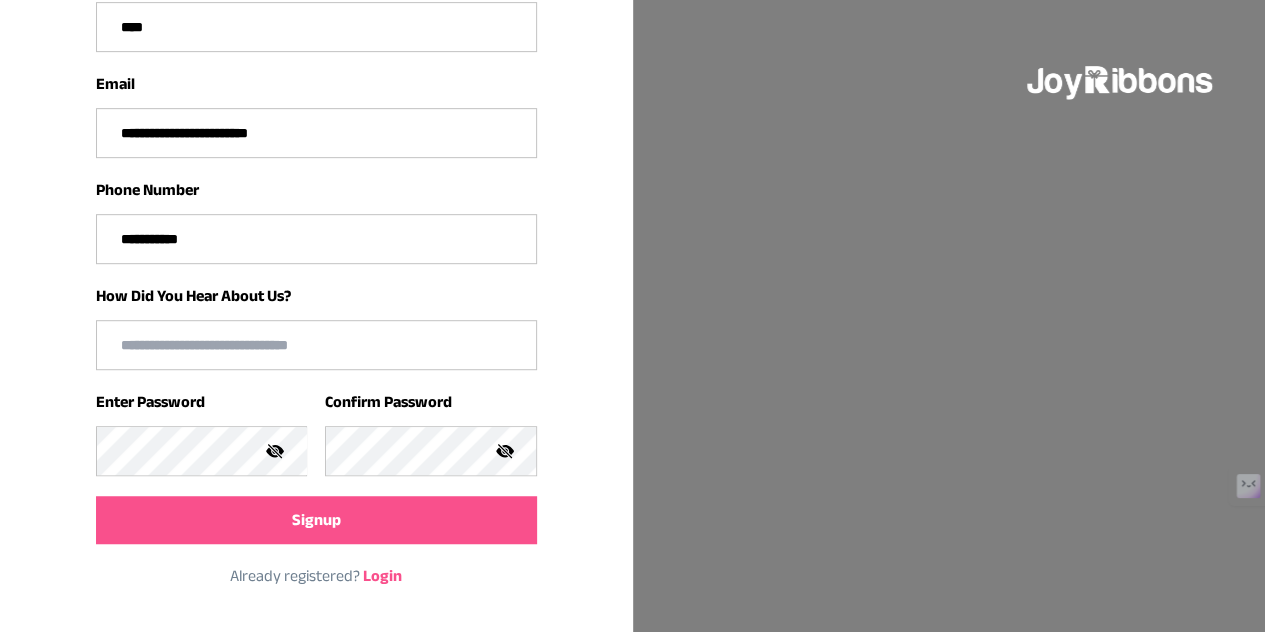 type on "**********" 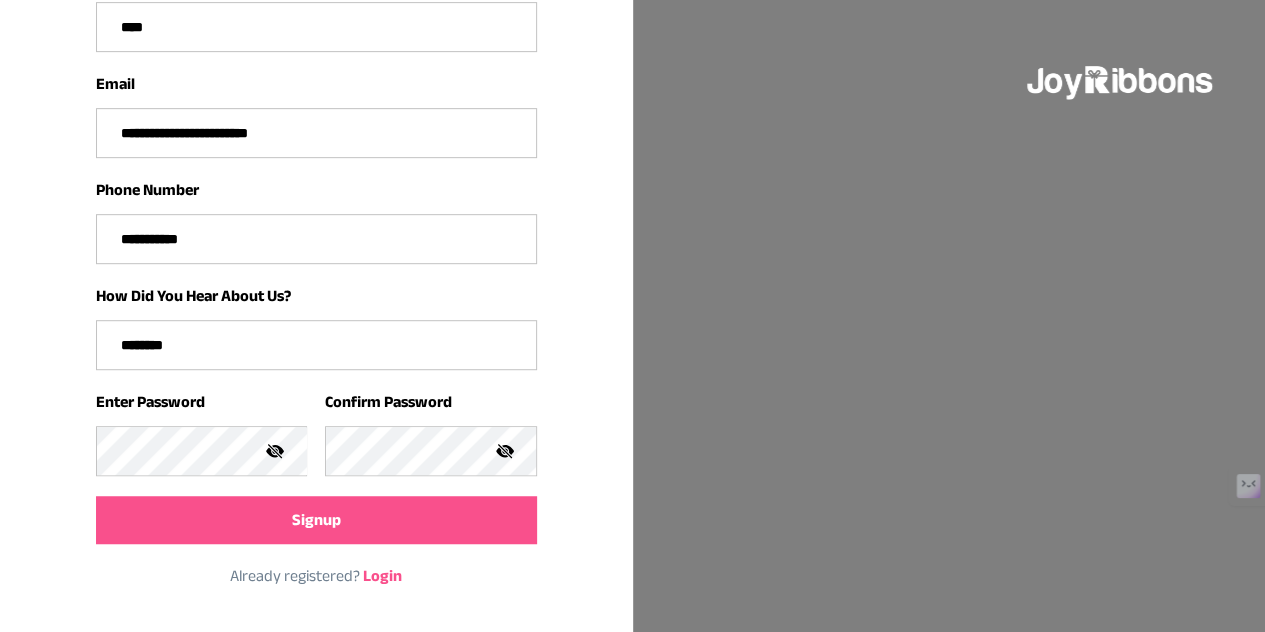 type on "********" 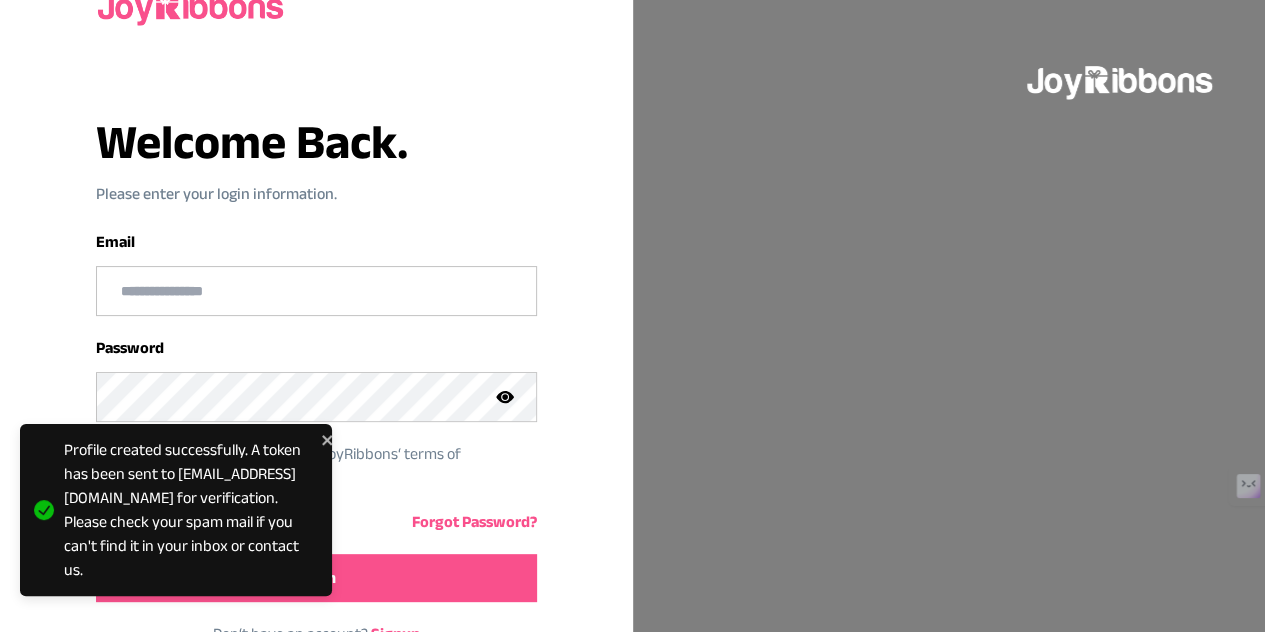 scroll, scrollTop: 134, scrollLeft: 0, axis: vertical 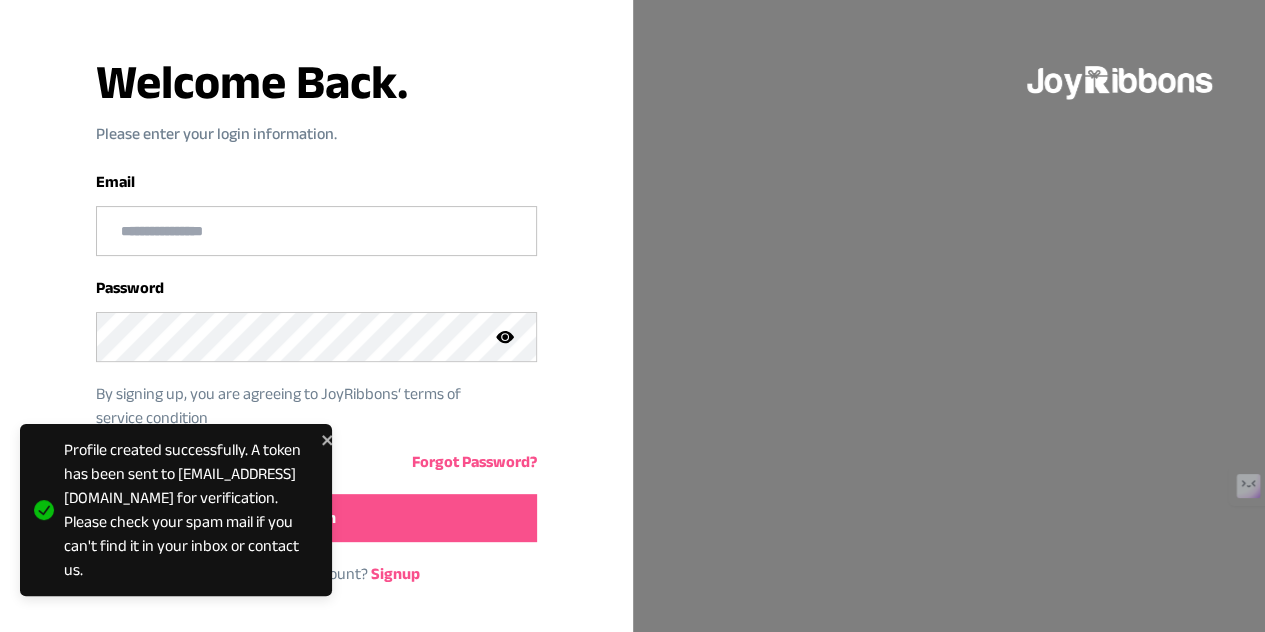 click at bounding box center (316, 231) 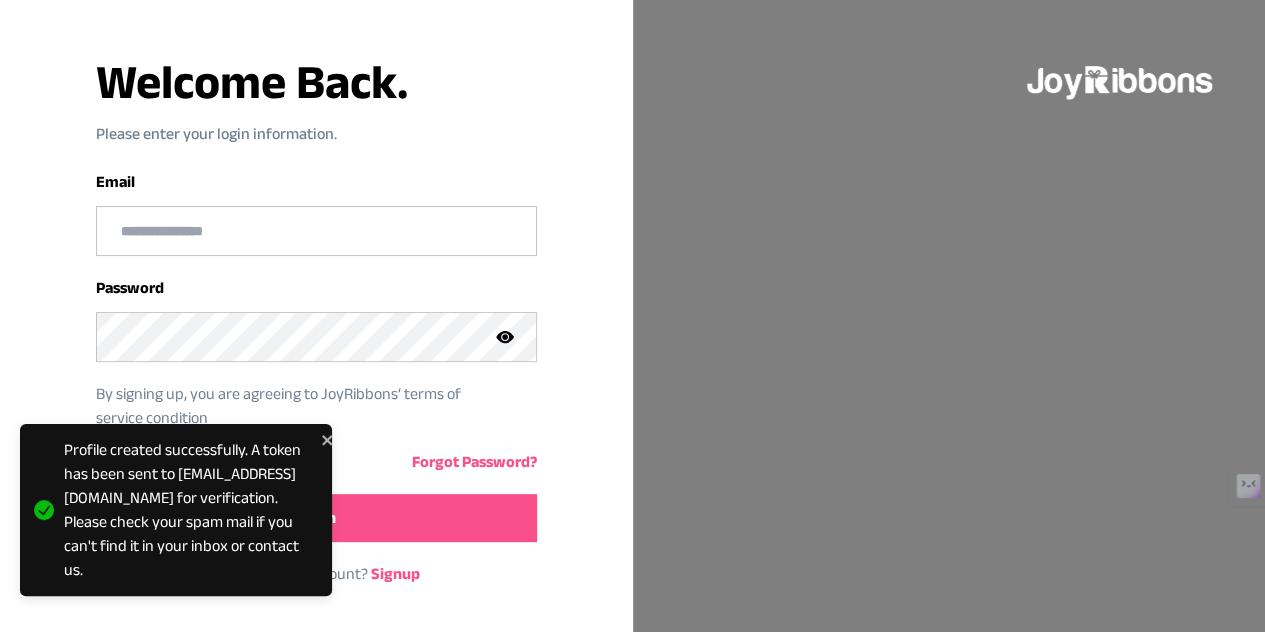 paste on "**********" 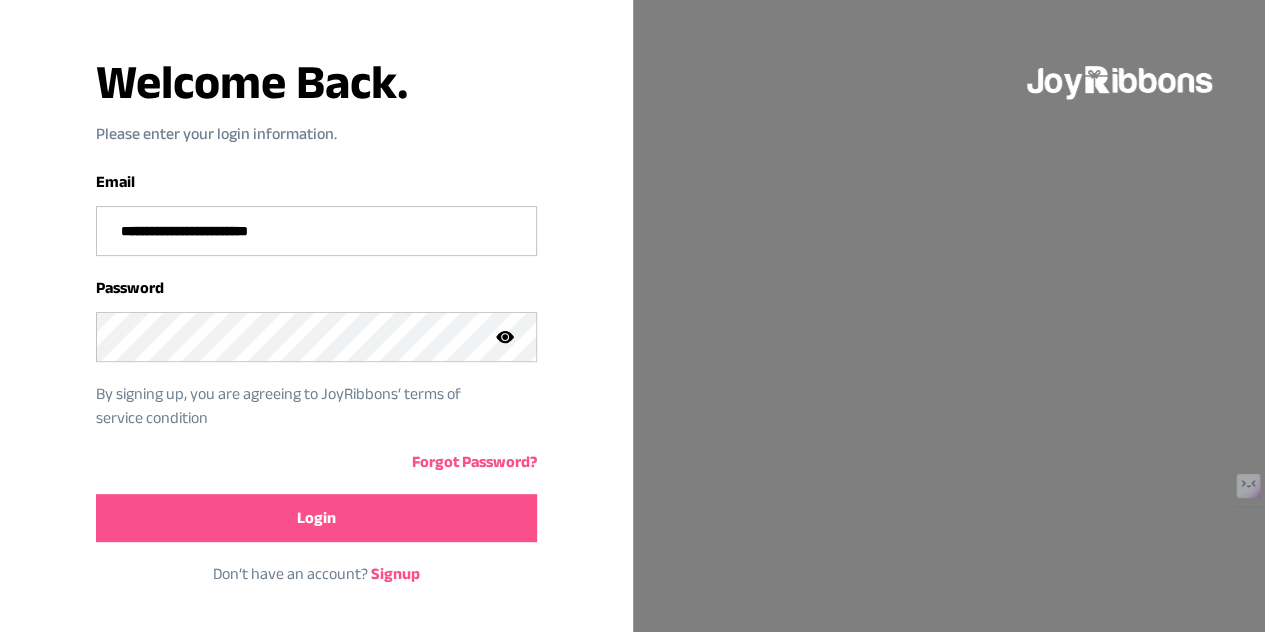 type on "**********" 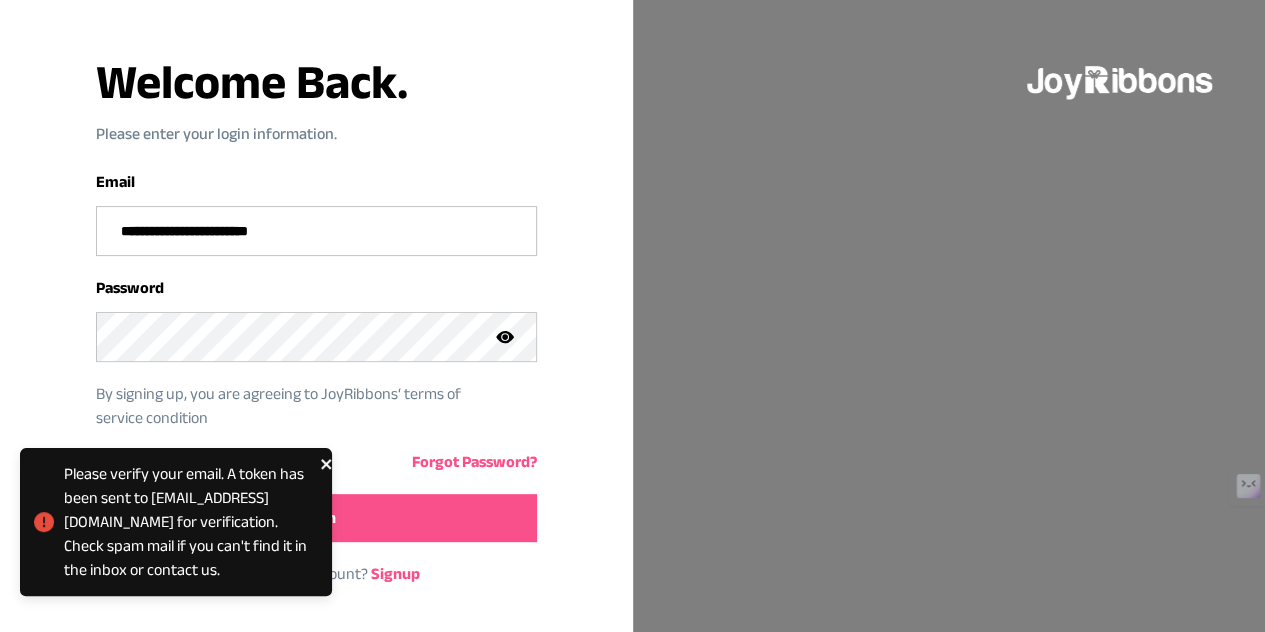 click 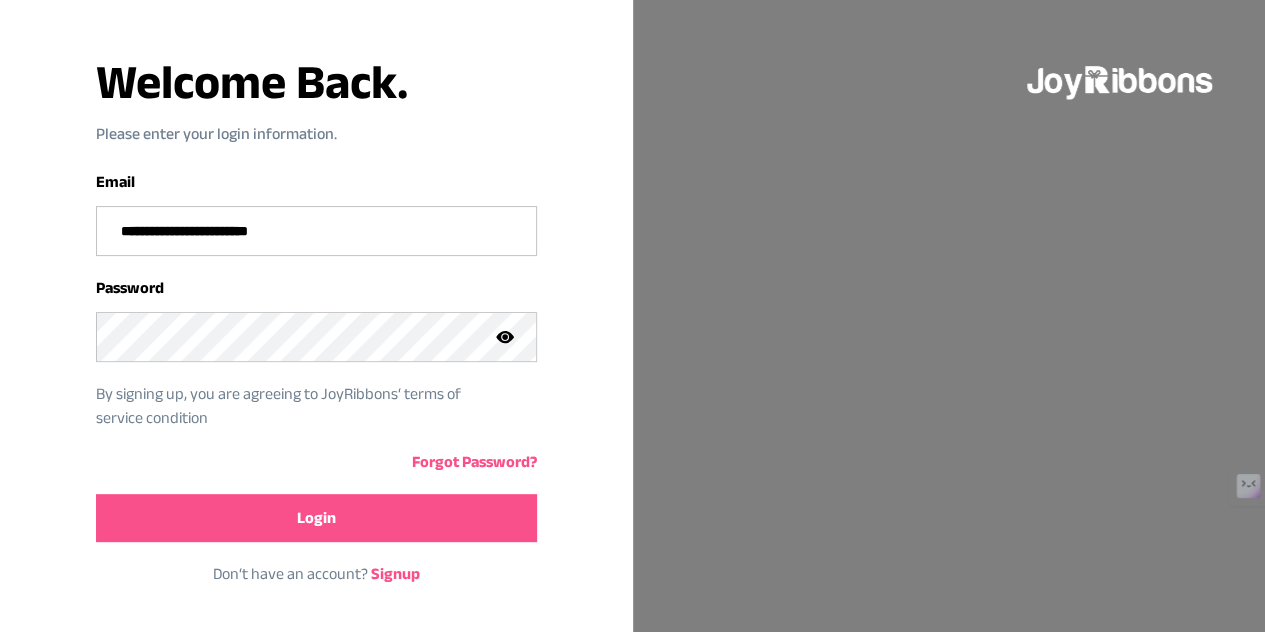 click on "Login" at bounding box center [316, 518] 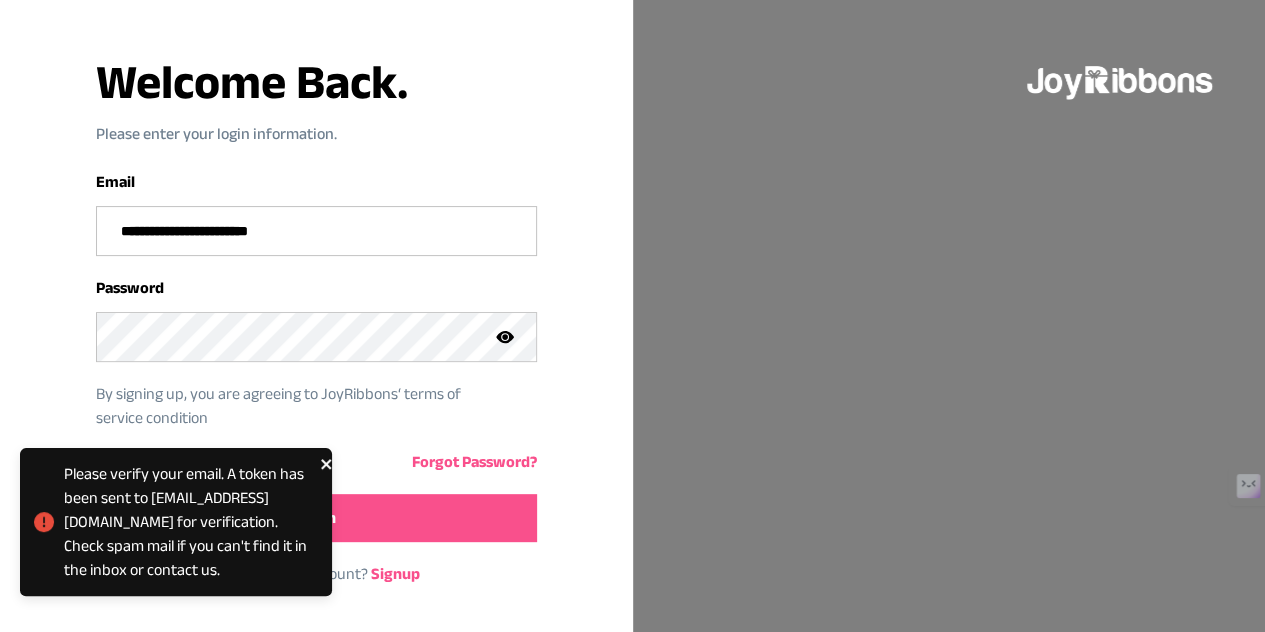 click 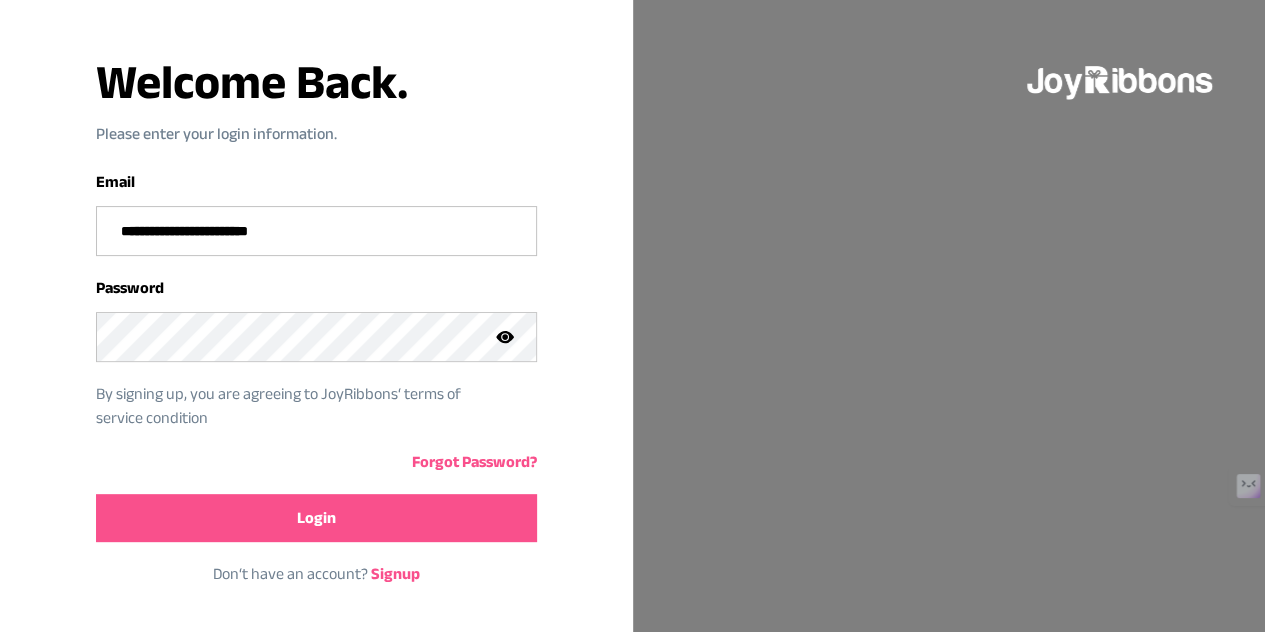 click on "Login" at bounding box center [316, 518] 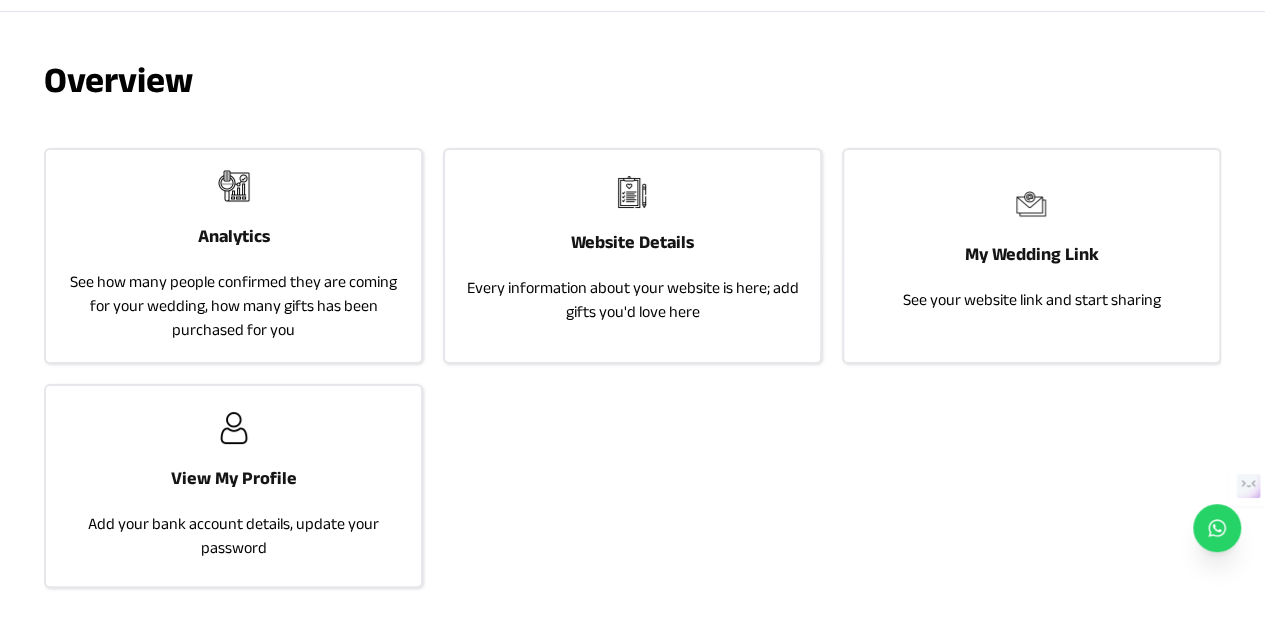 scroll, scrollTop: 0, scrollLeft: 0, axis: both 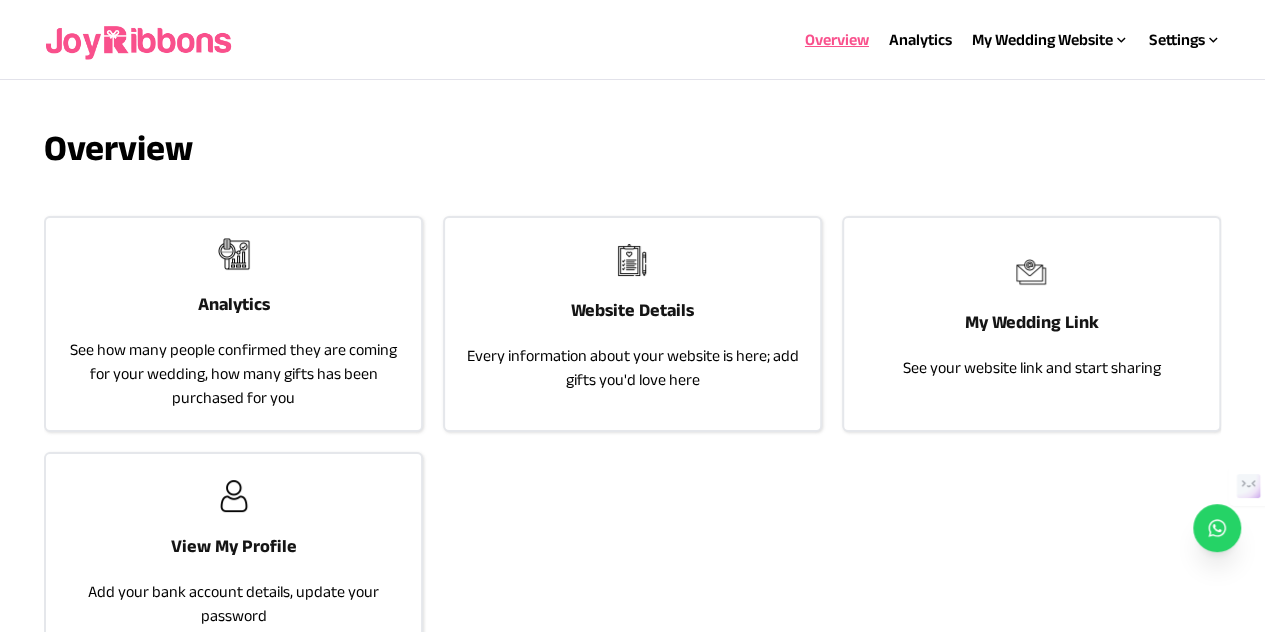 click on "Analytics See how many people confirmed they are coming for your wedding, how many gifts has been purchased for you" at bounding box center (233, 324) 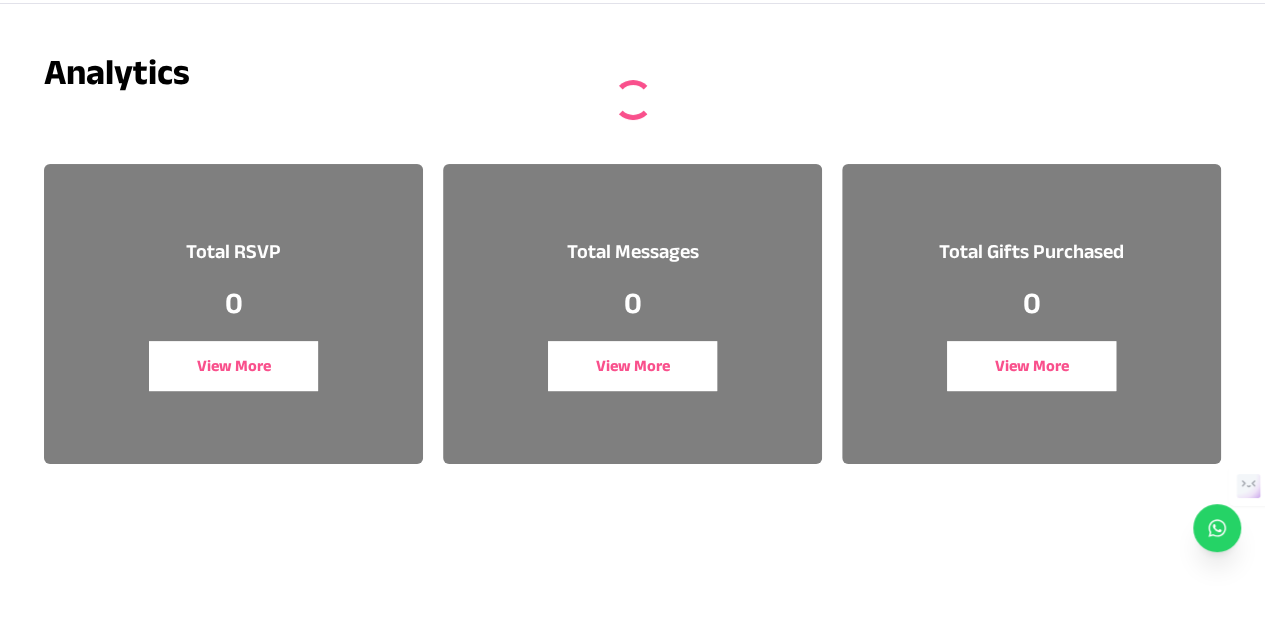 scroll, scrollTop: 0, scrollLeft: 0, axis: both 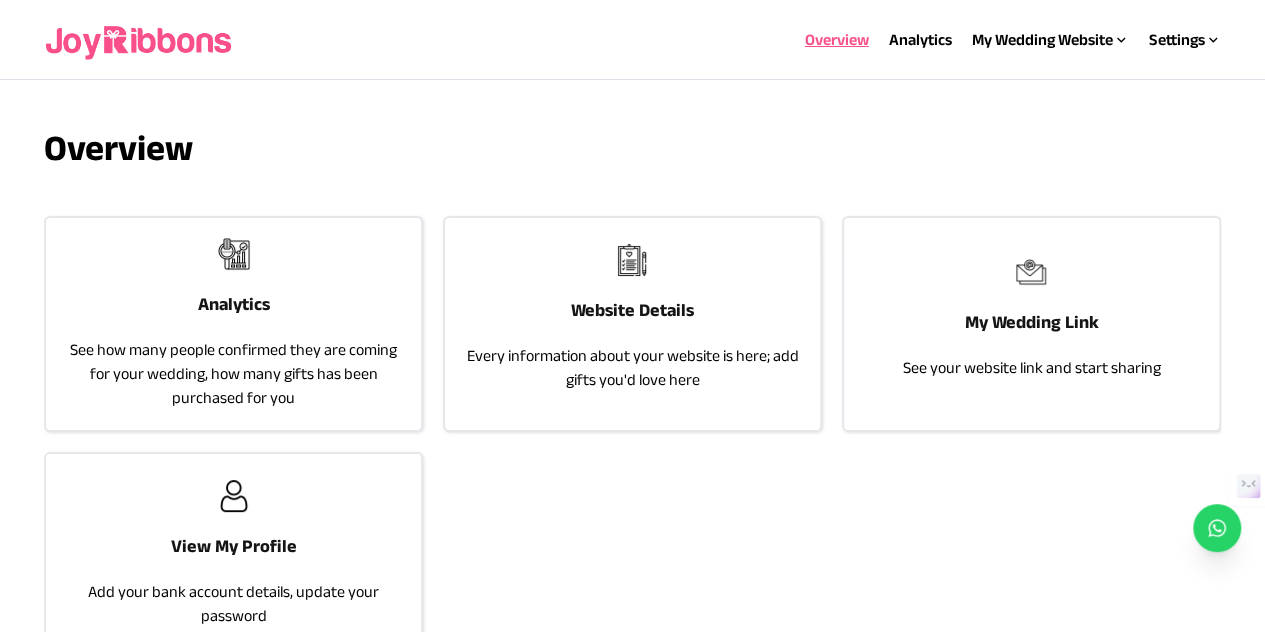 click on "Website Details" at bounding box center [632, 310] 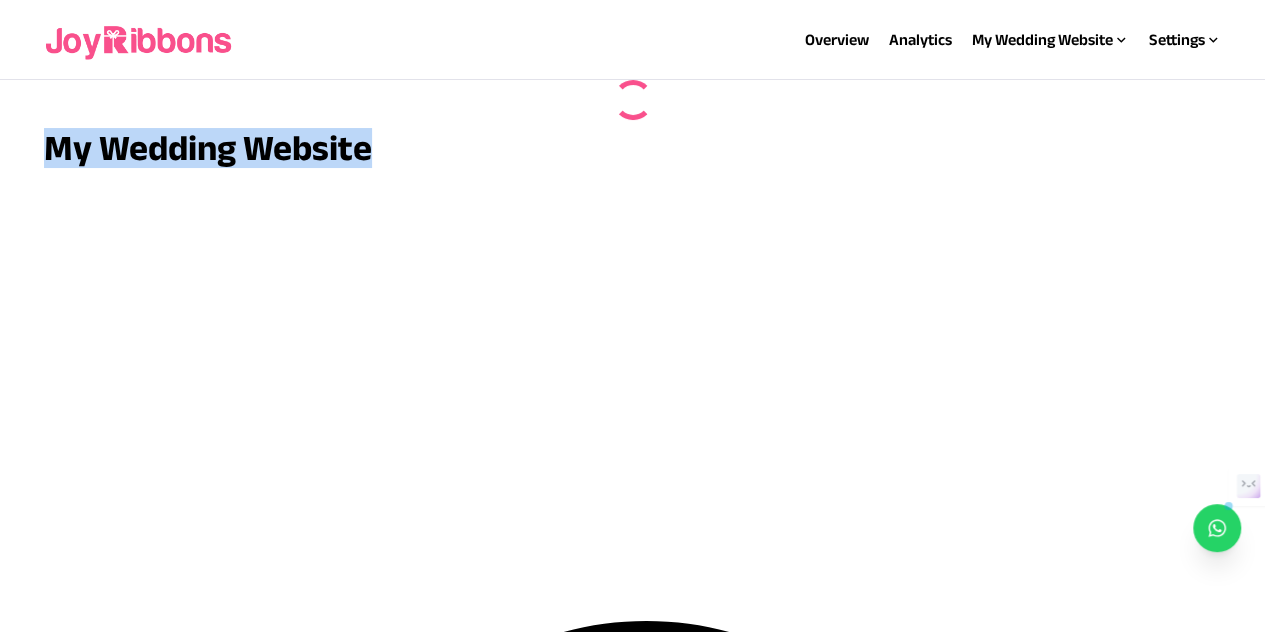 click on "My Wedding Website" at bounding box center (632, 333) 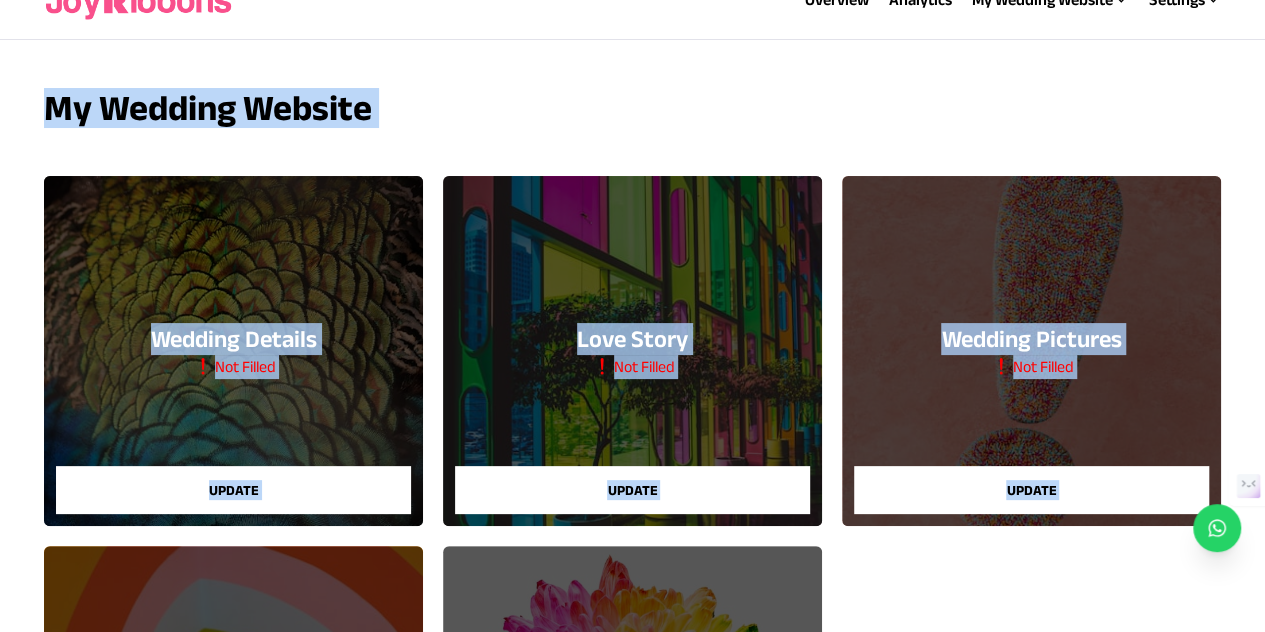 scroll, scrollTop: 0, scrollLeft: 0, axis: both 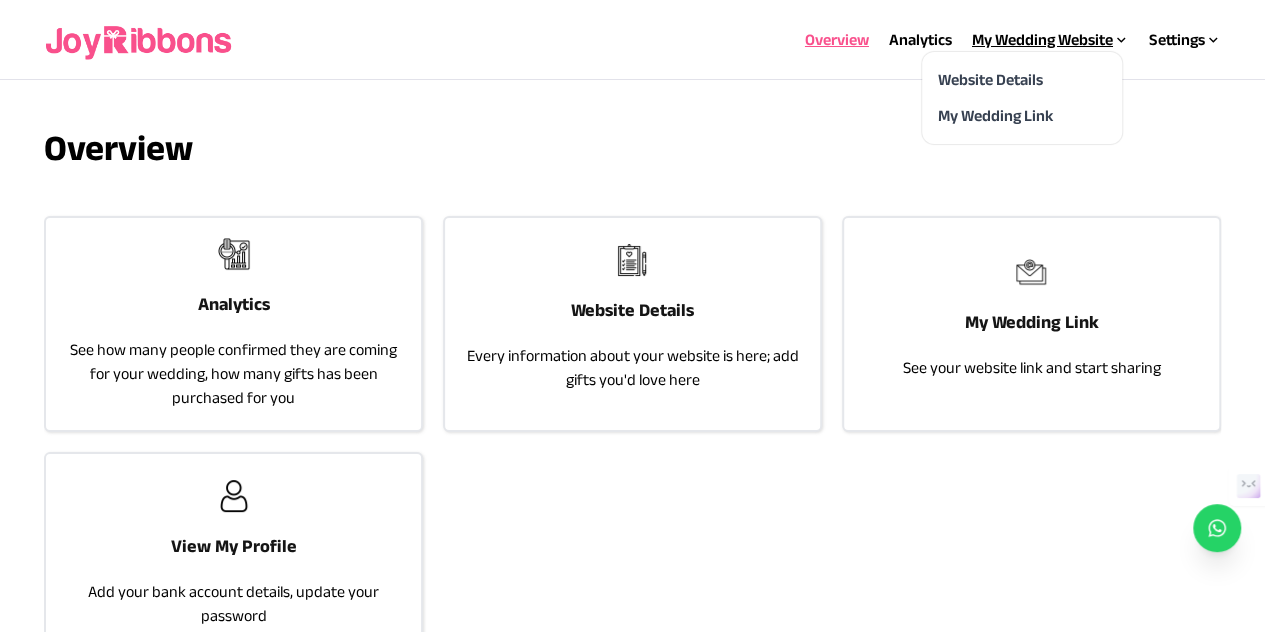 click on "My Wedding Website" at bounding box center [1050, 40] 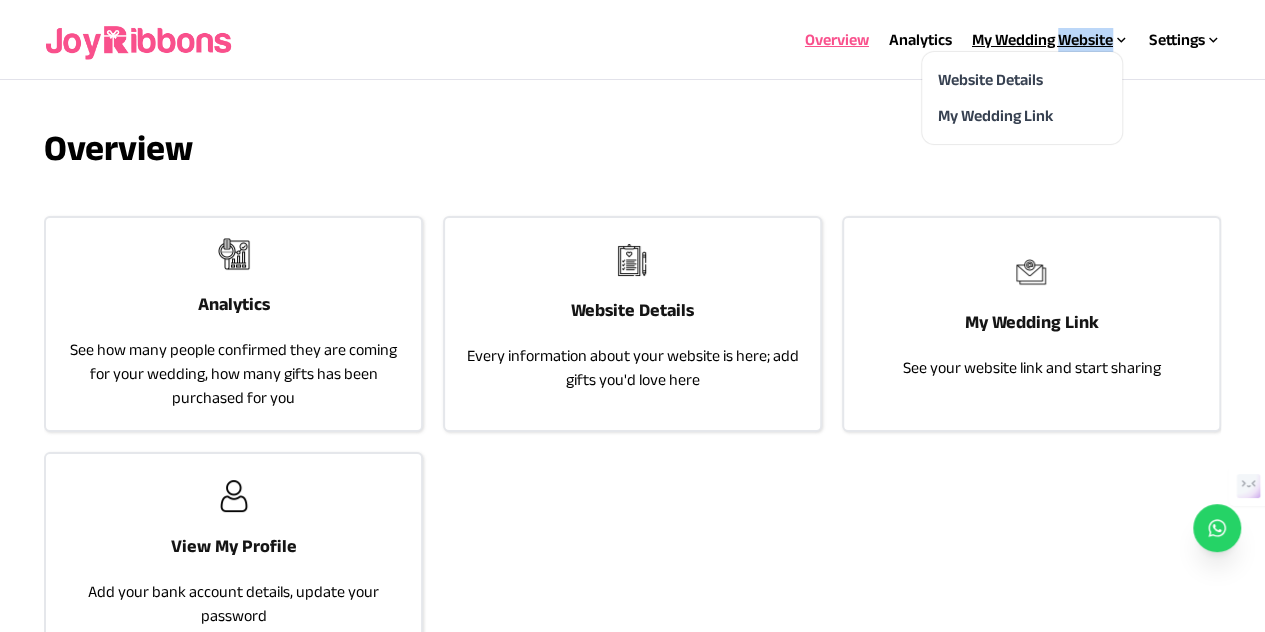 type on "*******" 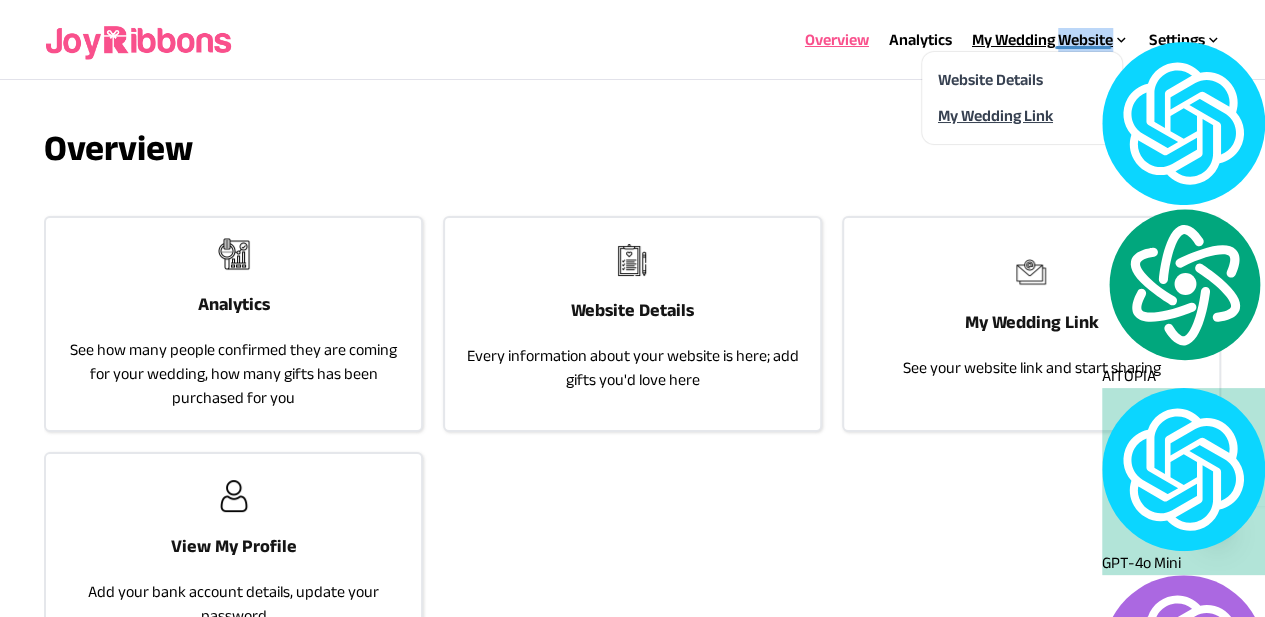 click on "My Wedding Link" at bounding box center [995, 115] 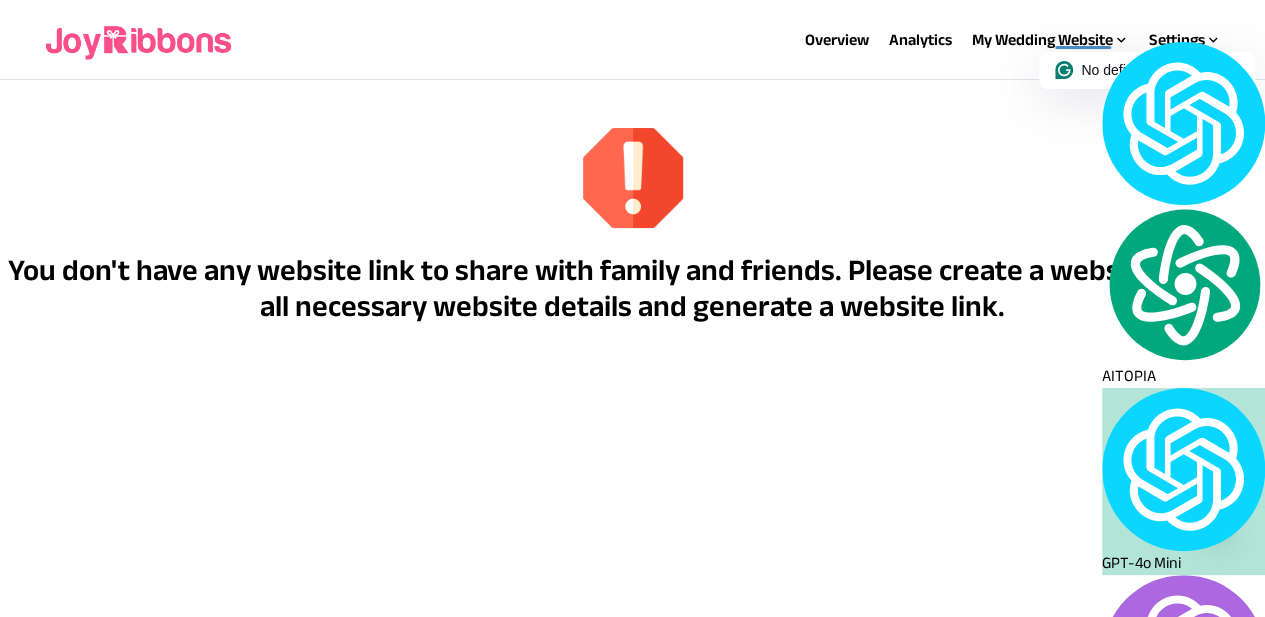 click on "You don't have any website link to share with family and friends. Please create a website, upload all necessary website details and generate a website link." at bounding box center (632, 226) 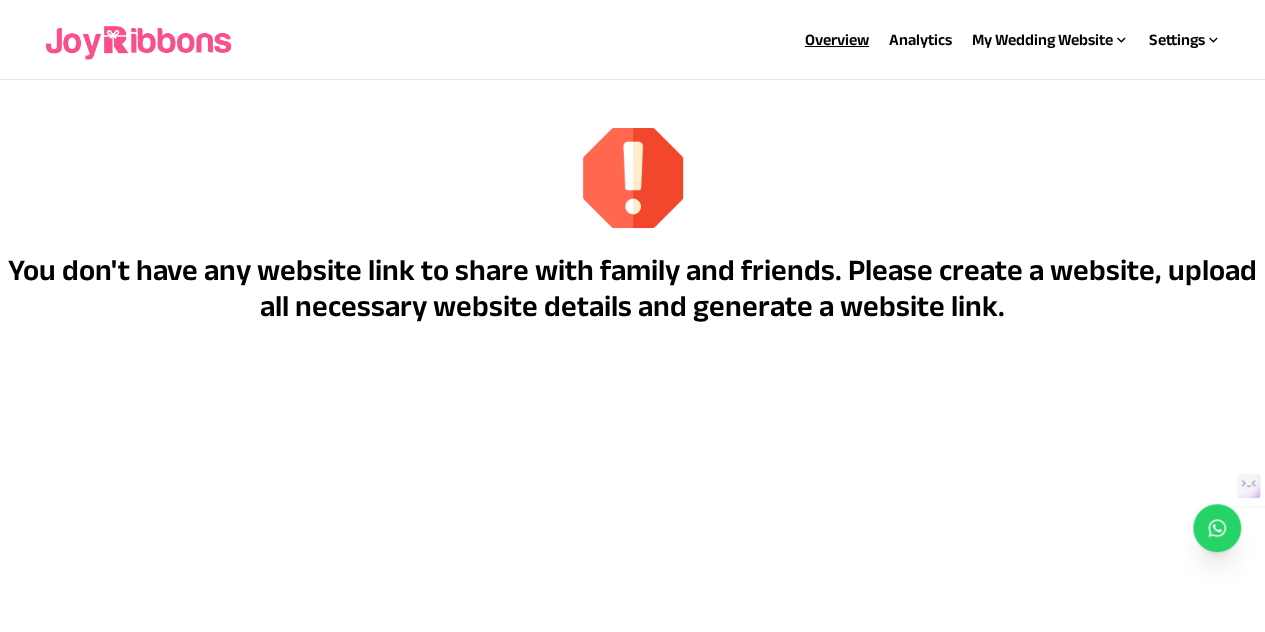 click on "Overview" at bounding box center [837, 40] 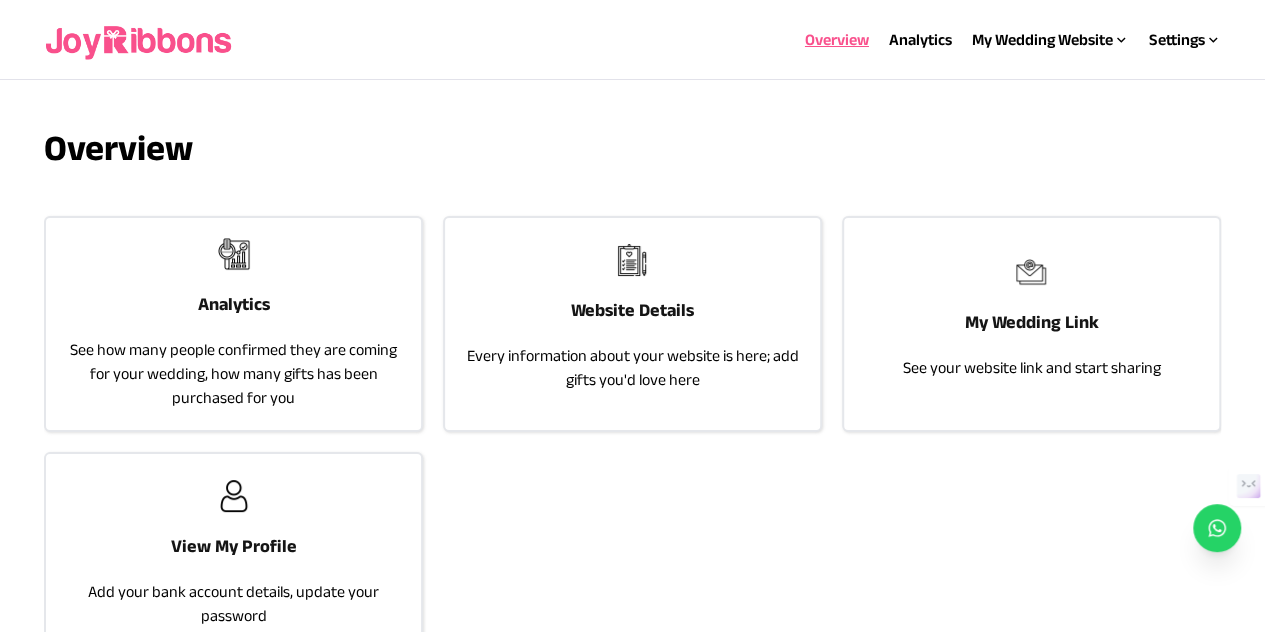 click on "Website Details" at bounding box center [632, 310] 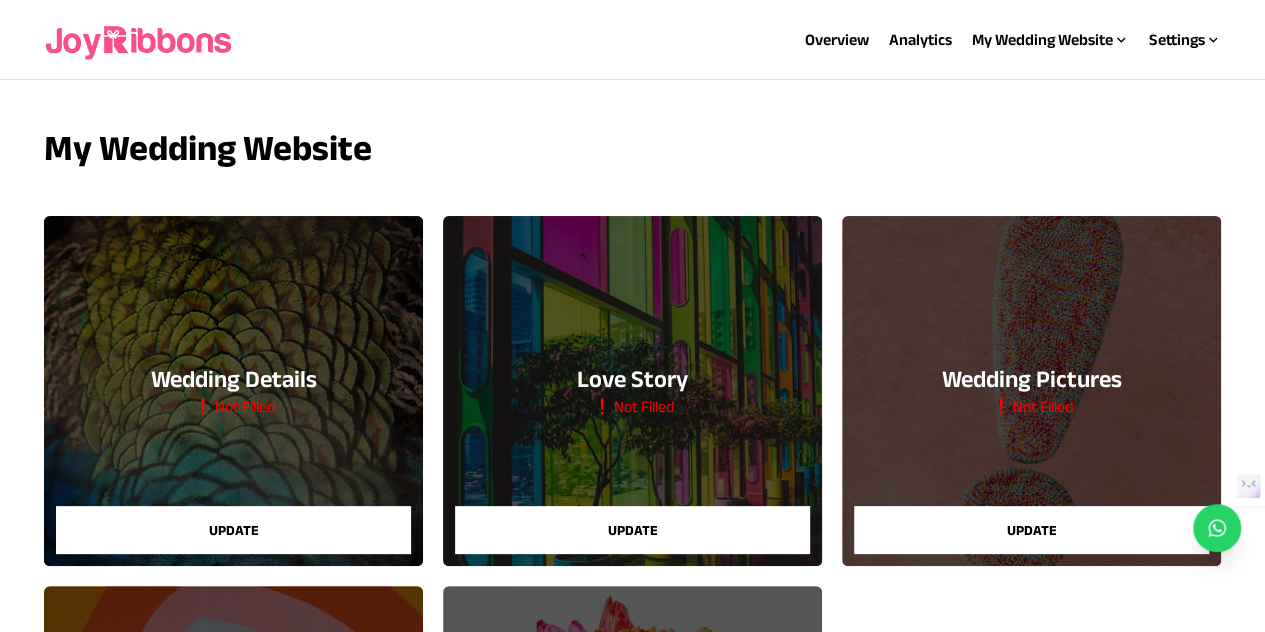 click on "Update" at bounding box center [632, 530] 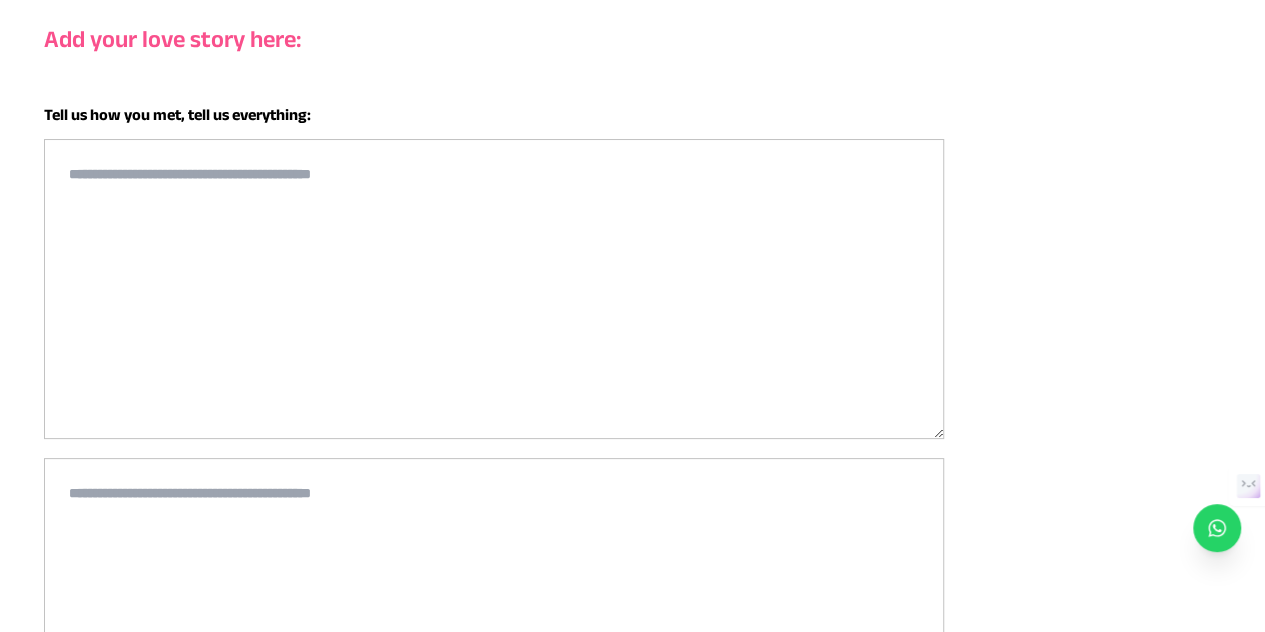 scroll, scrollTop: 300, scrollLeft: 0, axis: vertical 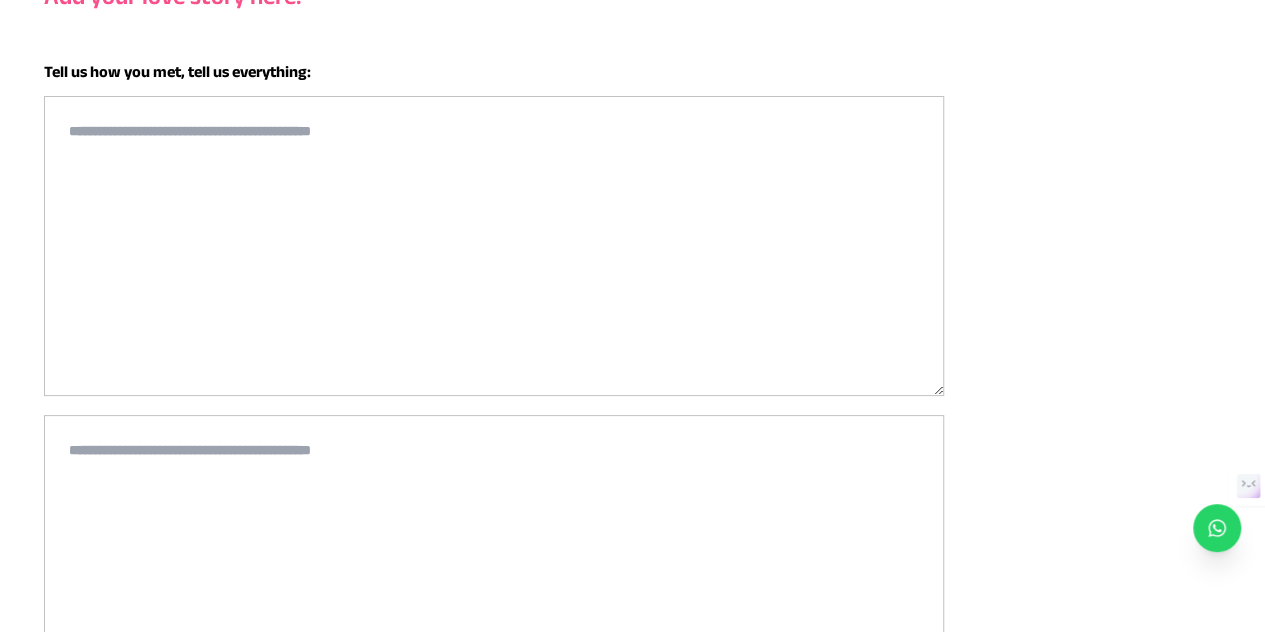 click at bounding box center [494, 565] 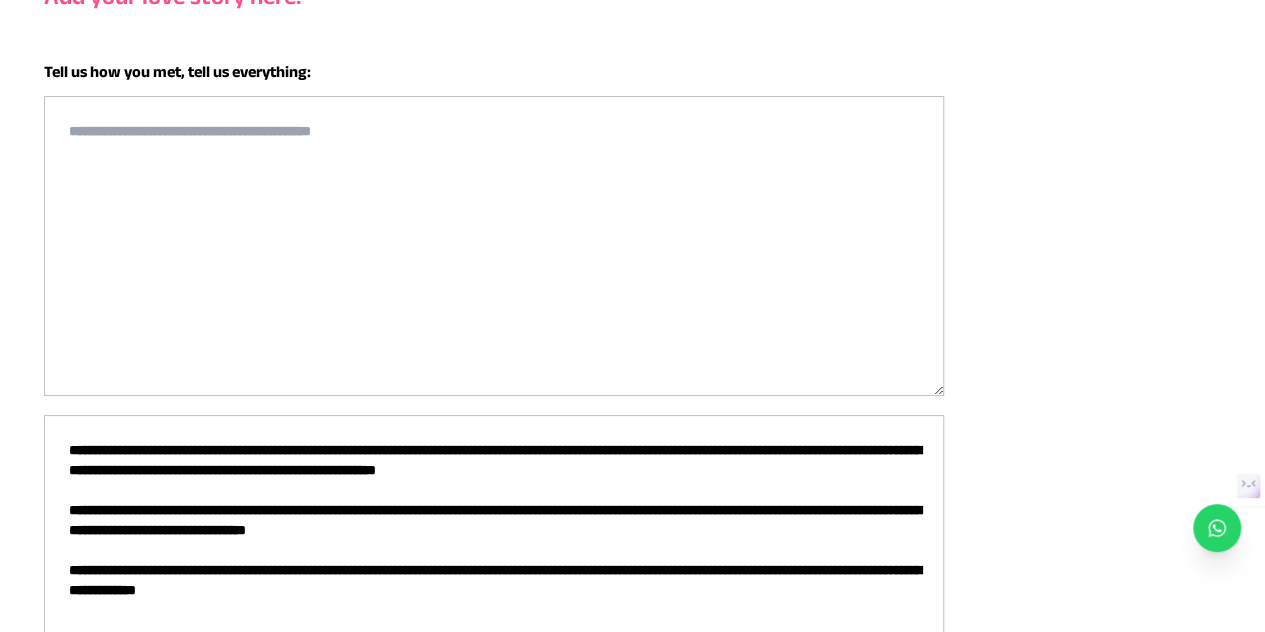 type on "**********" 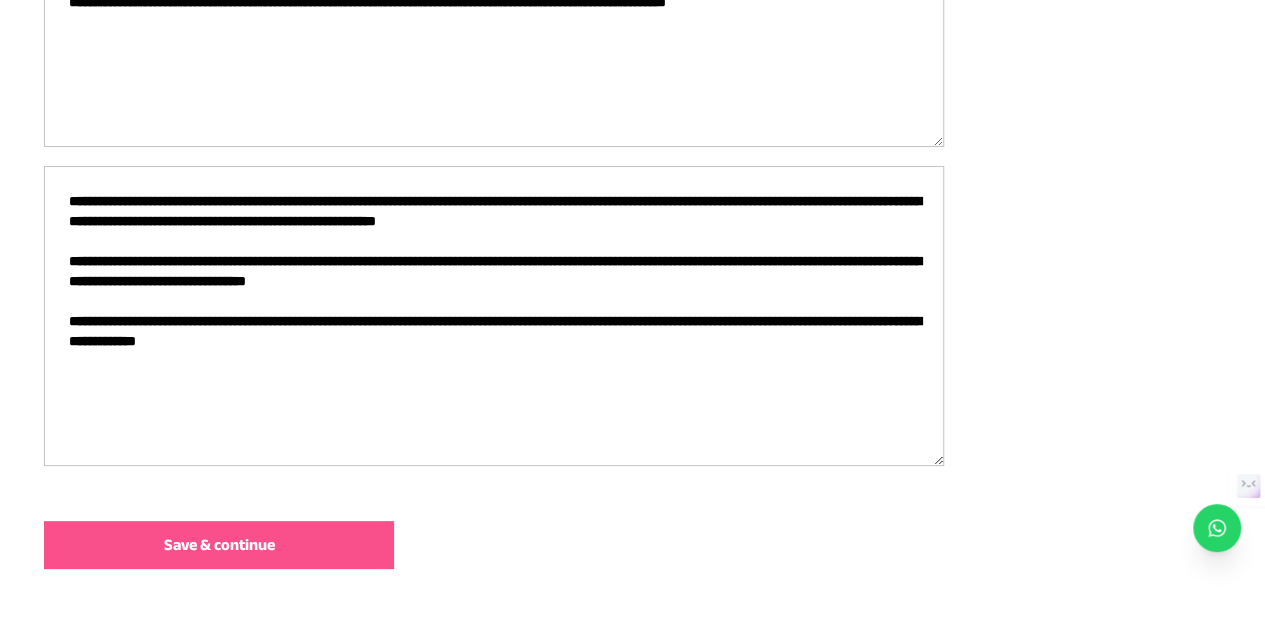 scroll, scrollTop: 629, scrollLeft: 0, axis: vertical 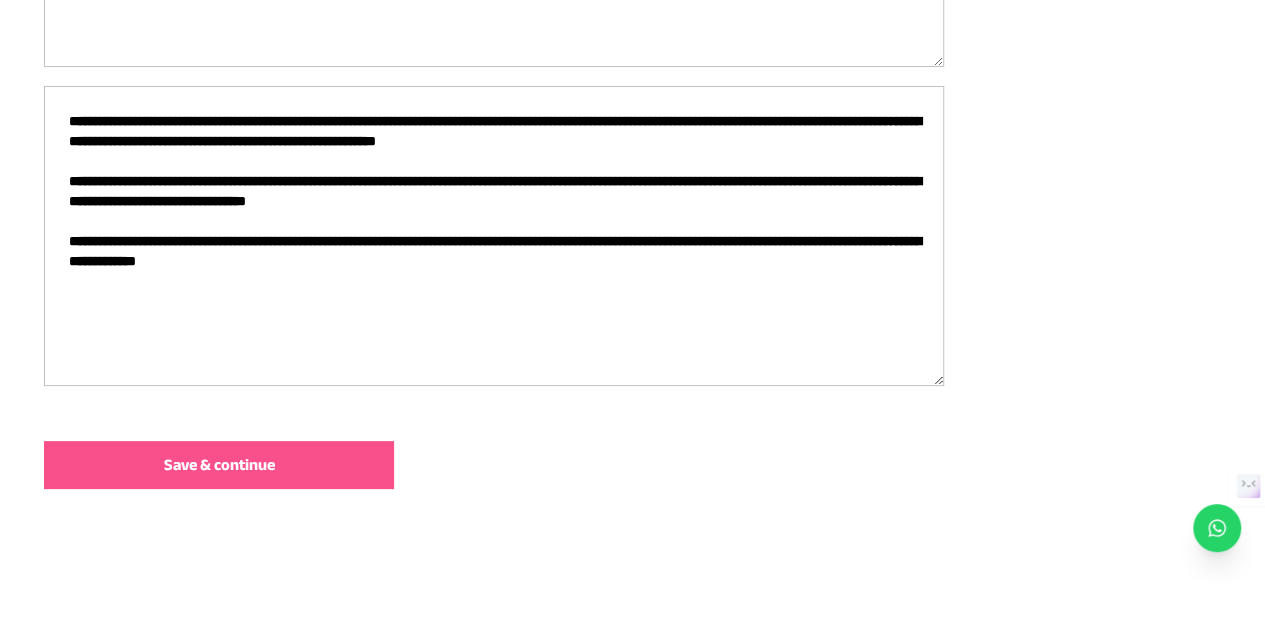 type on "**********" 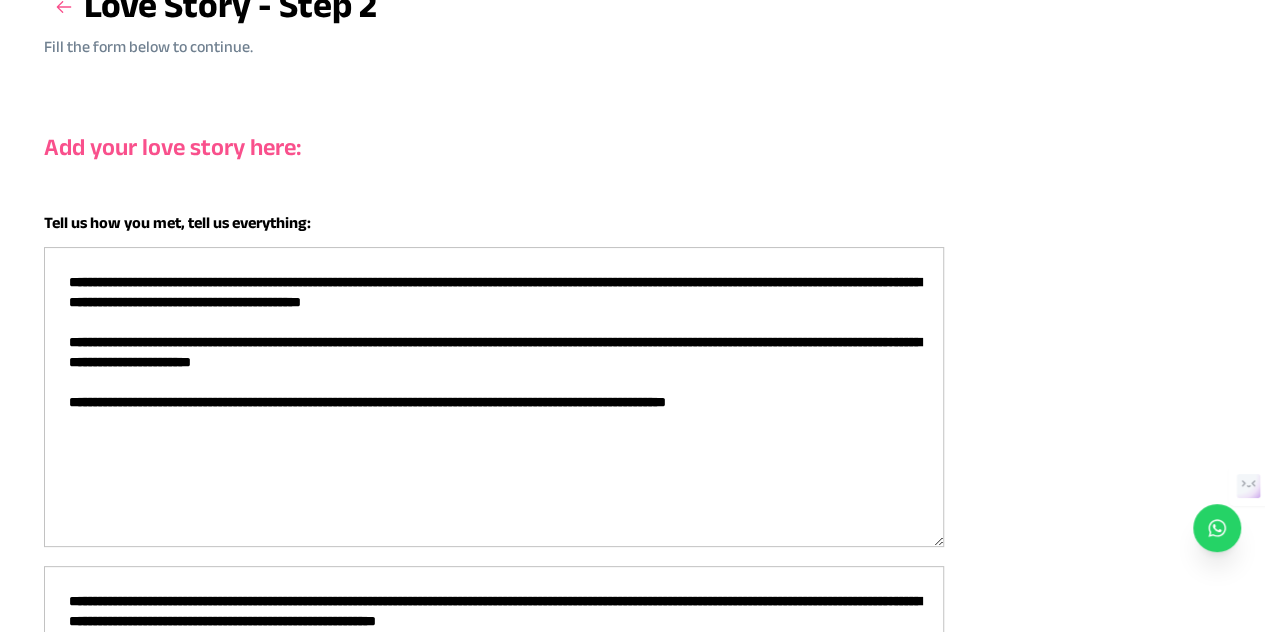 scroll, scrollTop: 129, scrollLeft: 0, axis: vertical 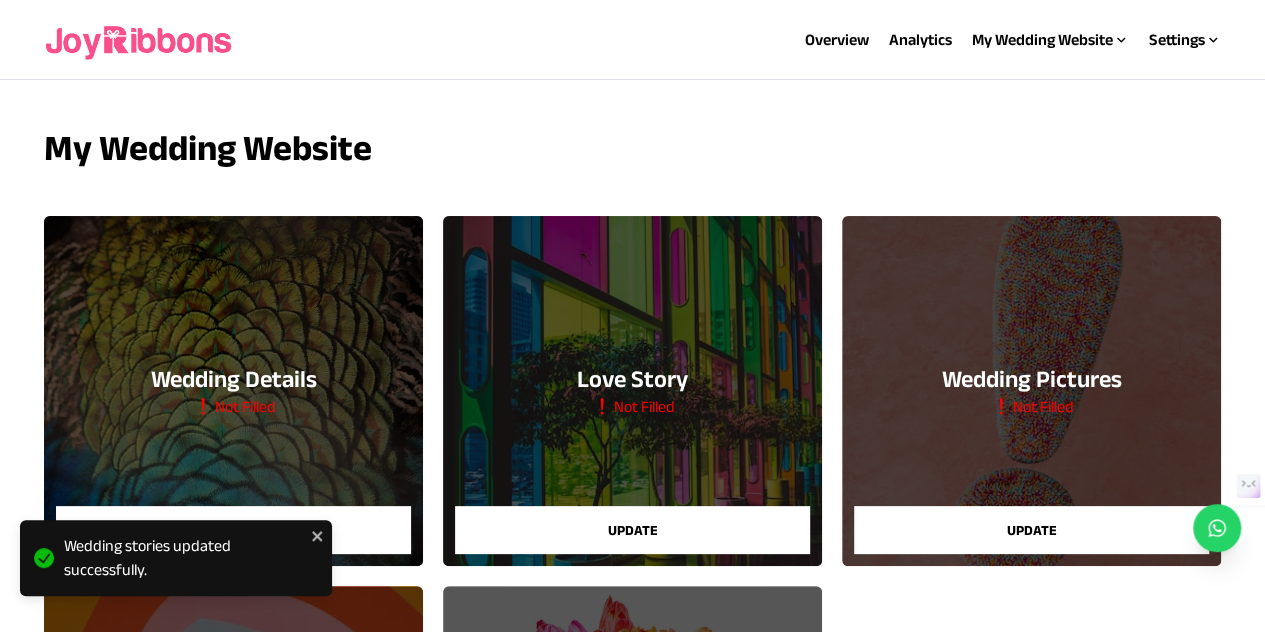 click on "Update" at bounding box center (233, 530) 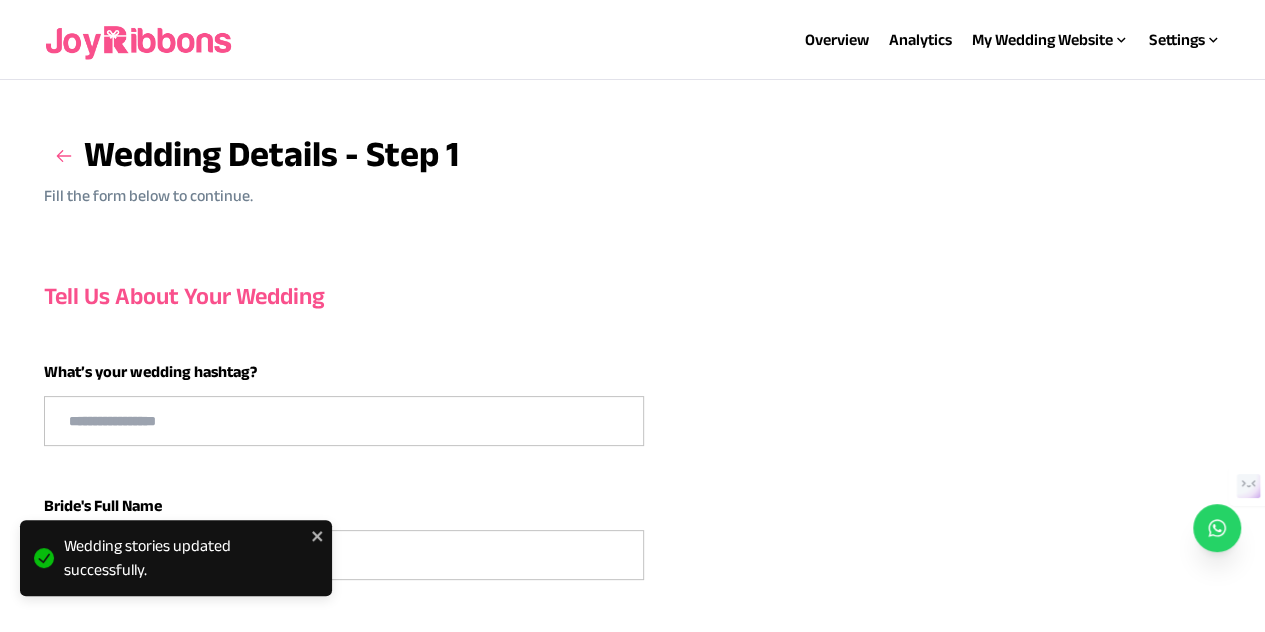 click at bounding box center [344, 421] 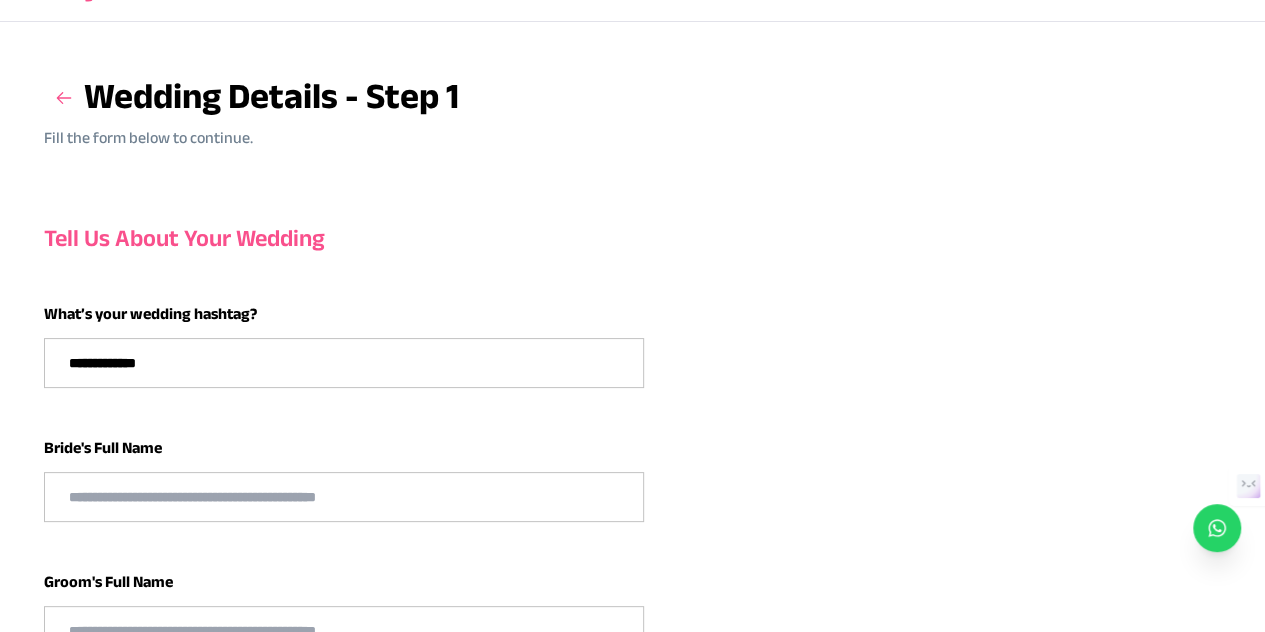 scroll, scrollTop: 100, scrollLeft: 0, axis: vertical 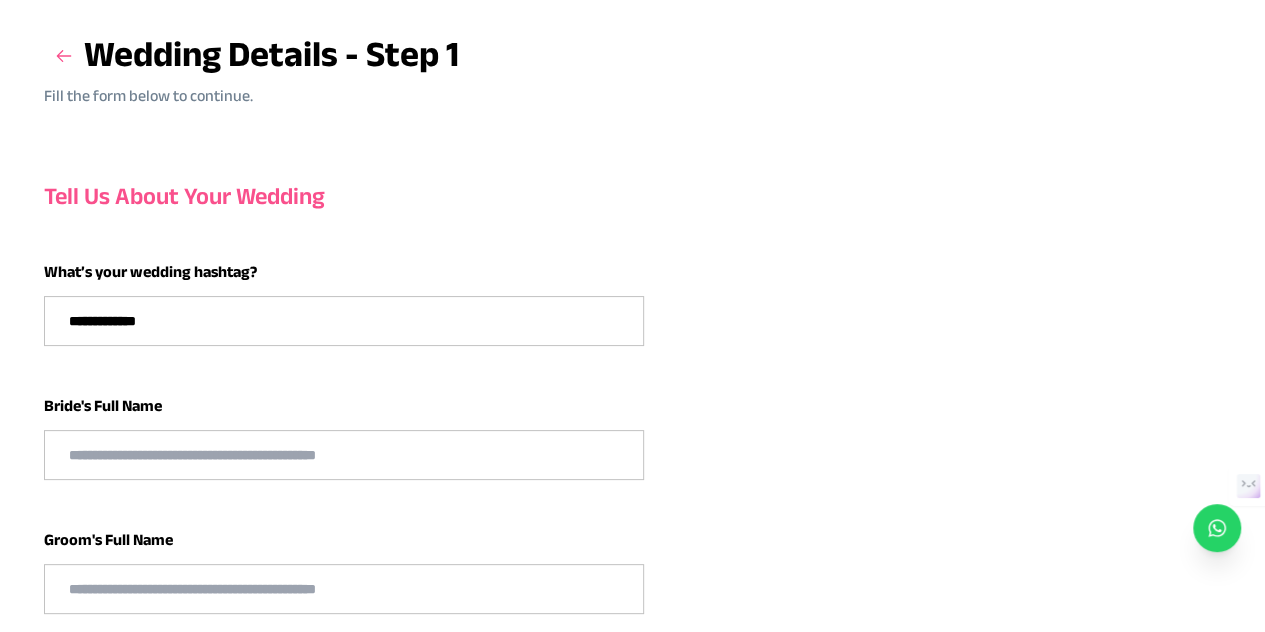 type on "**********" 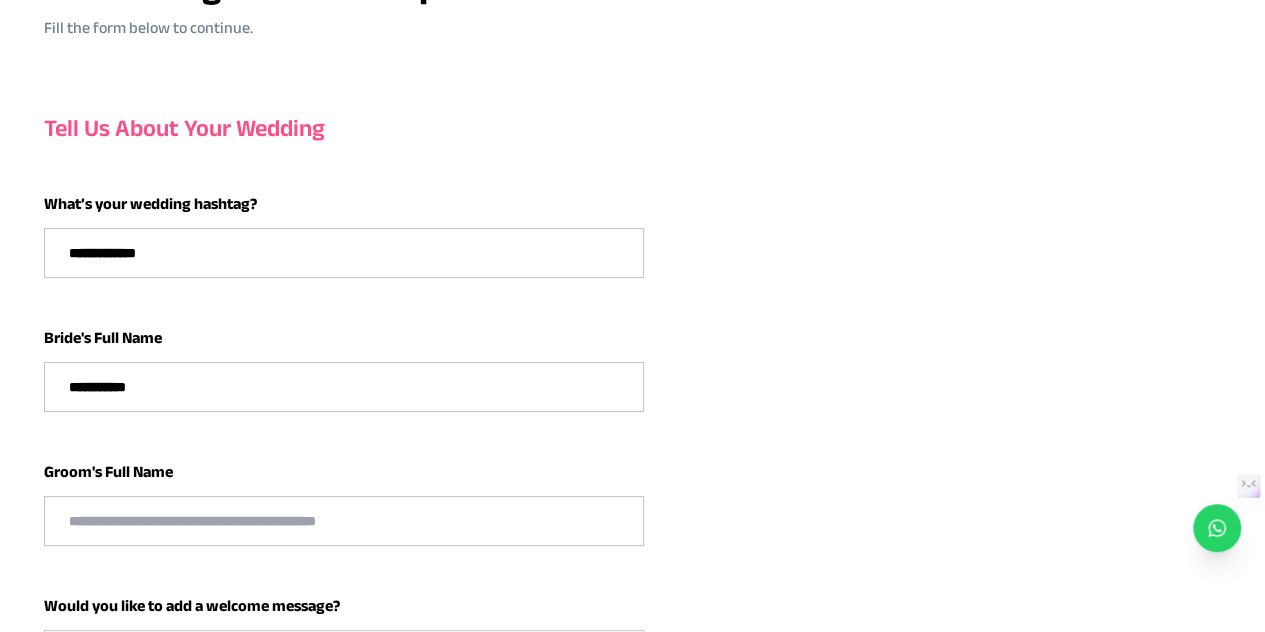 scroll, scrollTop: 200, scrollLeft: 0, axis: vertical 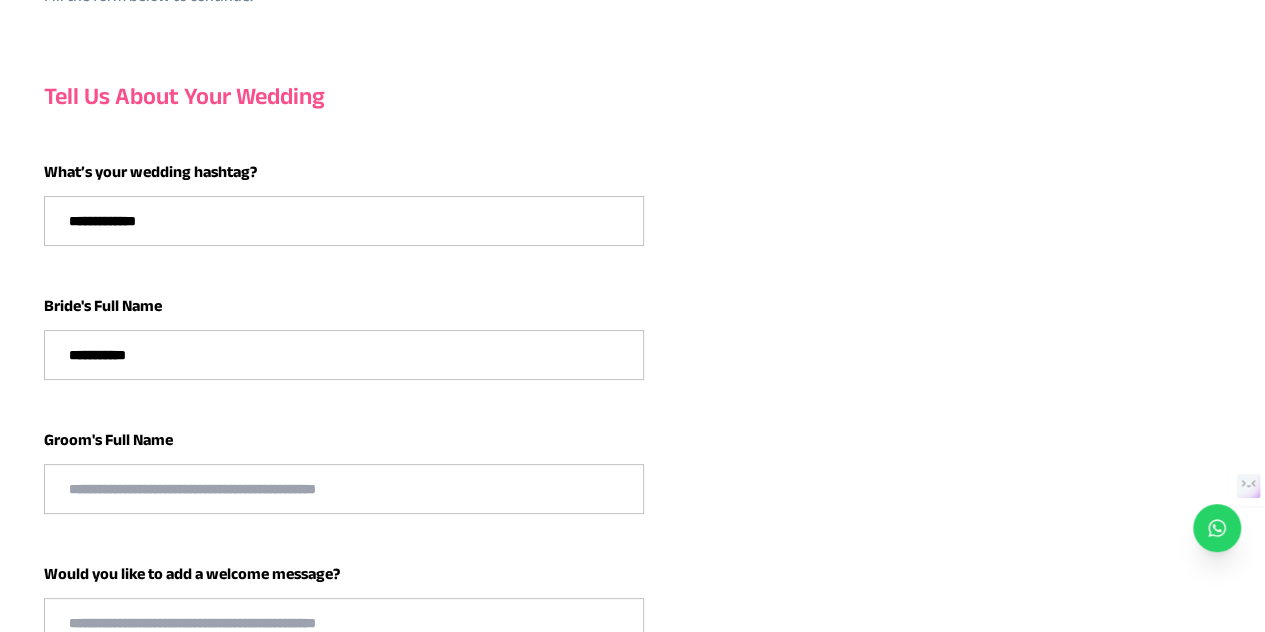 type on "**********" 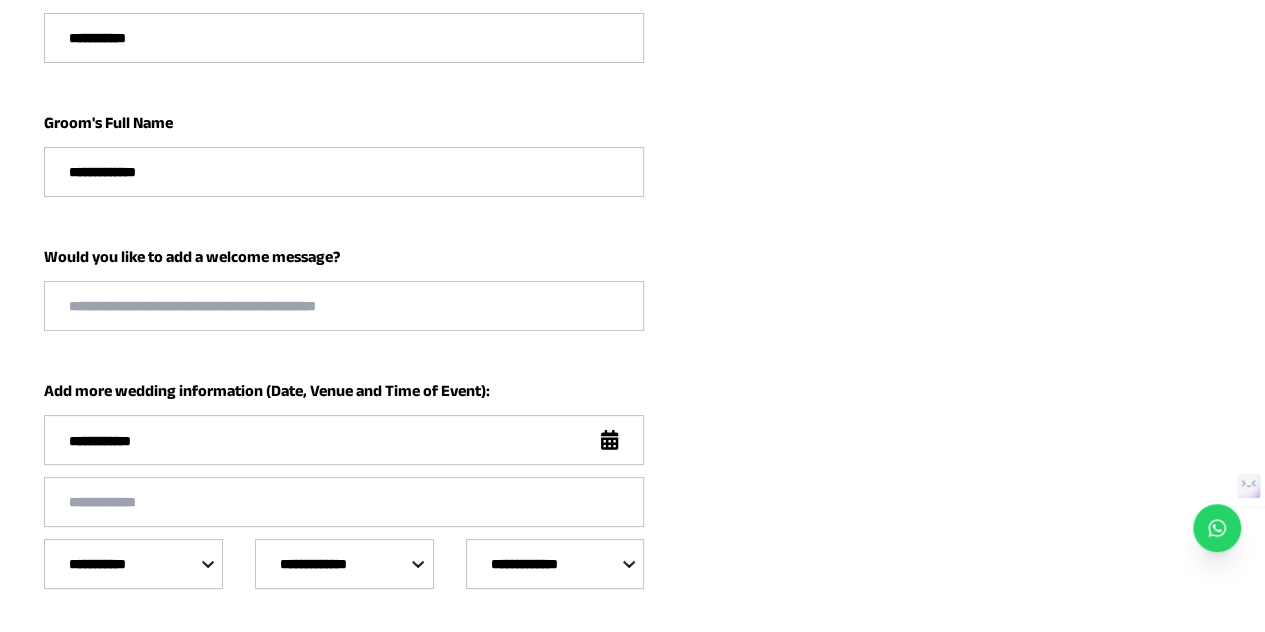 scroll, scrollTop: 600, scrollLeft: 0, axis: vertical 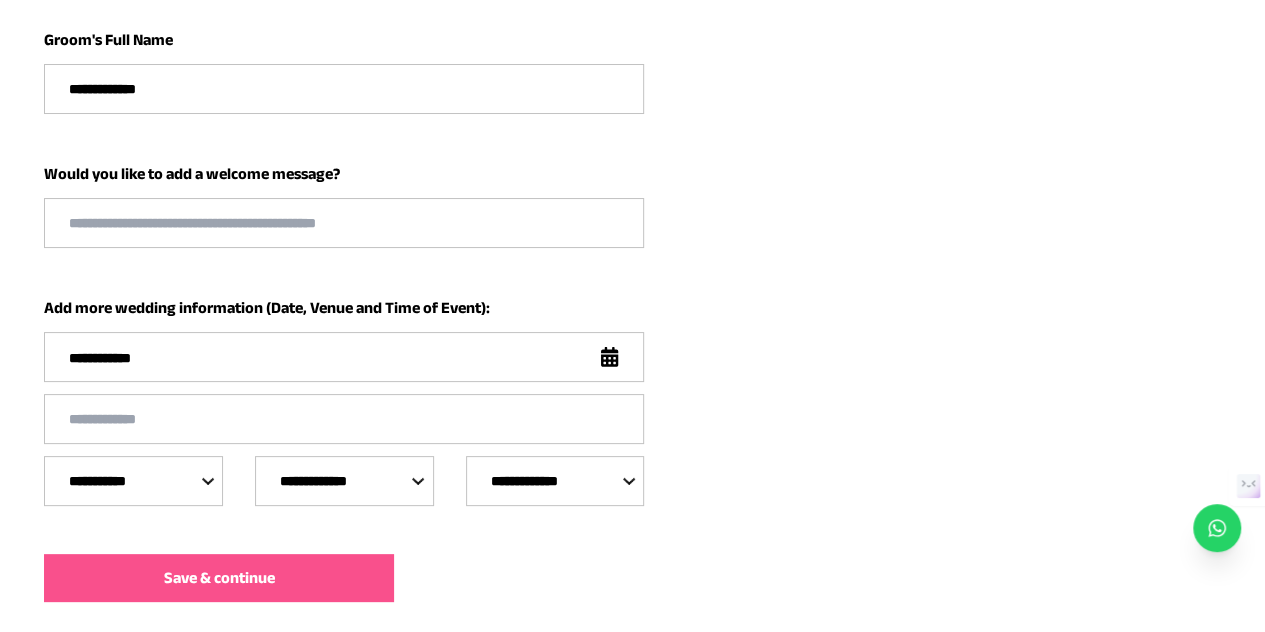 type on "**********" 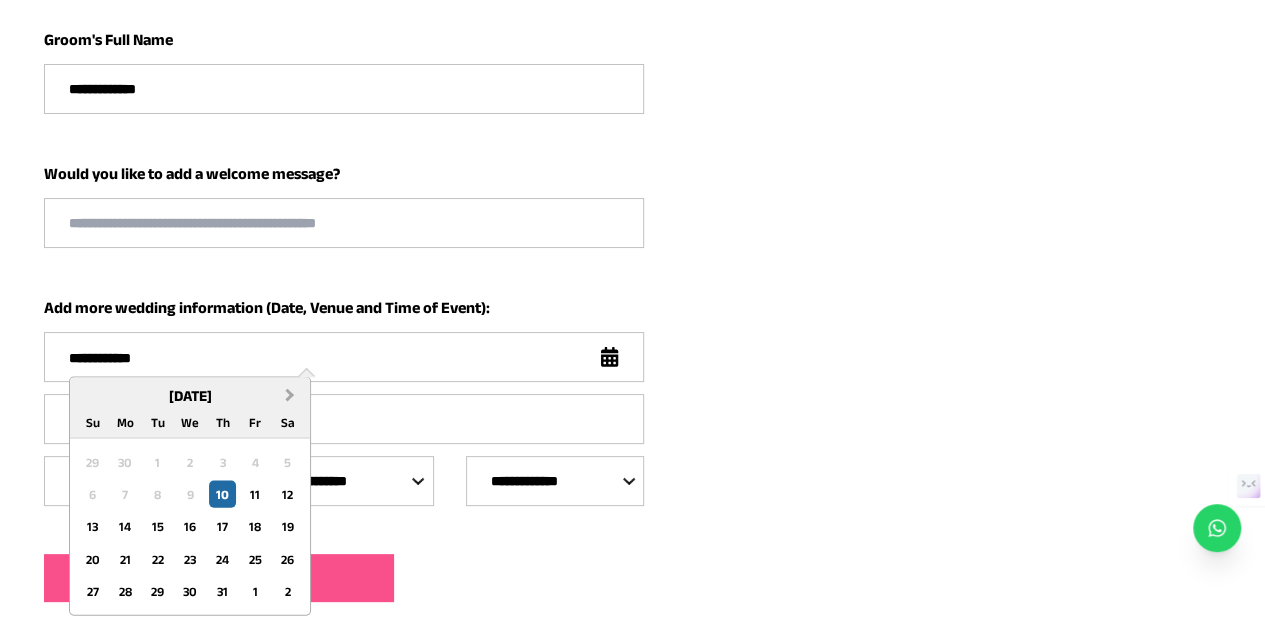 click on "Next Month" at bounding box center (290, 394) 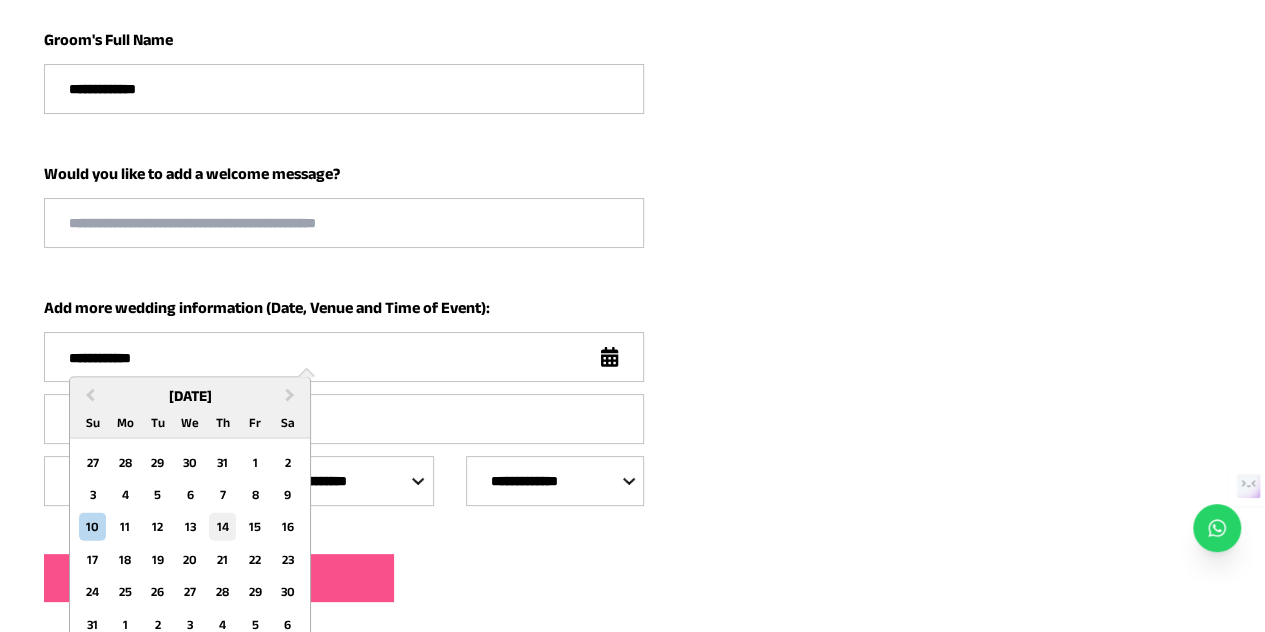 click on "14" at bounding box center (222, 526) 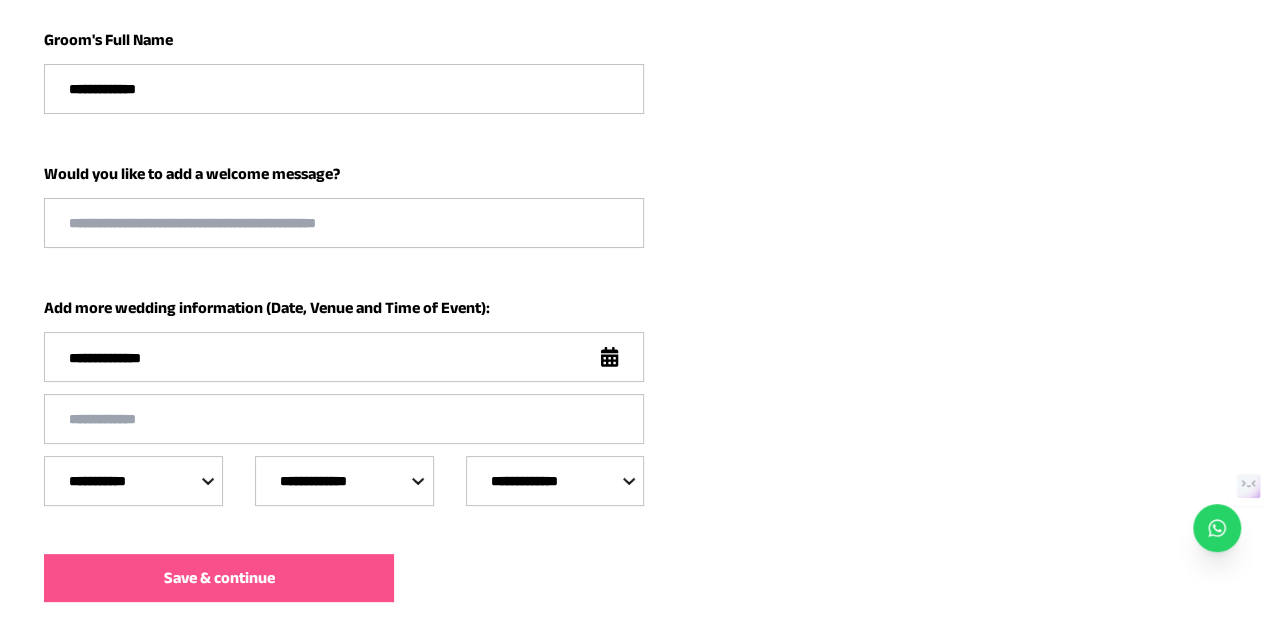 click on "**********" at bounding box center (133, 481) 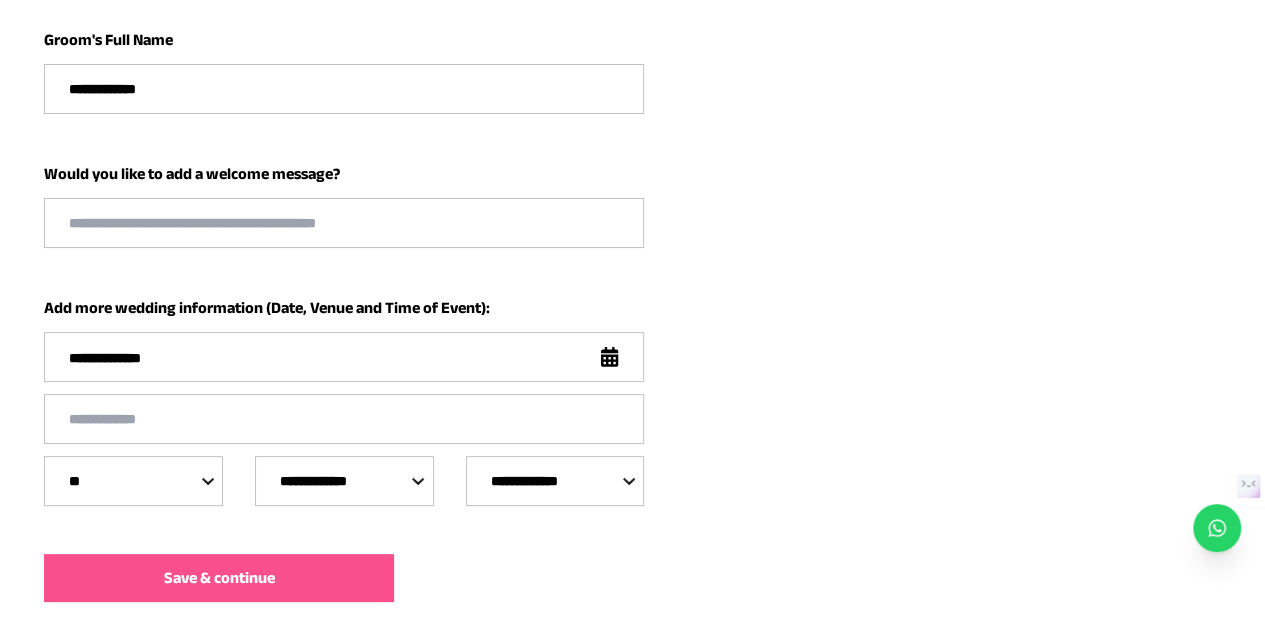 click on "**********" at bounding box center (133, 481) 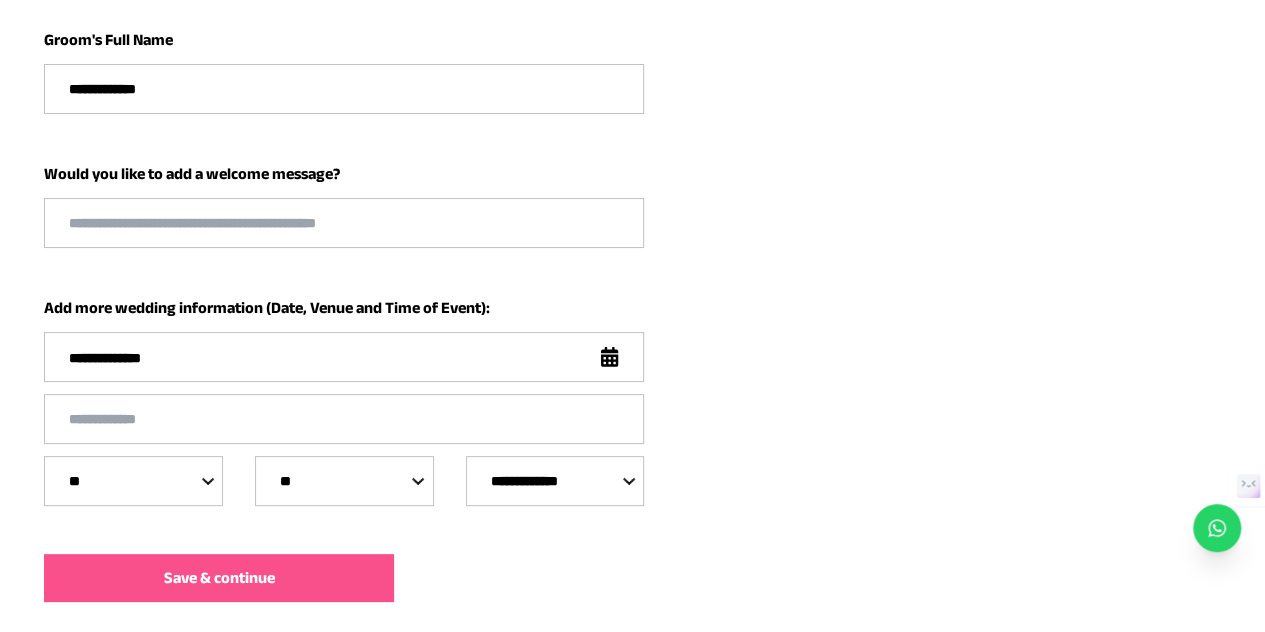 click on "**********" at bounding box center [344, 481] 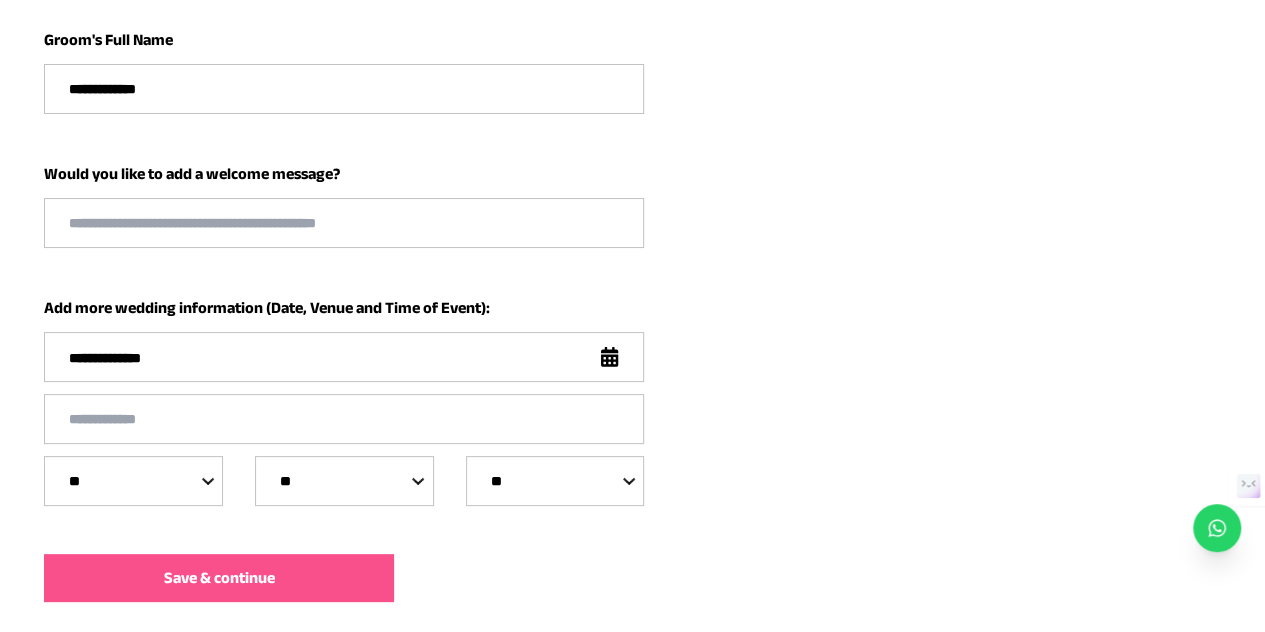 click on "**********" at bounding box center (555, 481) 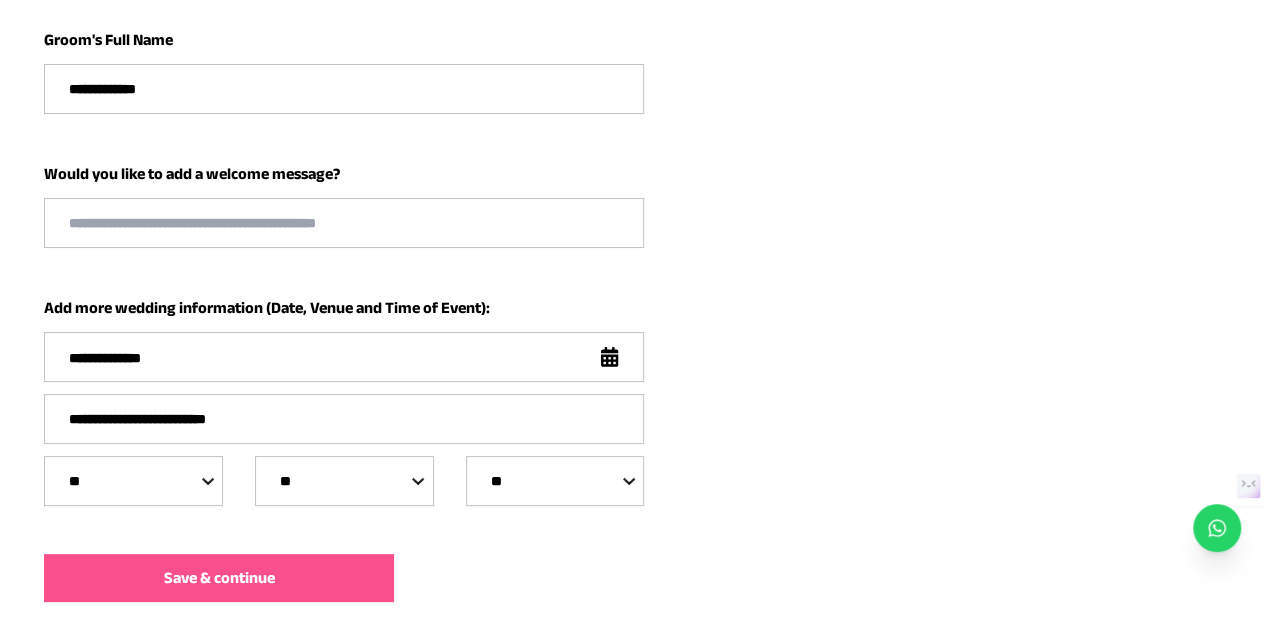 type on "**********" 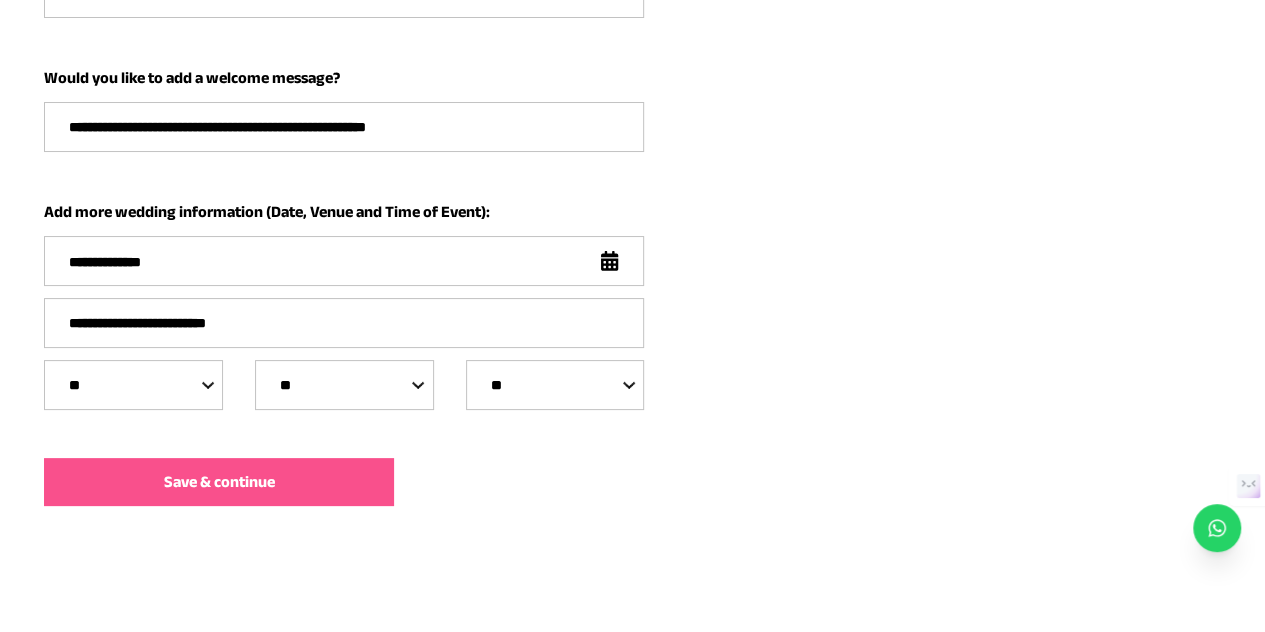 scroll, scrollTop: 700, scrollLeft: 0, axis: vertical 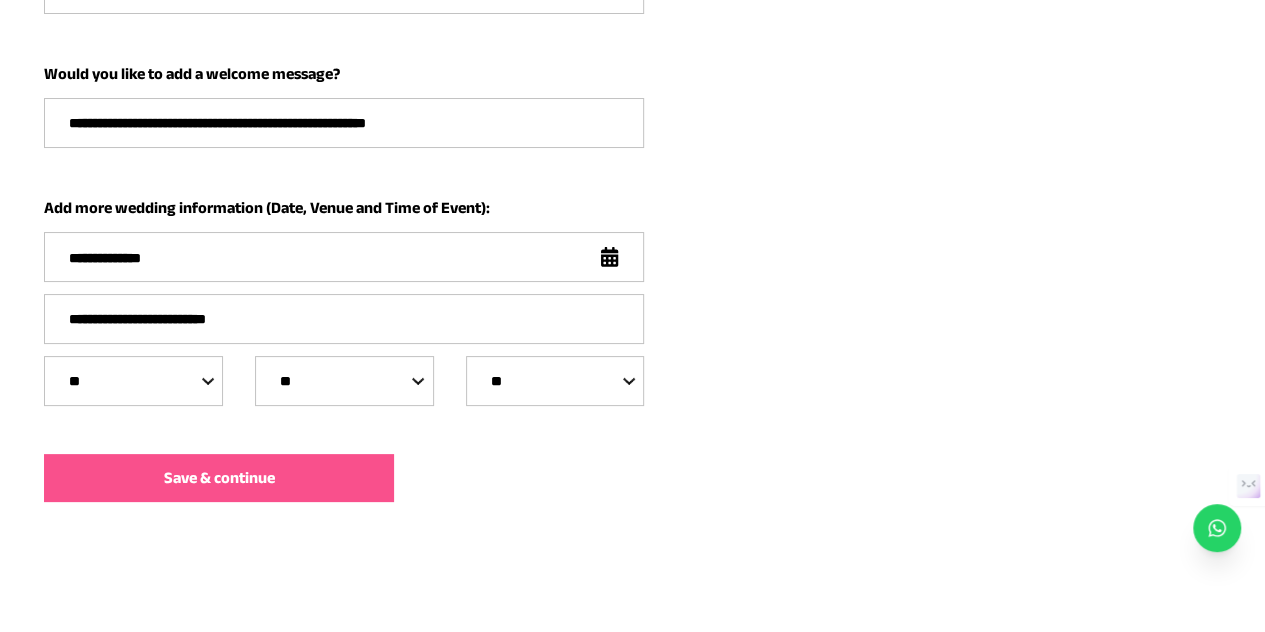 type on "**********" 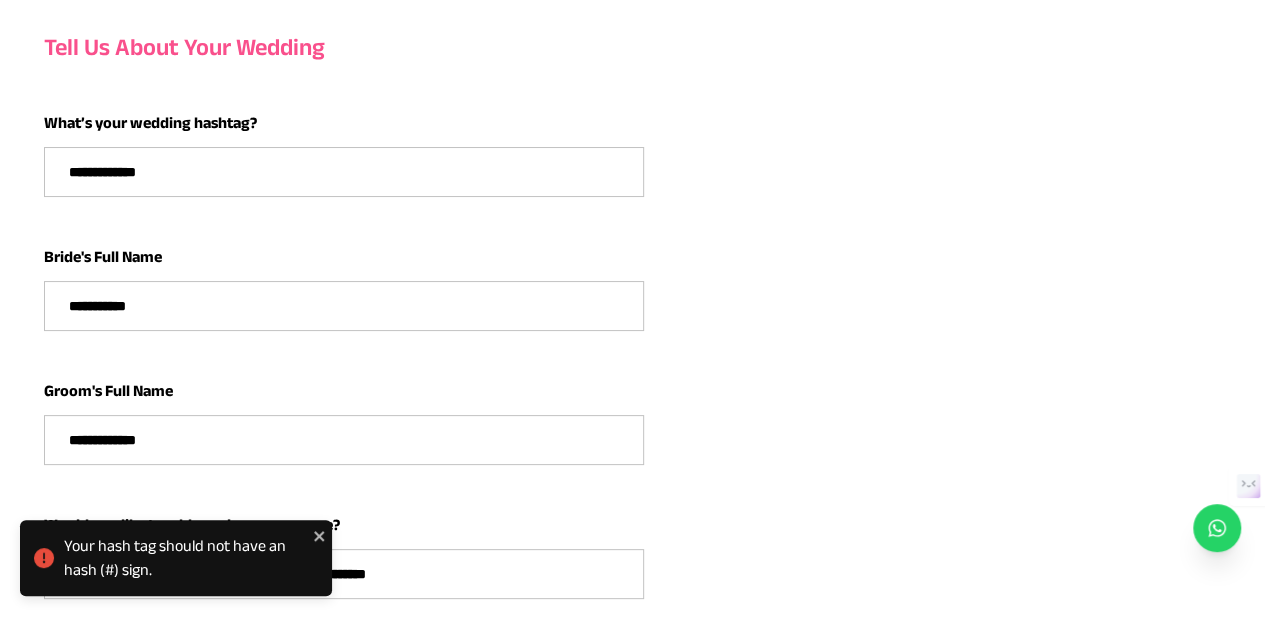 scroll, scrollTop: 200, scrollLeft: 0, axis: vertical 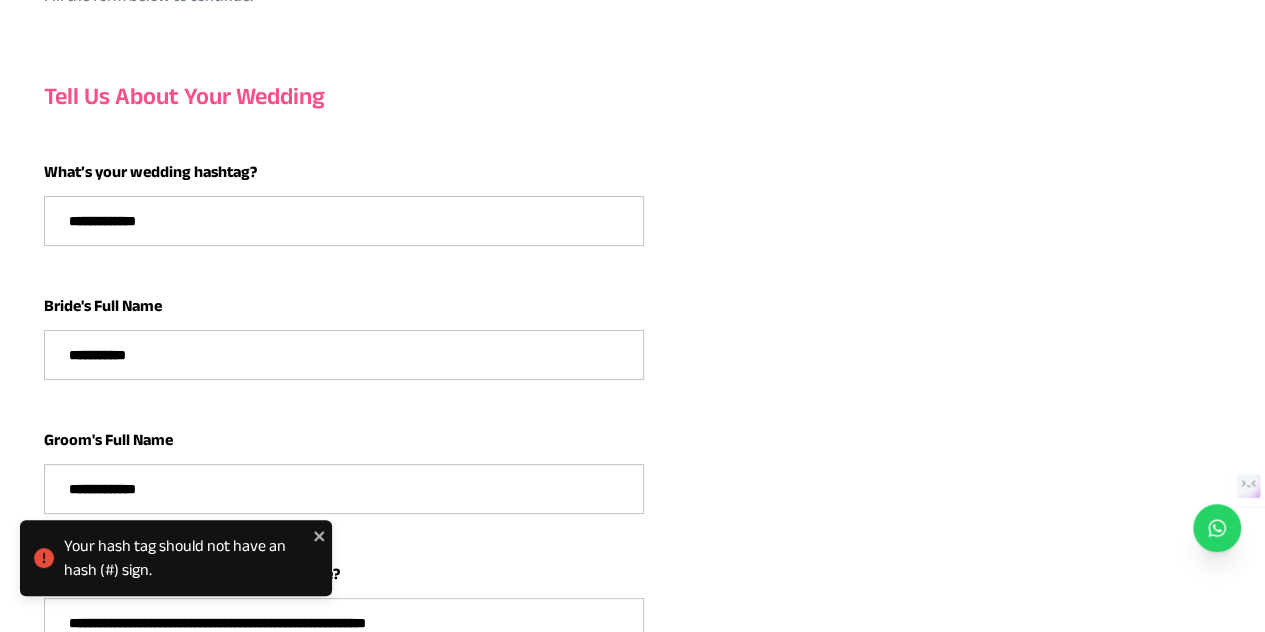 click on "**********" at bounding box center (344, 221) 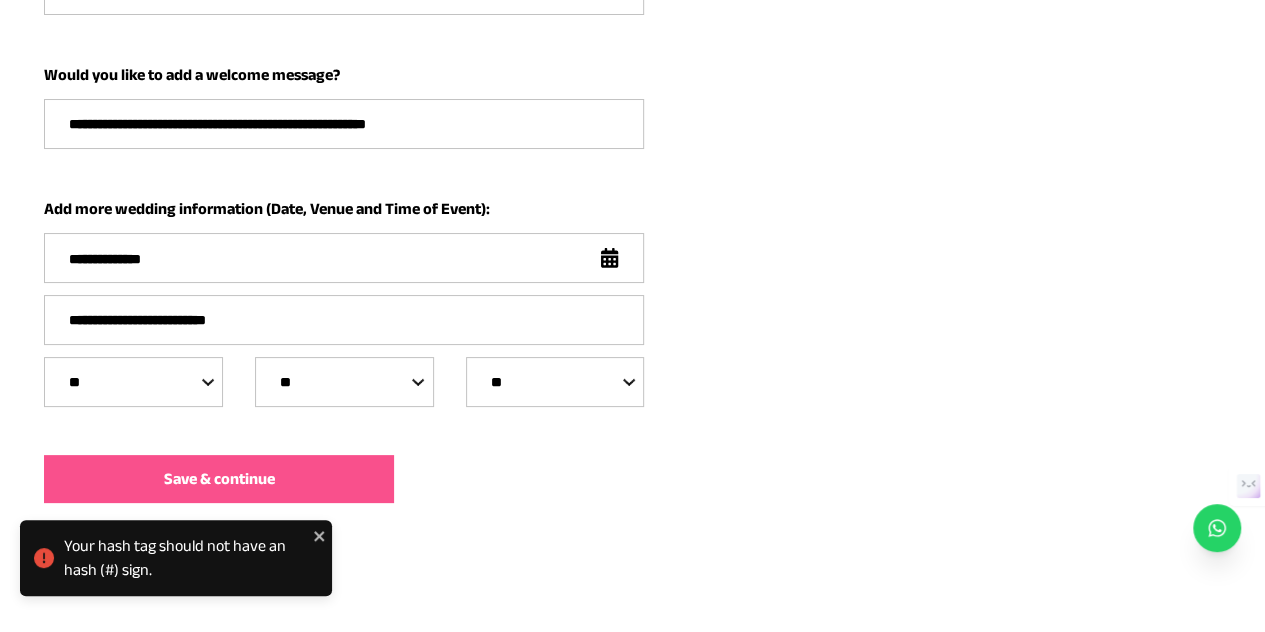 scroll, scrollTop: 700, scrollLeft: 0, axis: vertical 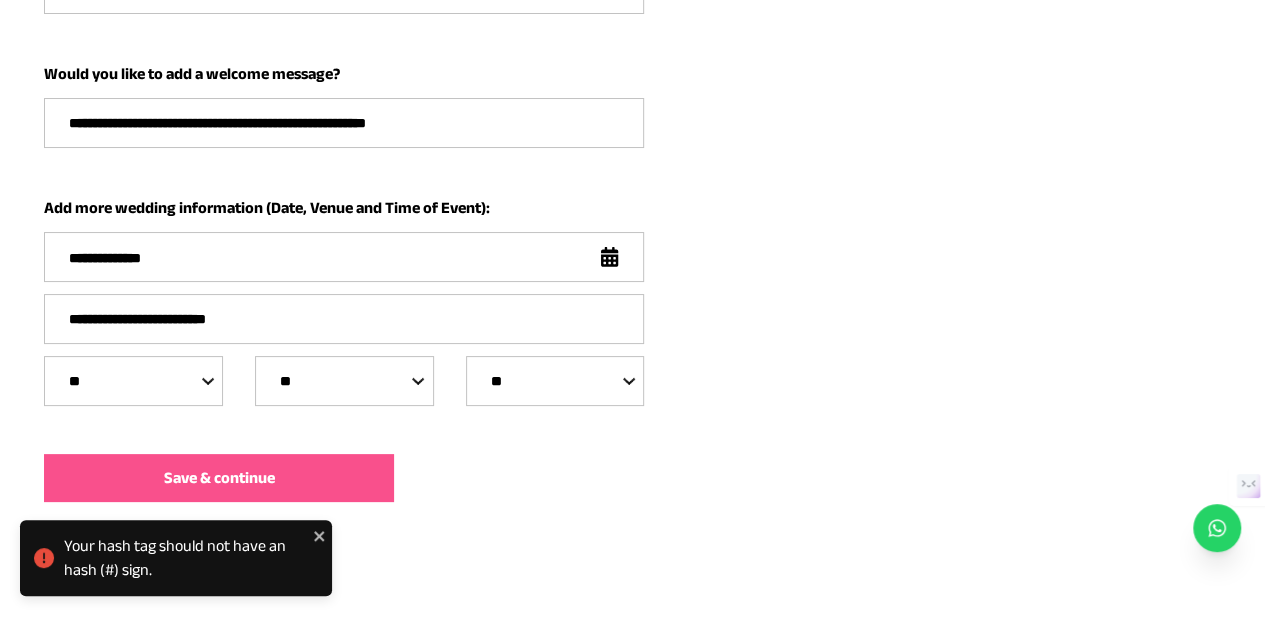 click on "Save & continue" at bounding box center (219, 478) 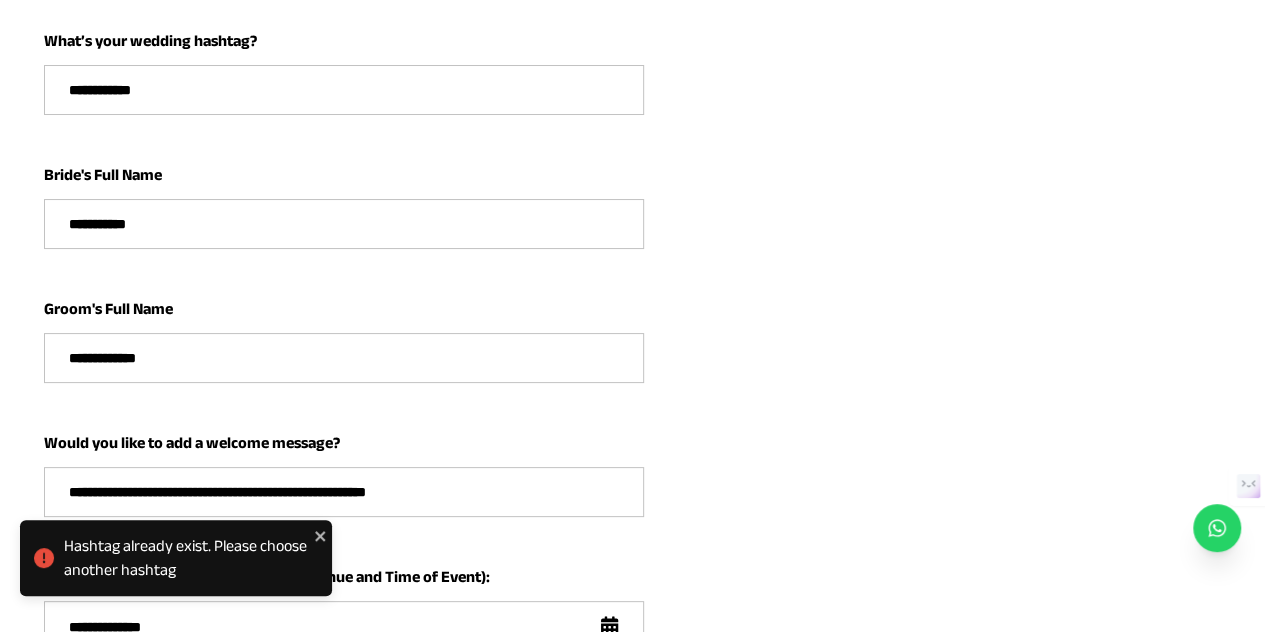 scroll, scrollTop: 300, scrollLeft: 0, axis: vertical 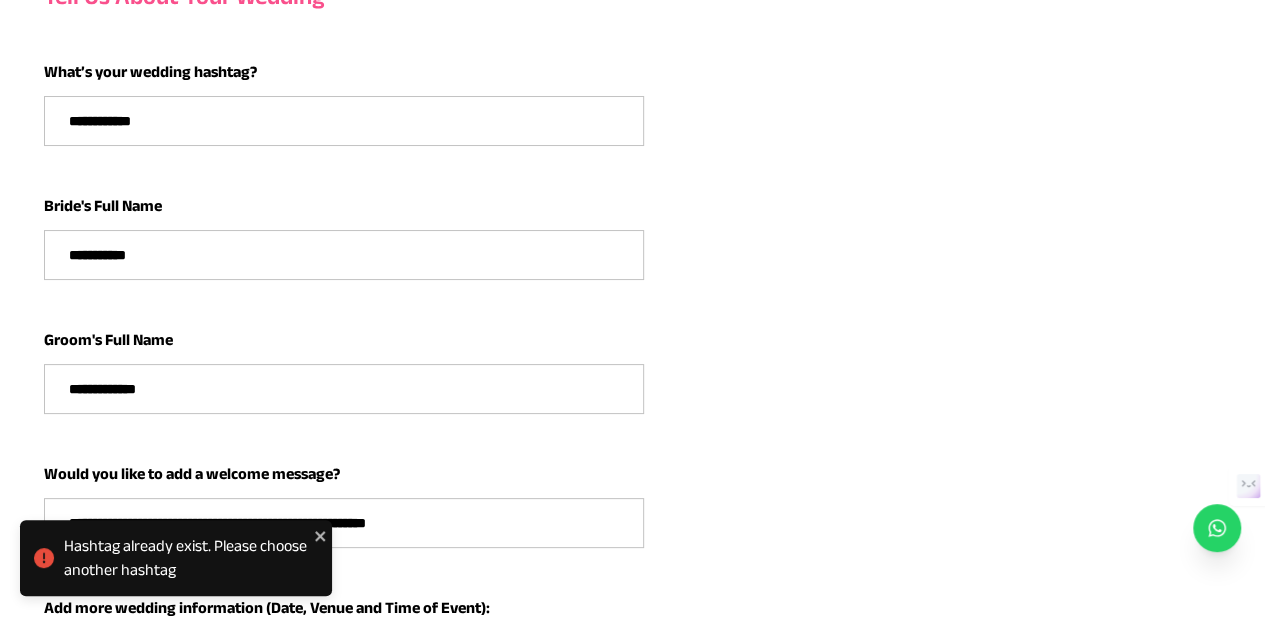 click on "**********" at bounding box center [344, 121] 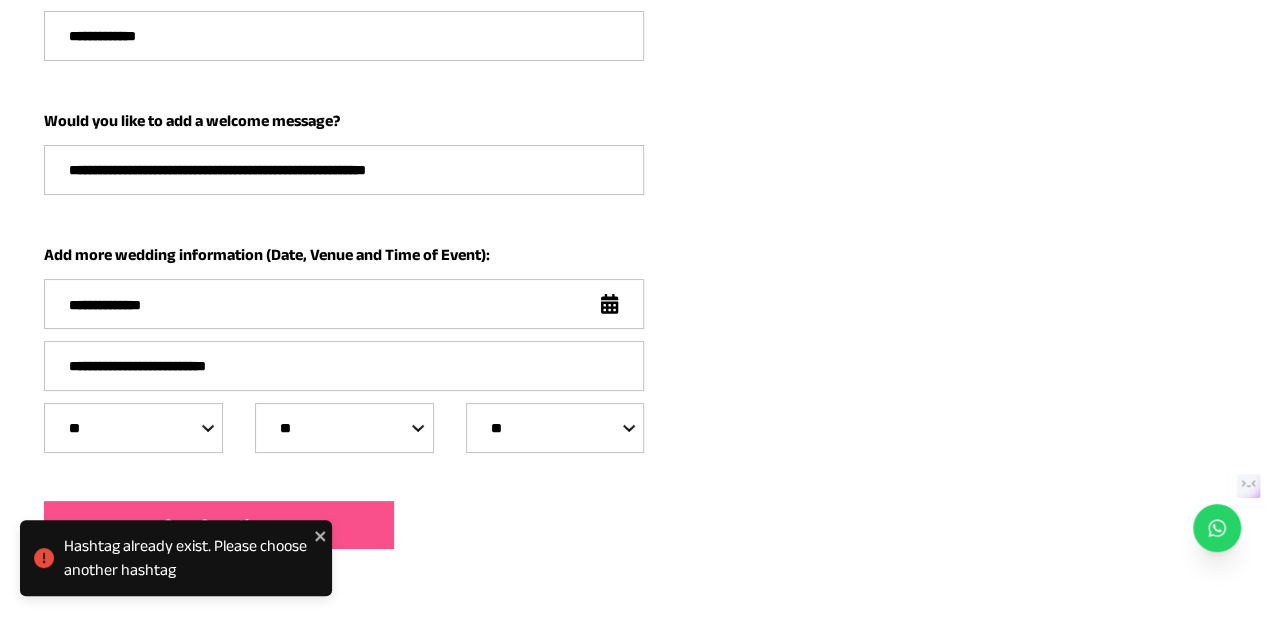 scroll, scrollTop: 709, scrollLeft: 0, axis: vertical 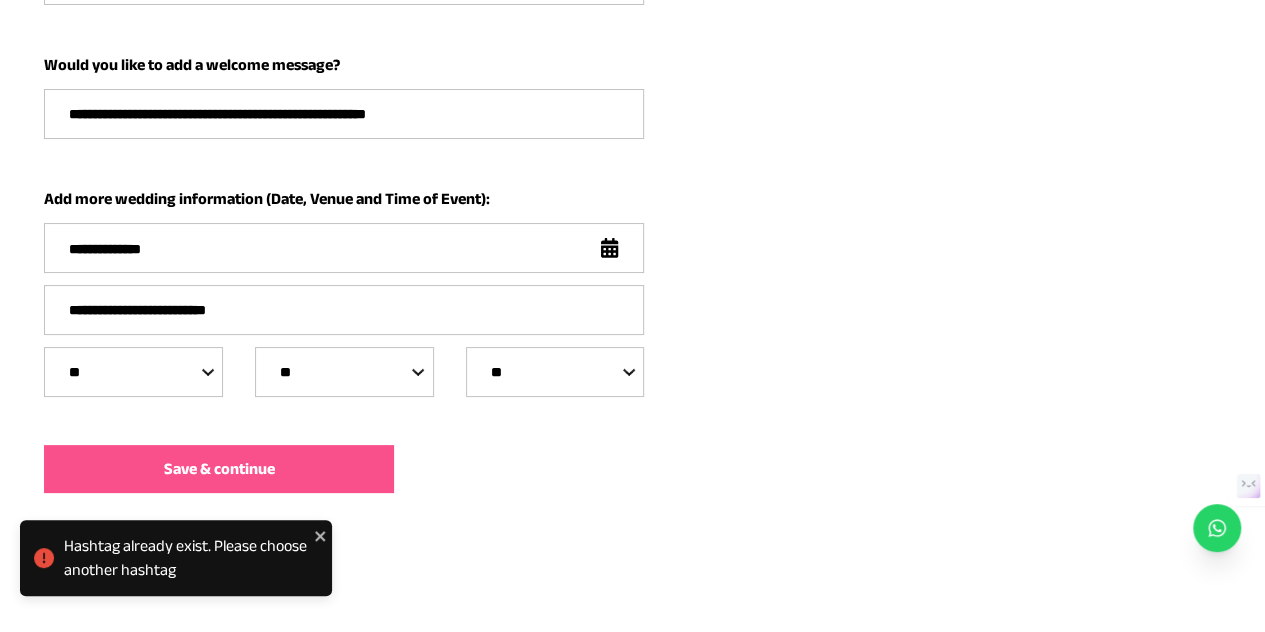 type on "**********" 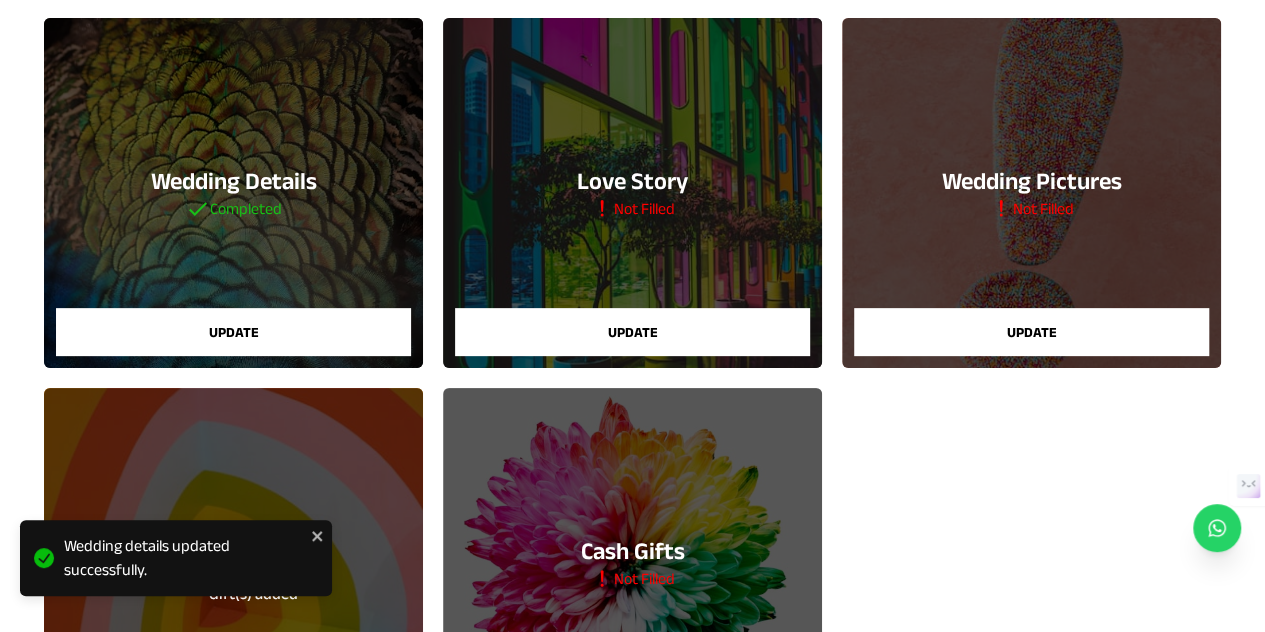 scroll, scrollTop: 200, scrollLeft: 0, axis: vertical 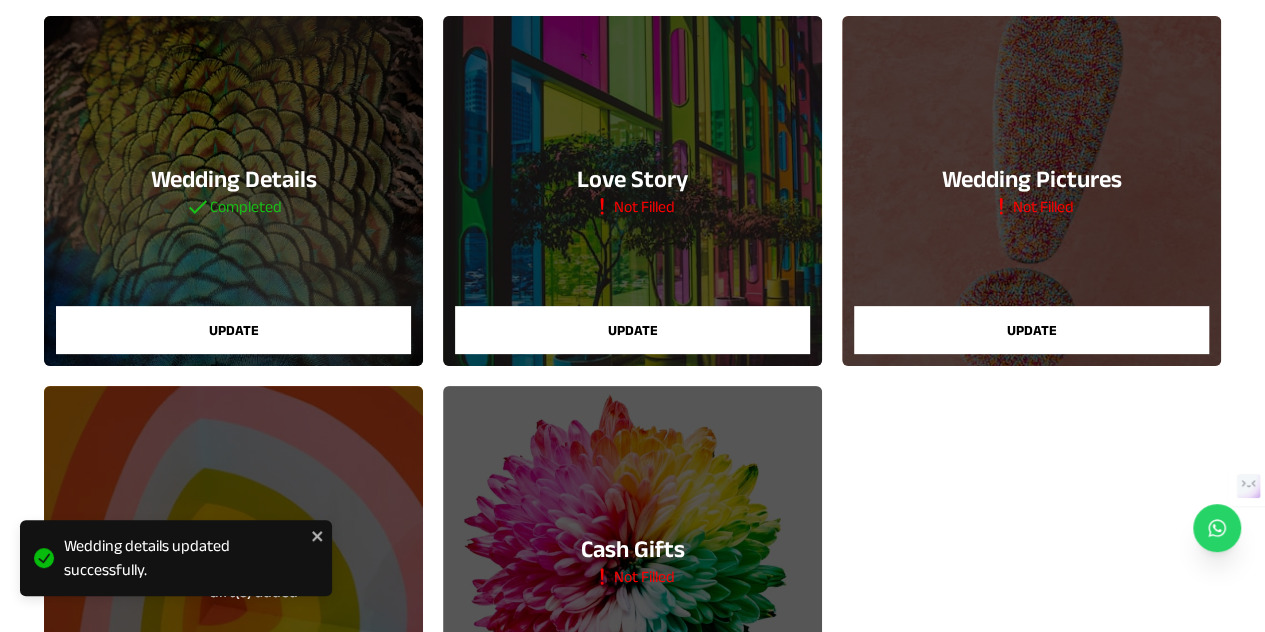 click on "Update" at bounding box center (632, 330) 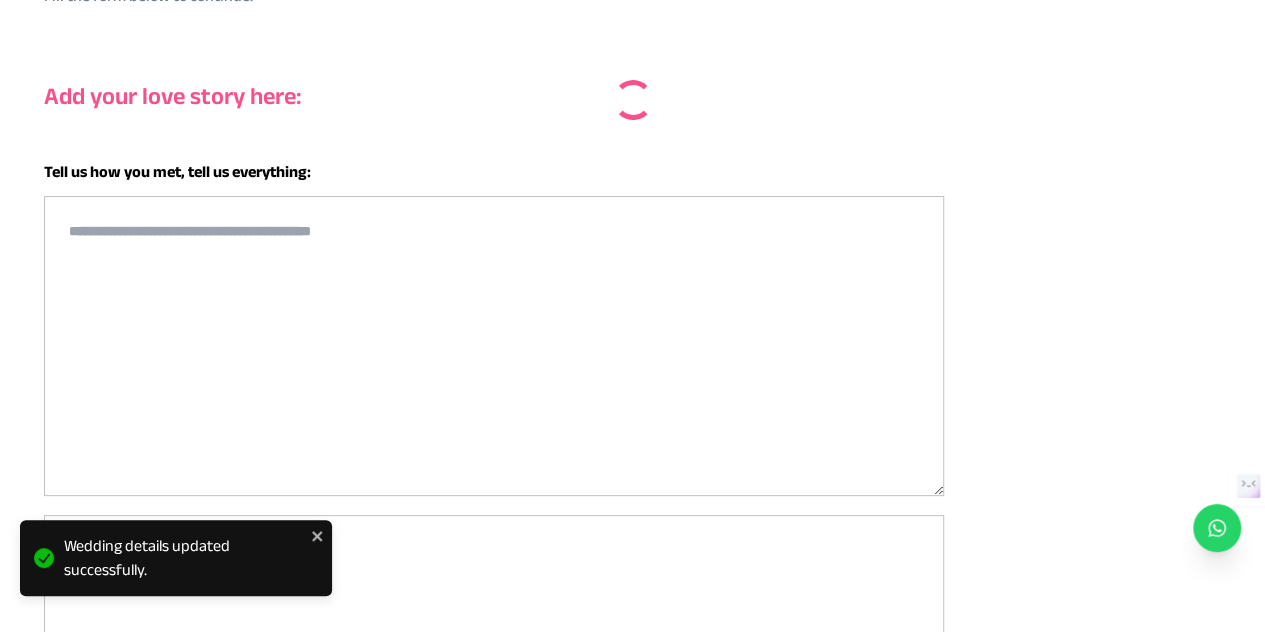 click on "Add your love story here: Tell us how you met, tell us everything: Save & continue" at bounding box center [632, 499] 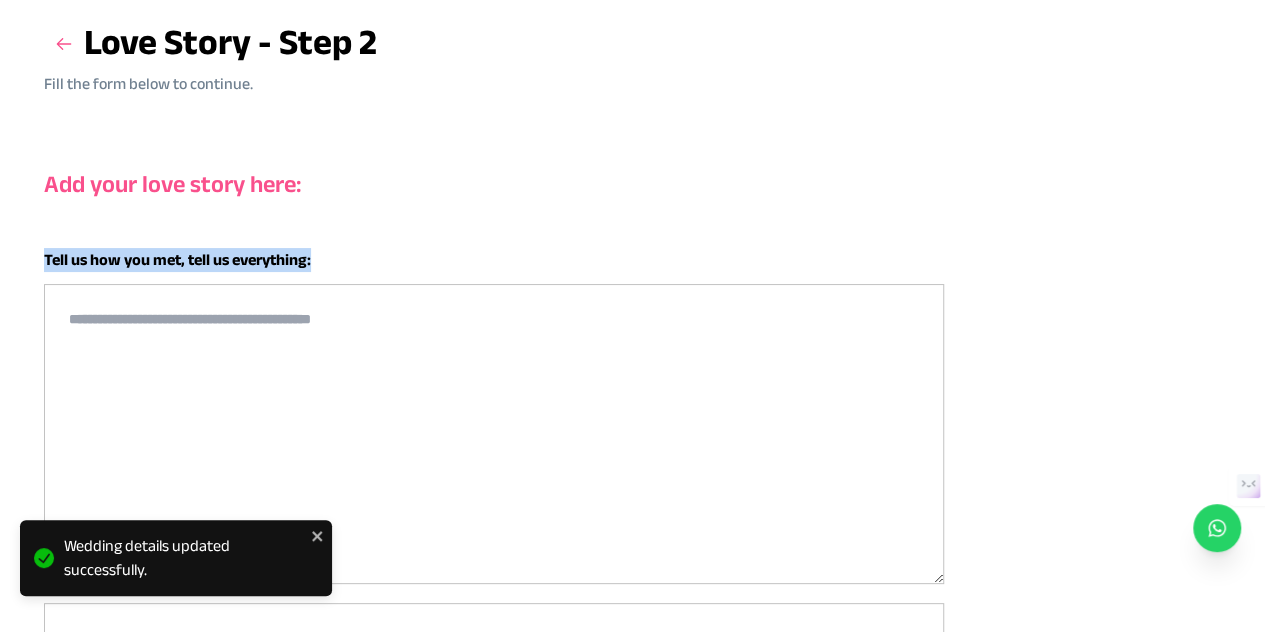 scroll, scrollTop: 300, scrollLeft: 0, axis: vertical 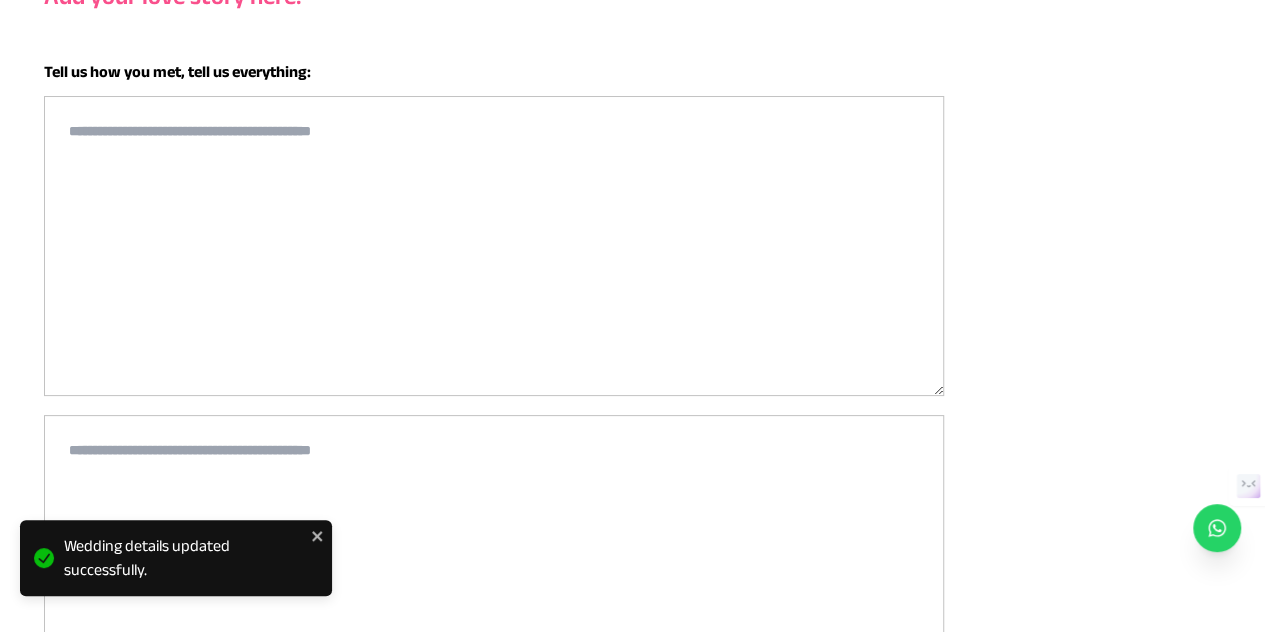 click at bounding box center [494, 246] 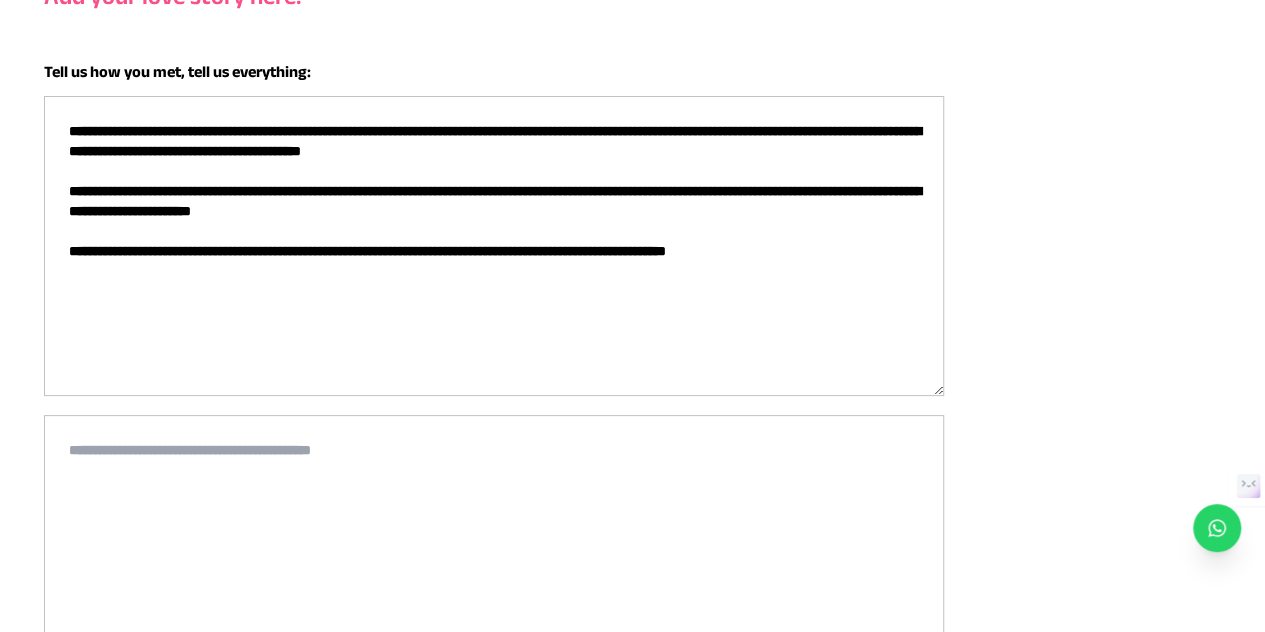 type on "**********" 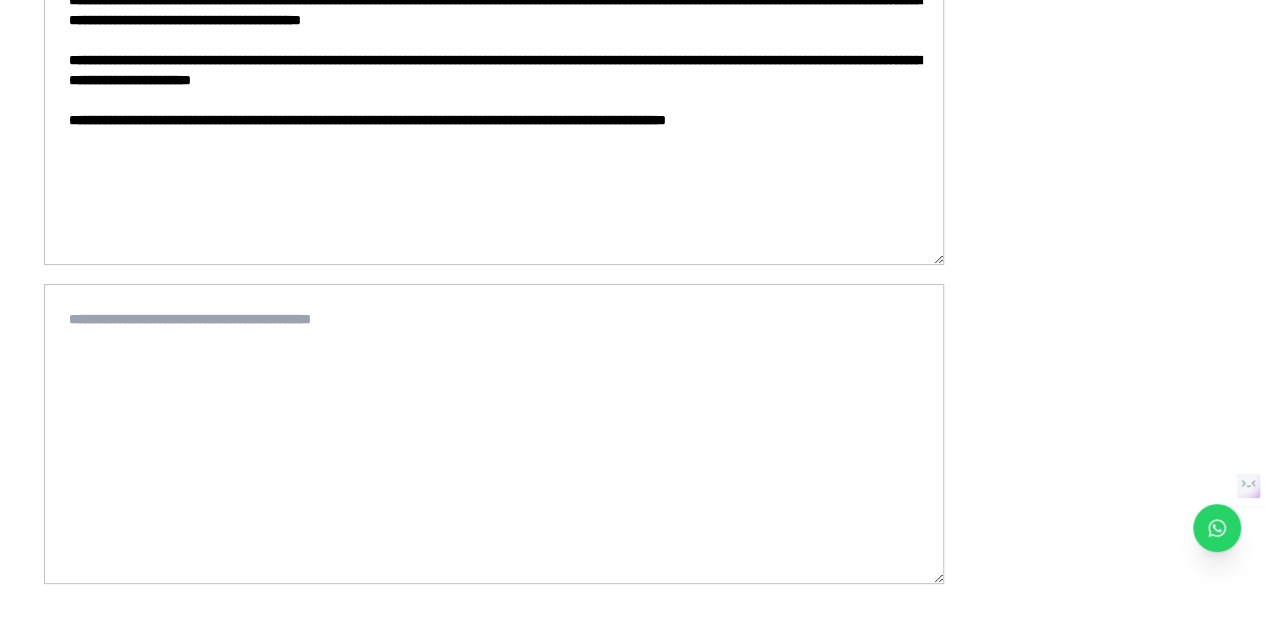 scroll, scrollTop: 500, scrollLeft: 0, axis: vertical 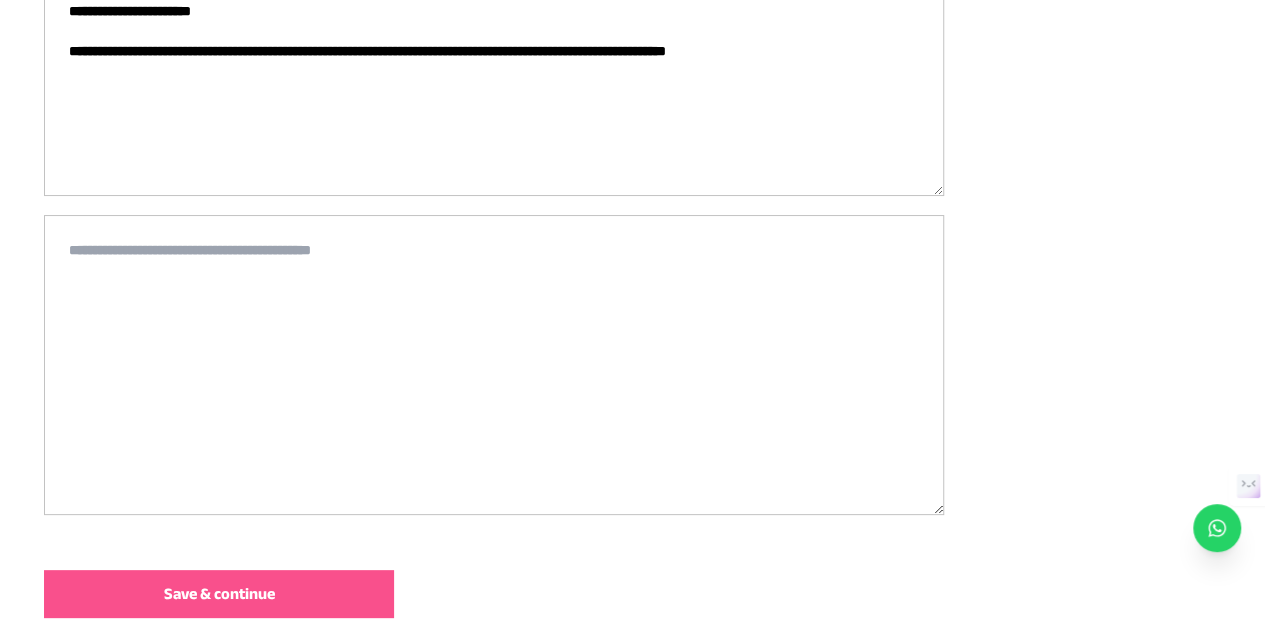 click at bounding box center [494, 365] 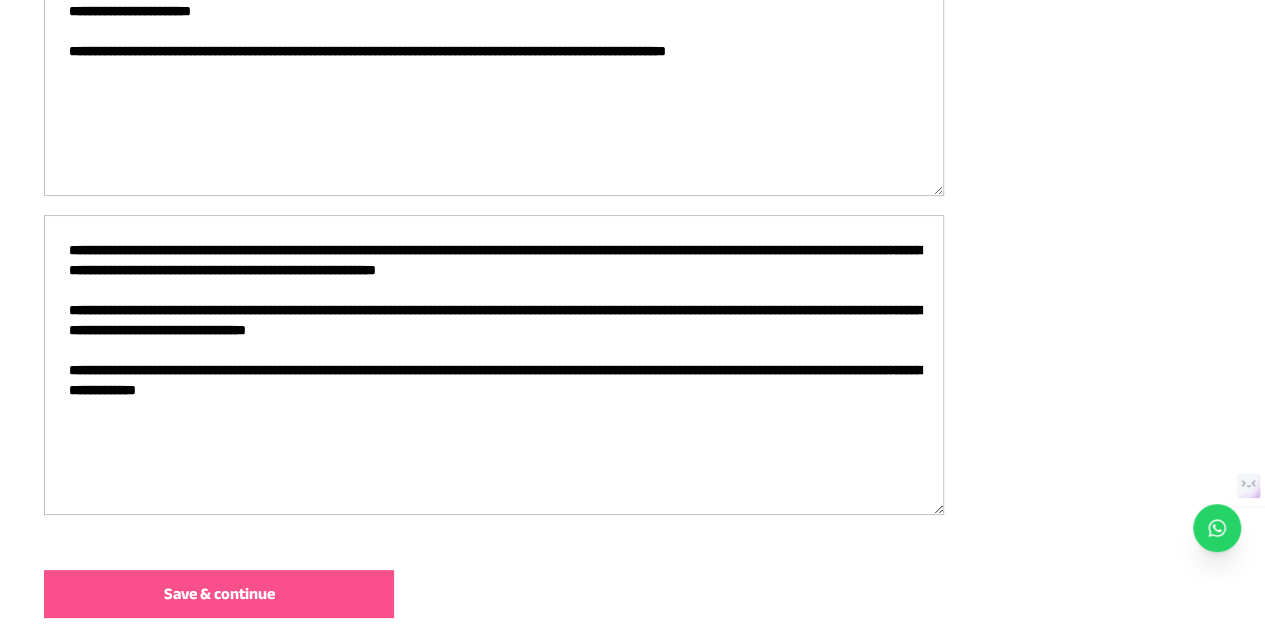 type on "**********" 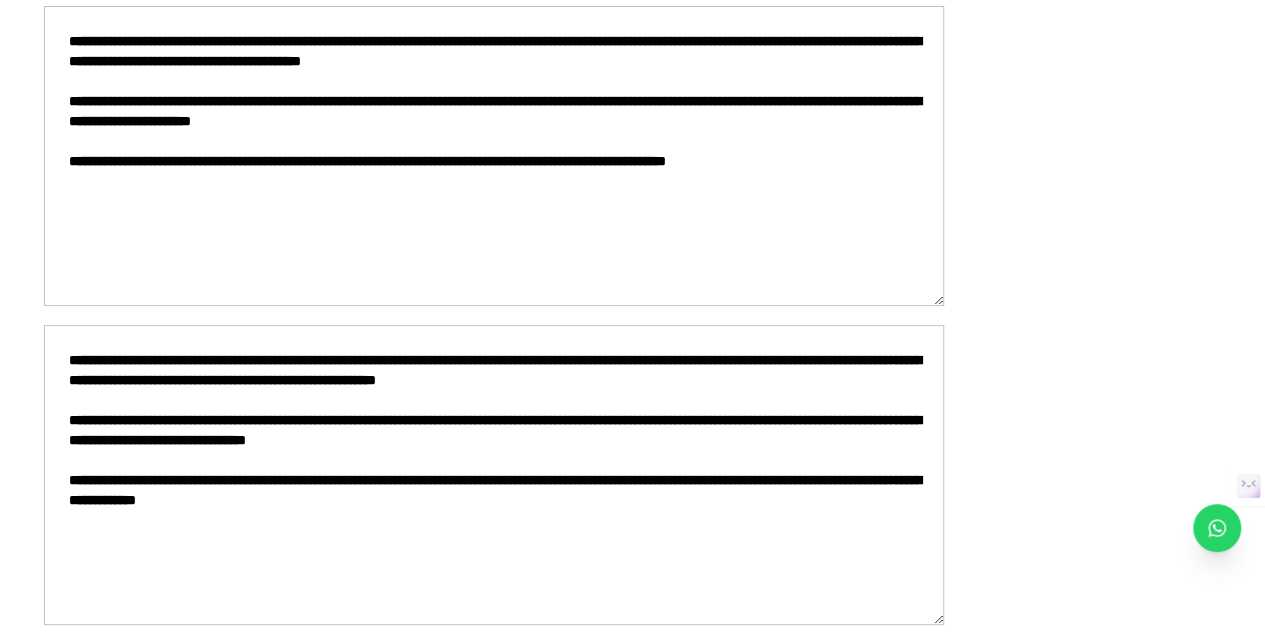 scroll, scrollTop: 400, scrollLeft: 0, axis: vertical 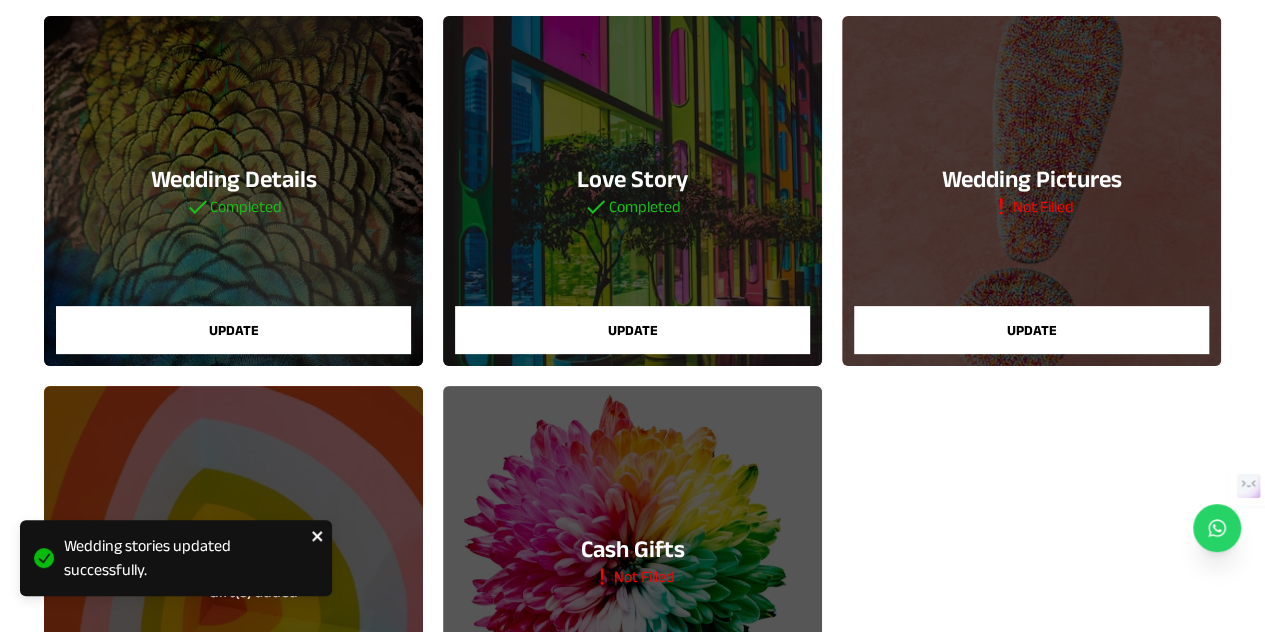 click 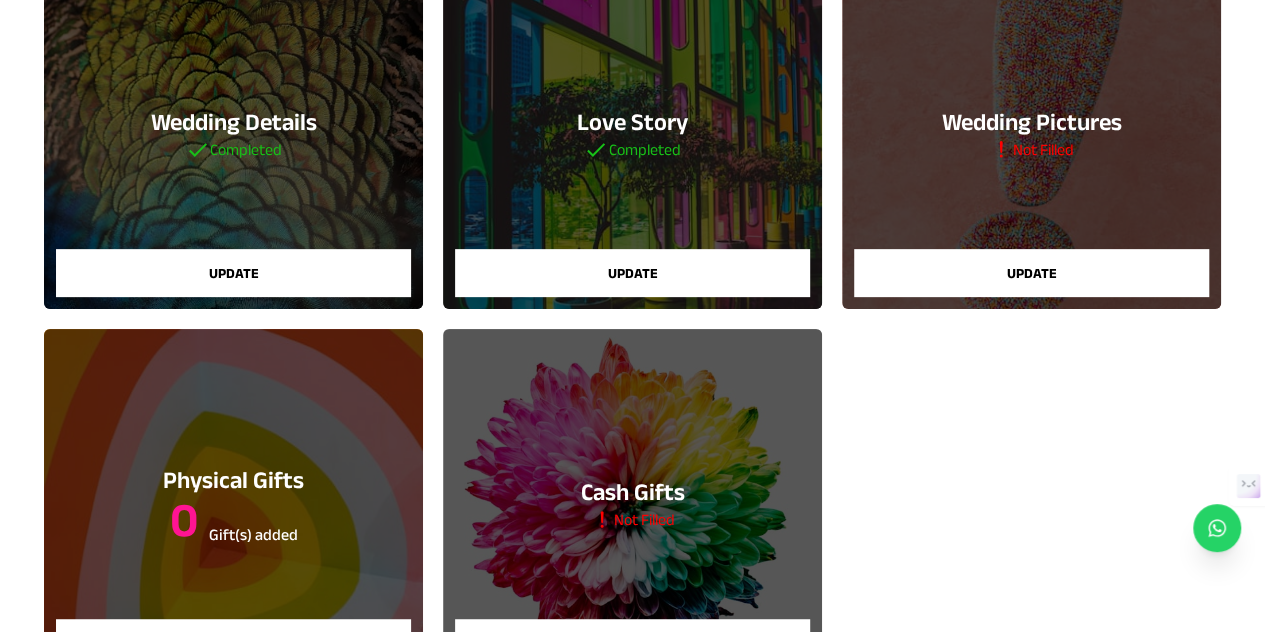 scroll, scrollTop: 200, scrollLeft: 0, axis: vertical 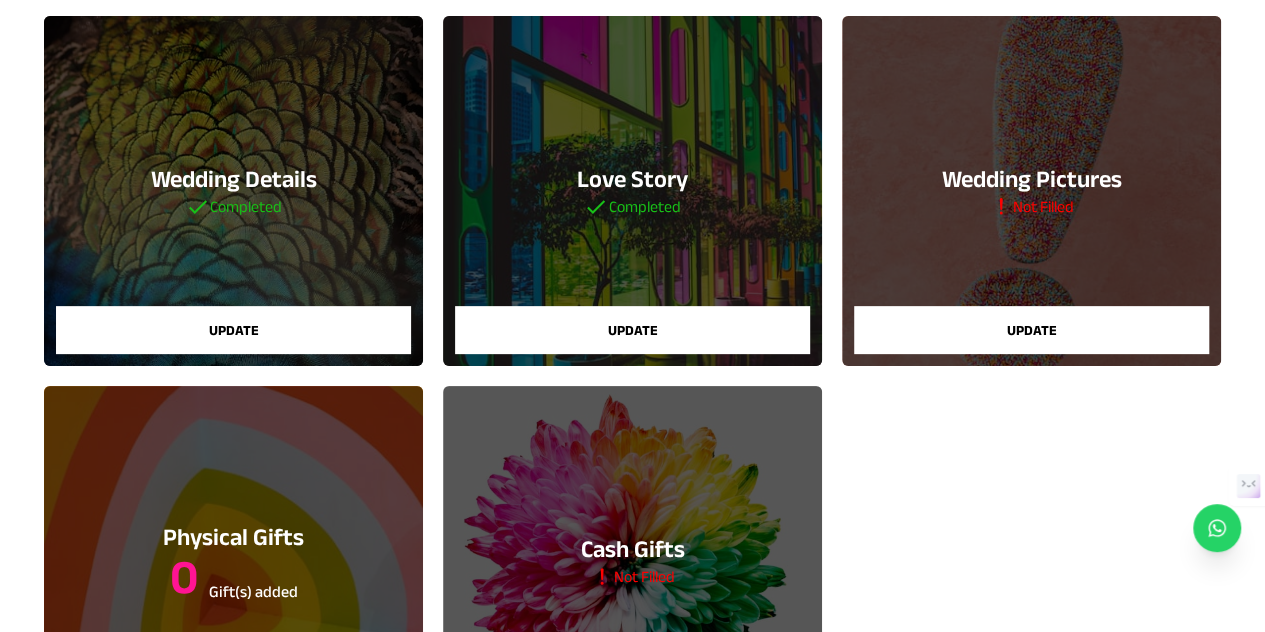 click on "Update" at bounding box center (1031, 330) 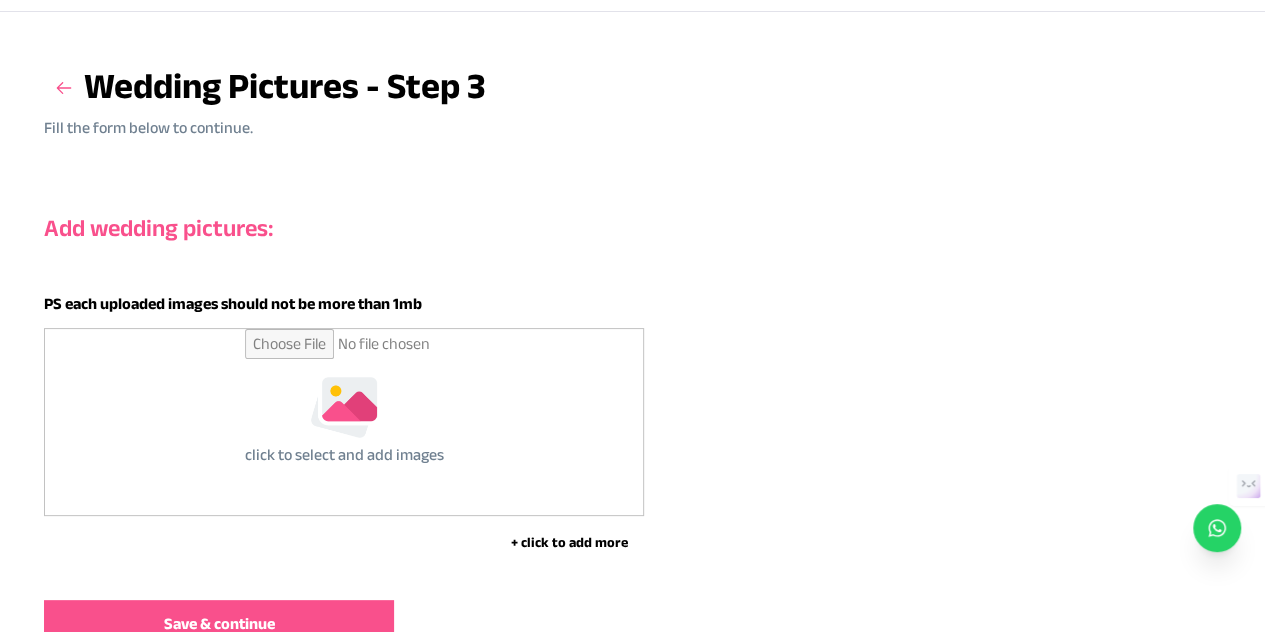 scroll, scrollTop: 100, scrollLeft: 0, axis: vertical 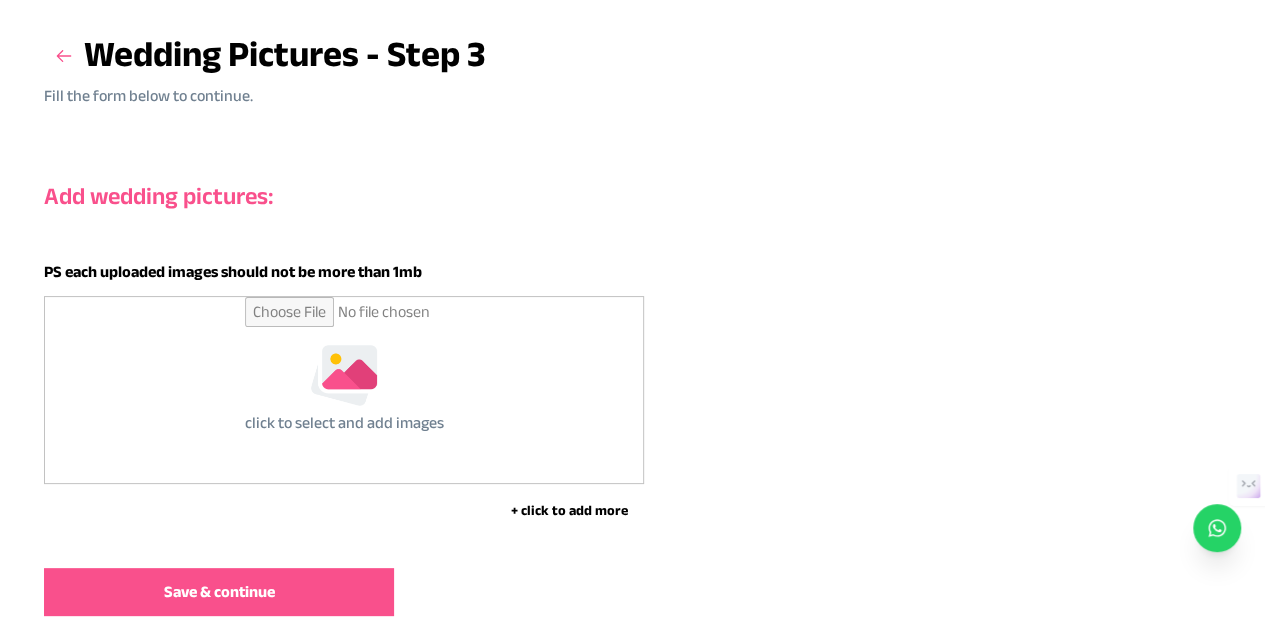 click at bounding box center (344, 390) 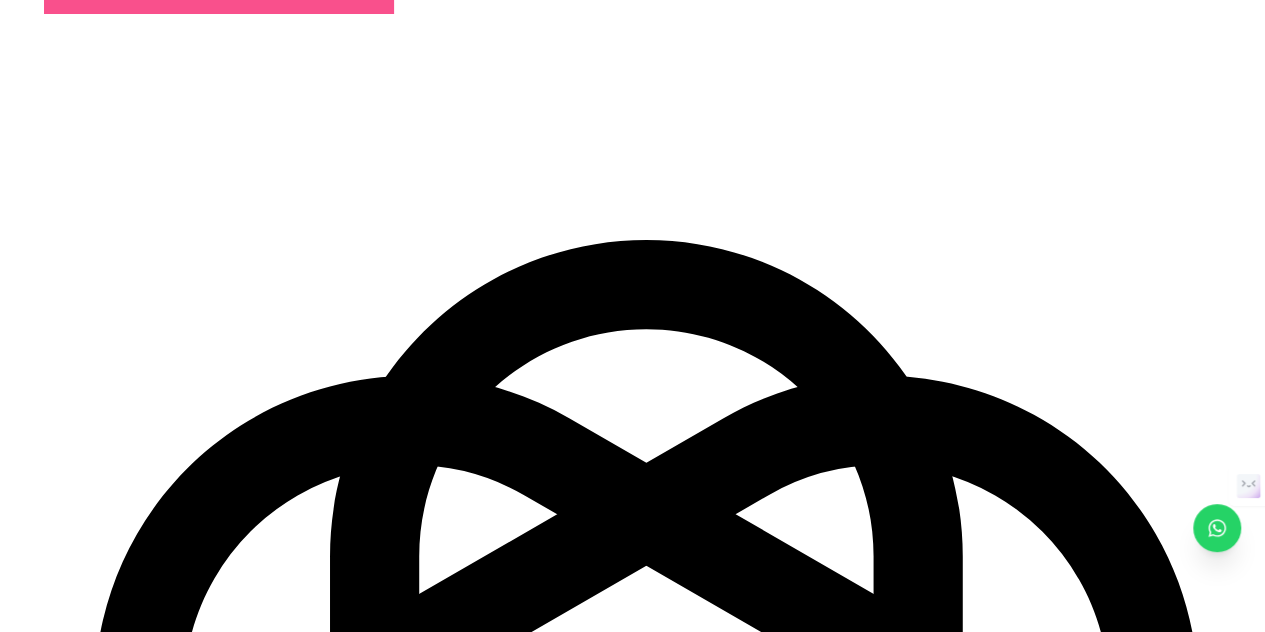scroll, scrollTop: 541, scrollLeft: 0, axis: vertical 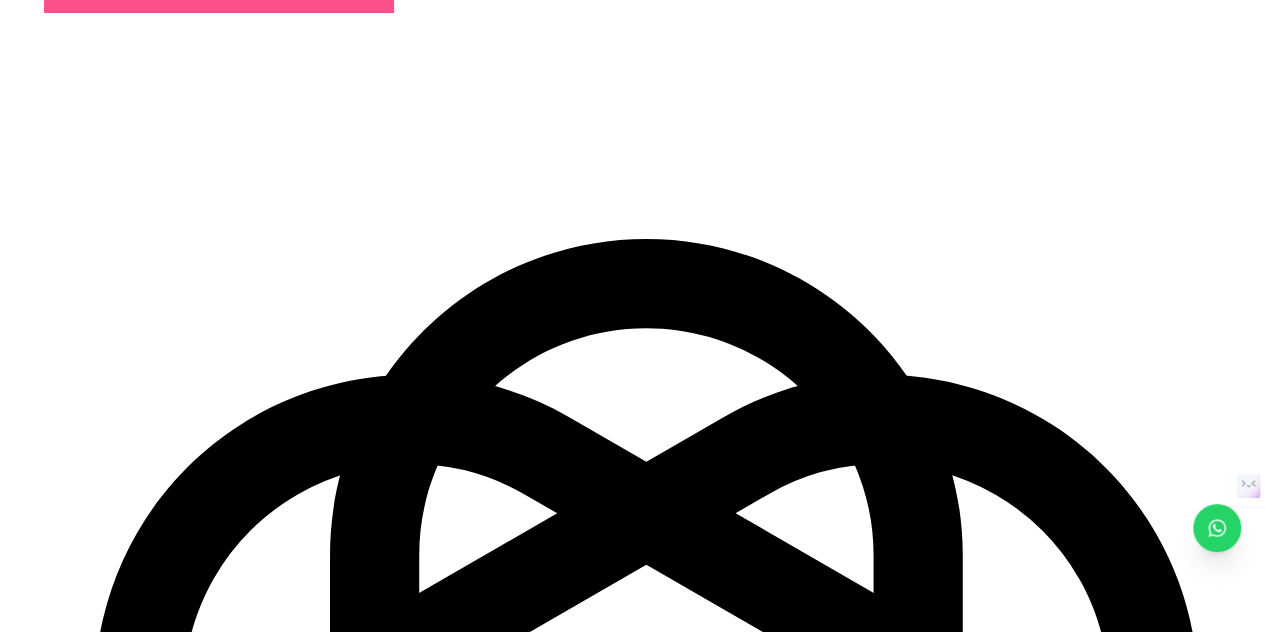 click on "Add wedding pictures: PS each uploaded images should not be more than 1mb + click to add more Save & continue" at bounding box center (632, -124) 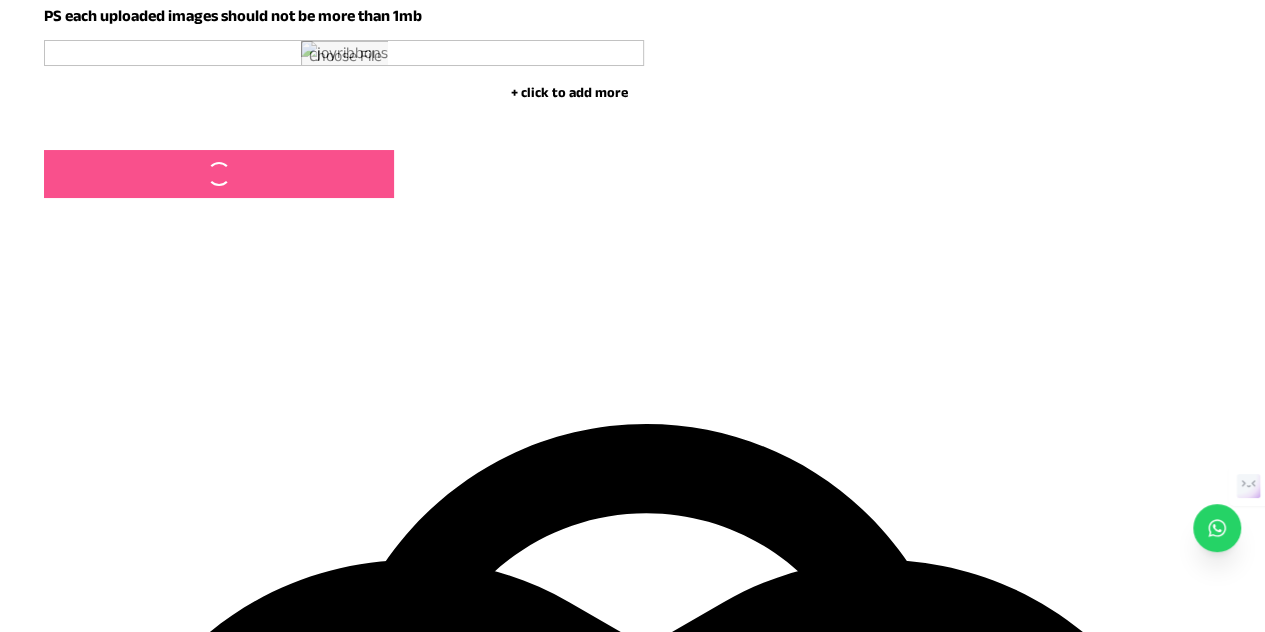 scroll, scrollTop: 141, scrollLeft: 0, axis: vertical 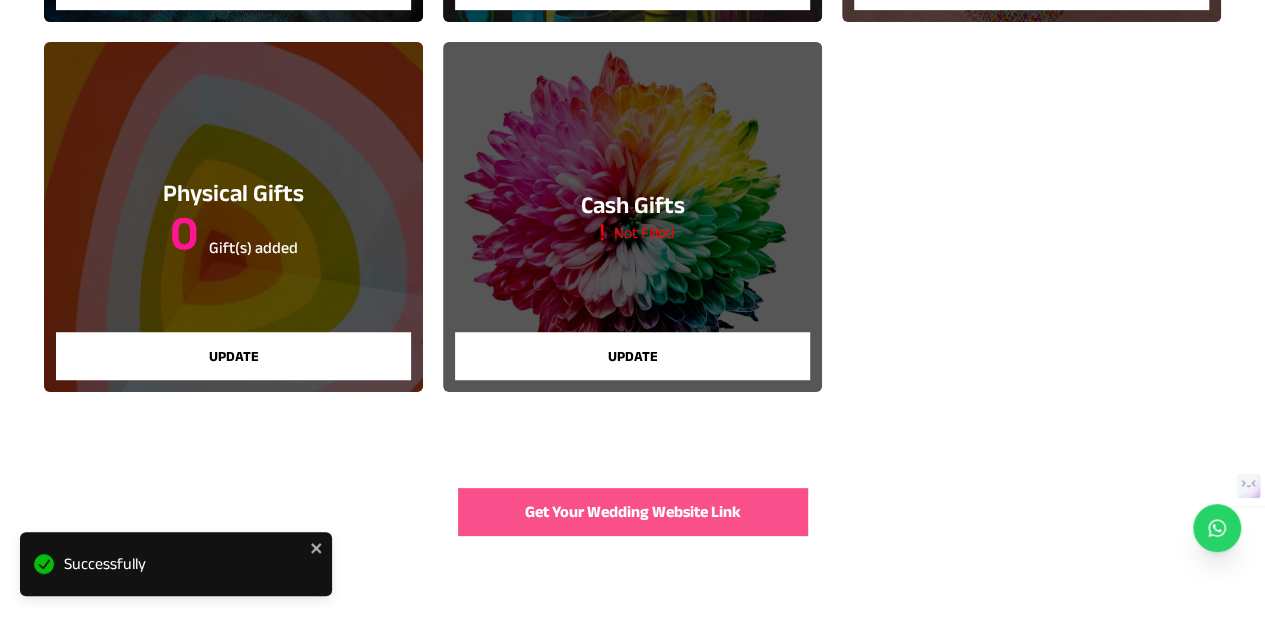 click on "Update" at bounding box center (233, 356) 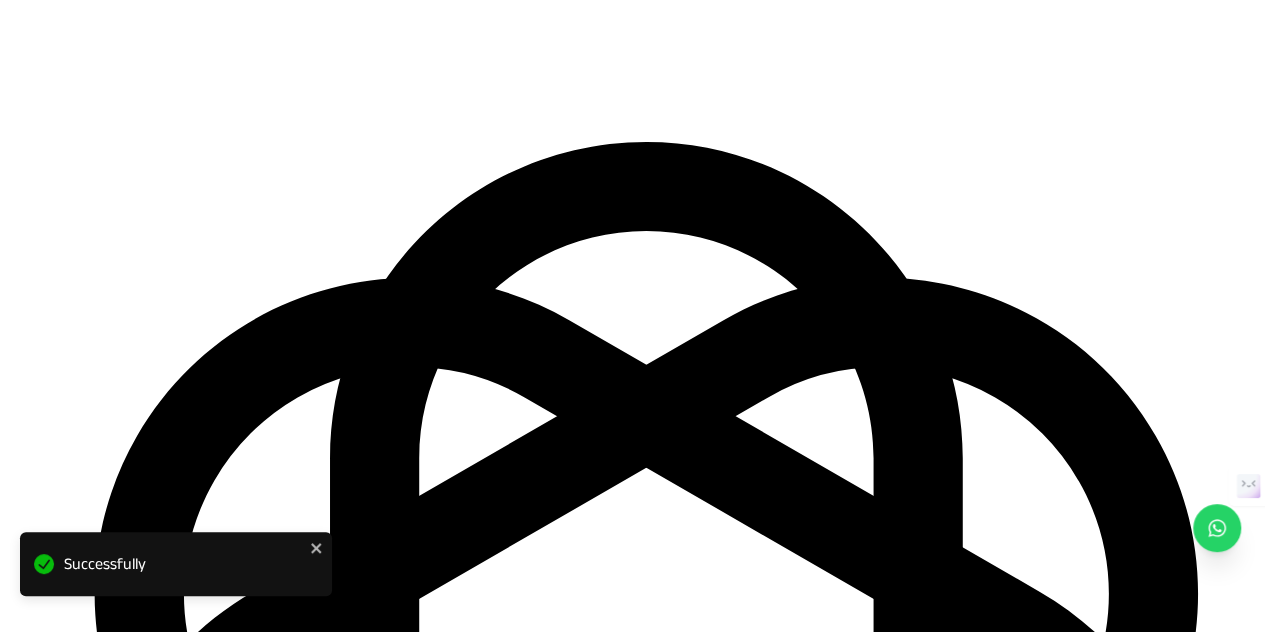 click on "Add My Own List" at bounding box center (234, -160) 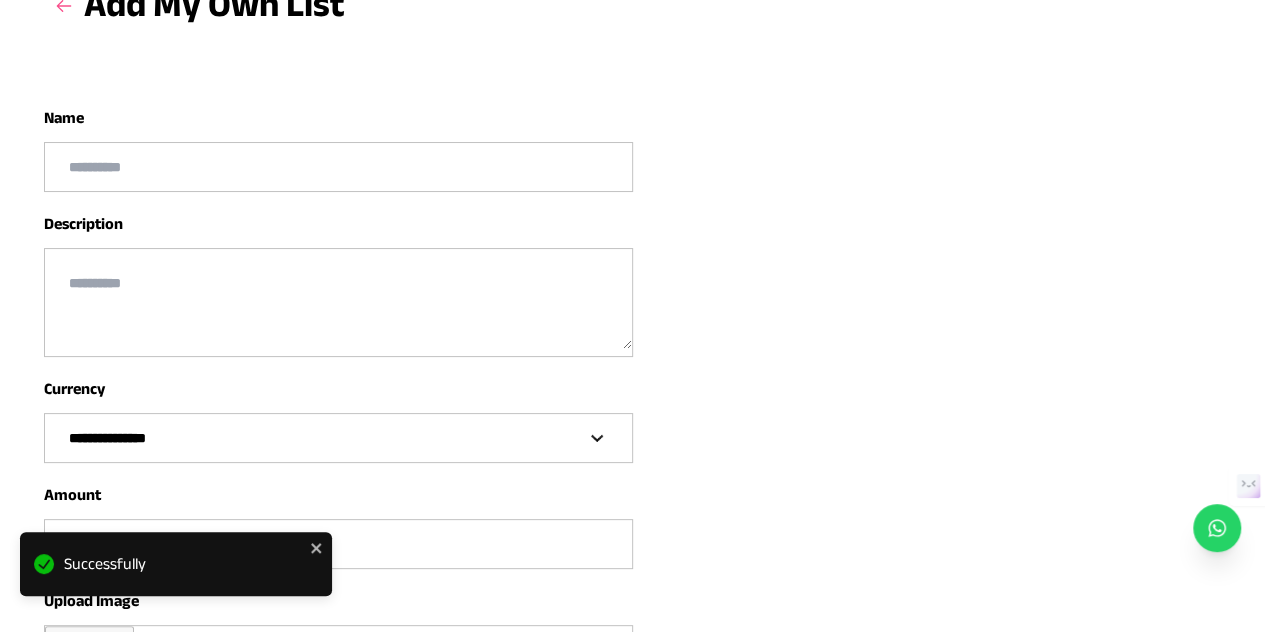 scroll, scrollTop: 129, scrollLeft: 0, axis: vertical 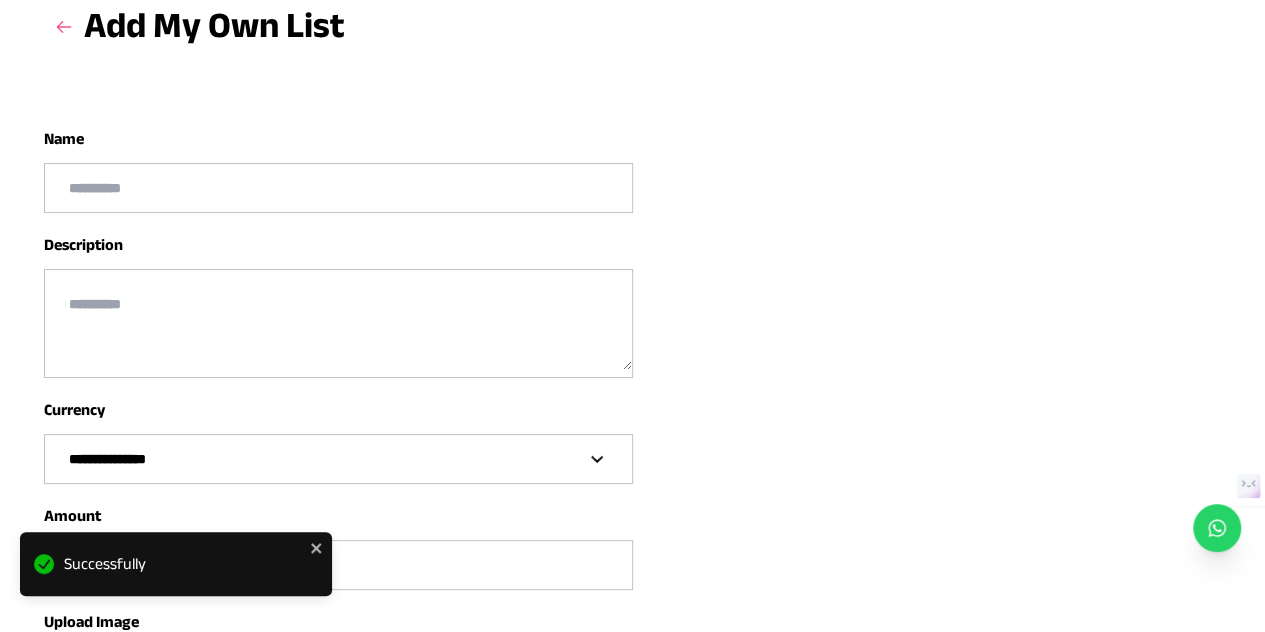 click at bounding box center [338, 188] 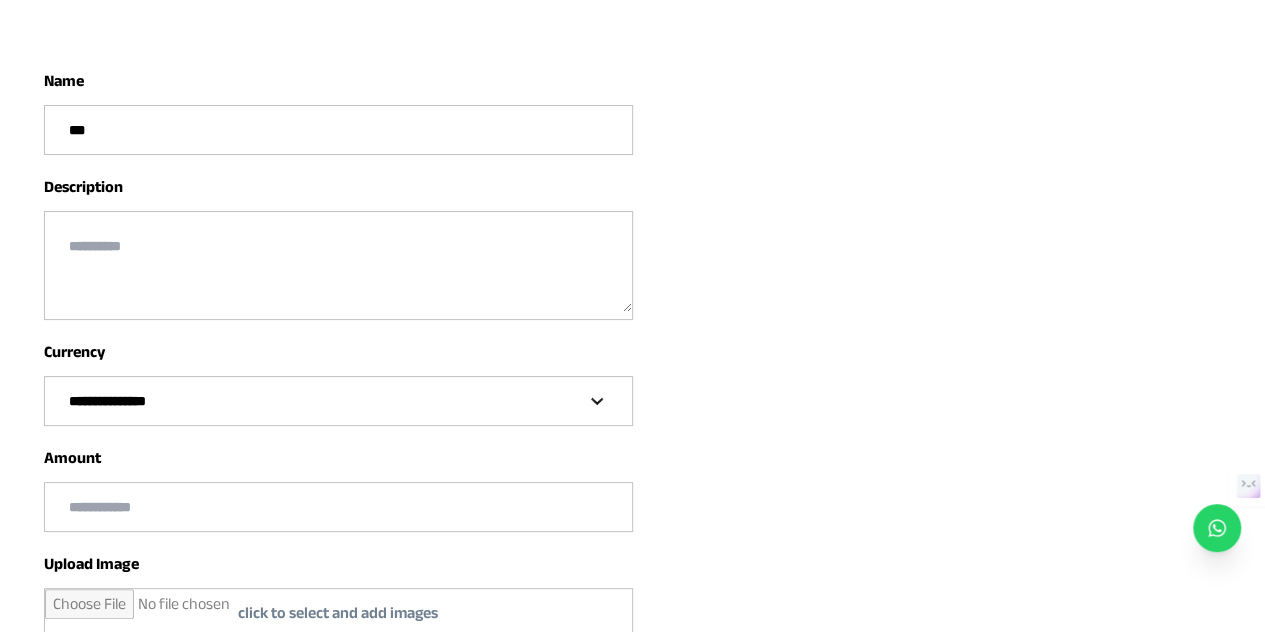 scroll, scrollTop: 229, scrollLeft: 0, axis: vertical 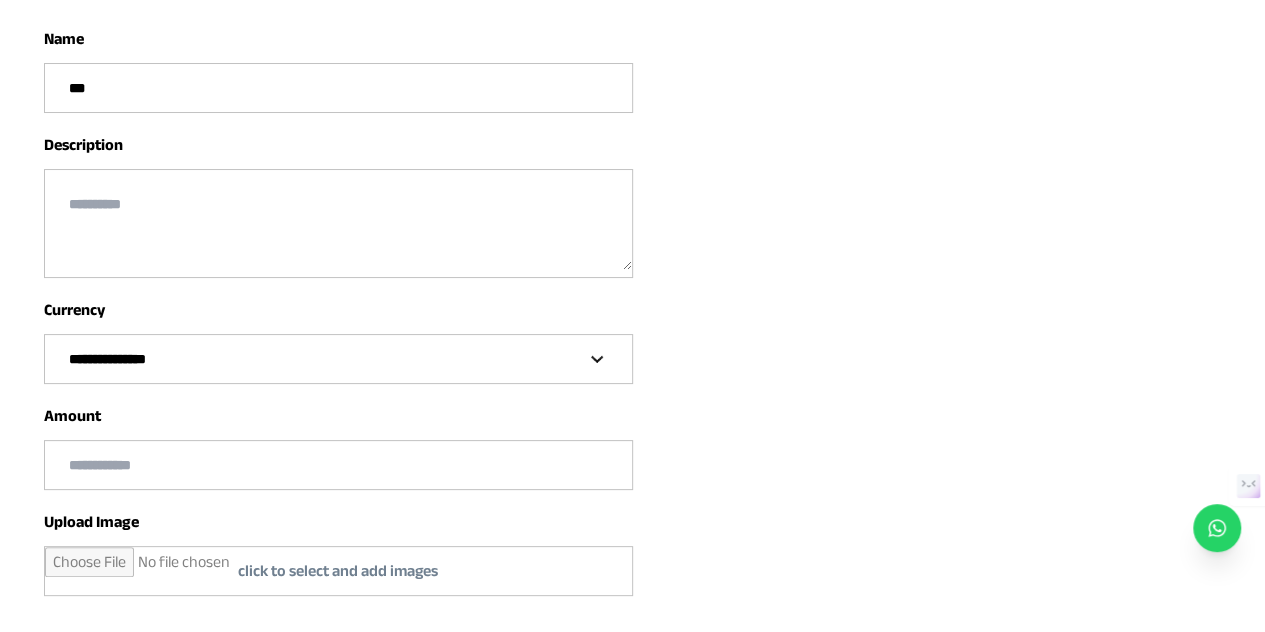 type on "***" 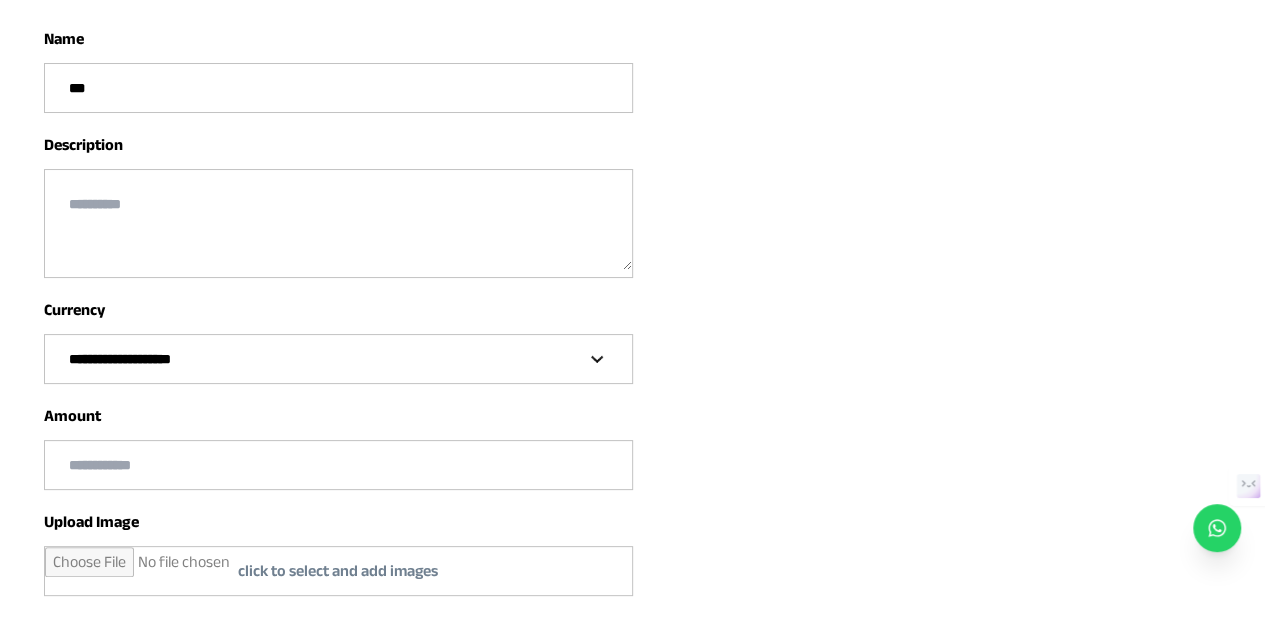 click on "**********" at bounding box center (338, 359) 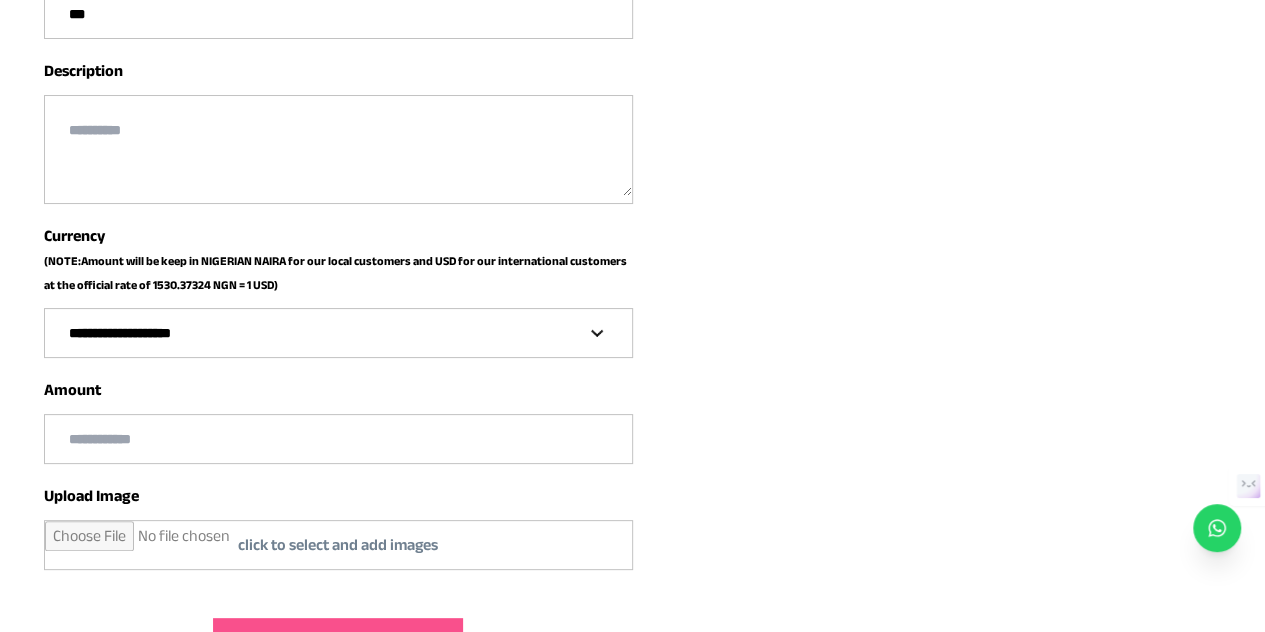 scroll, scrollTop: 329, scrollLeft: 0, axis: vertical 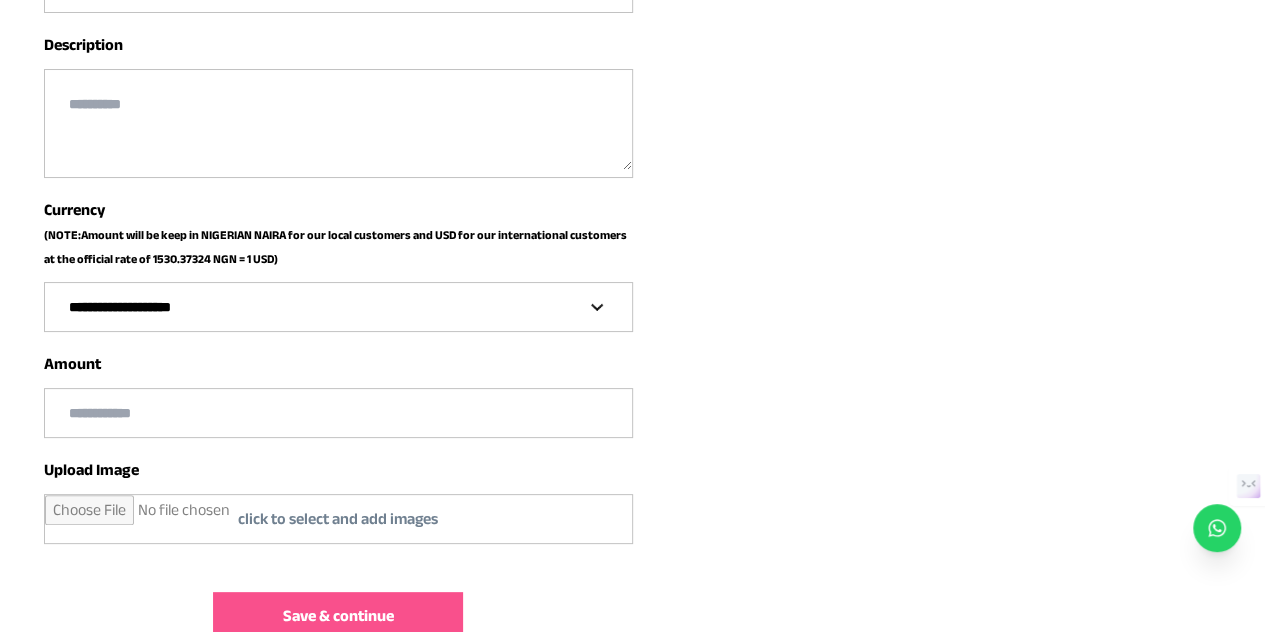 click at bounding box center [338, 413] 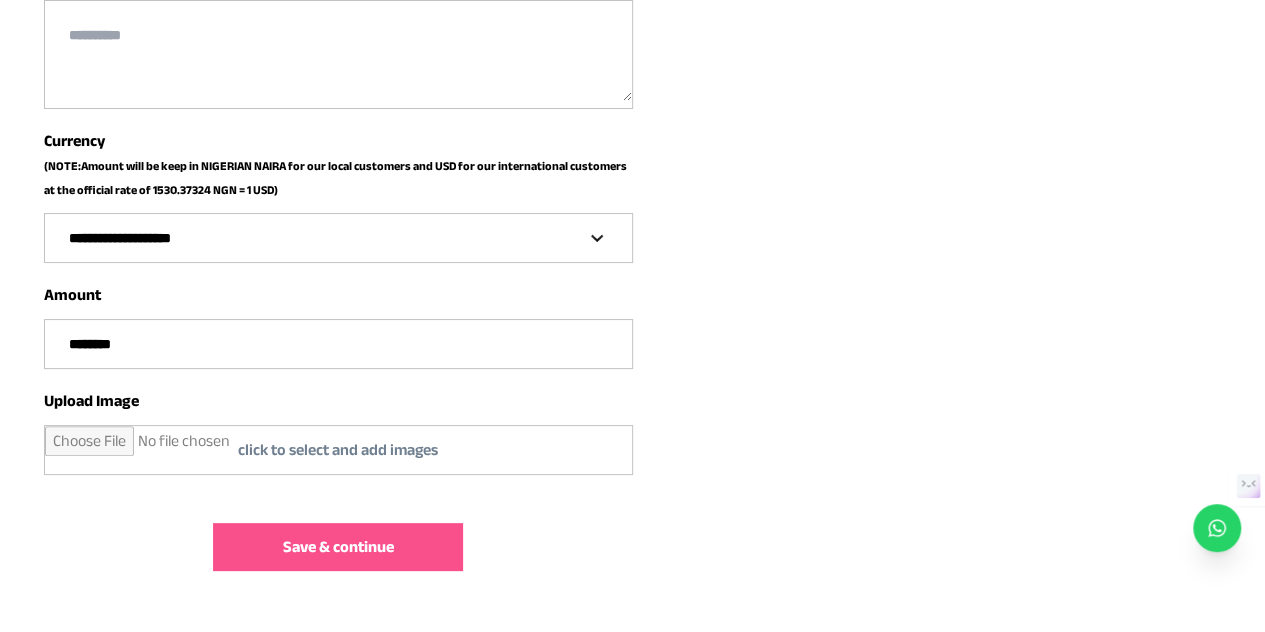 scroll, scrollTop: 429, scrollLeft: 0, axis: vertical 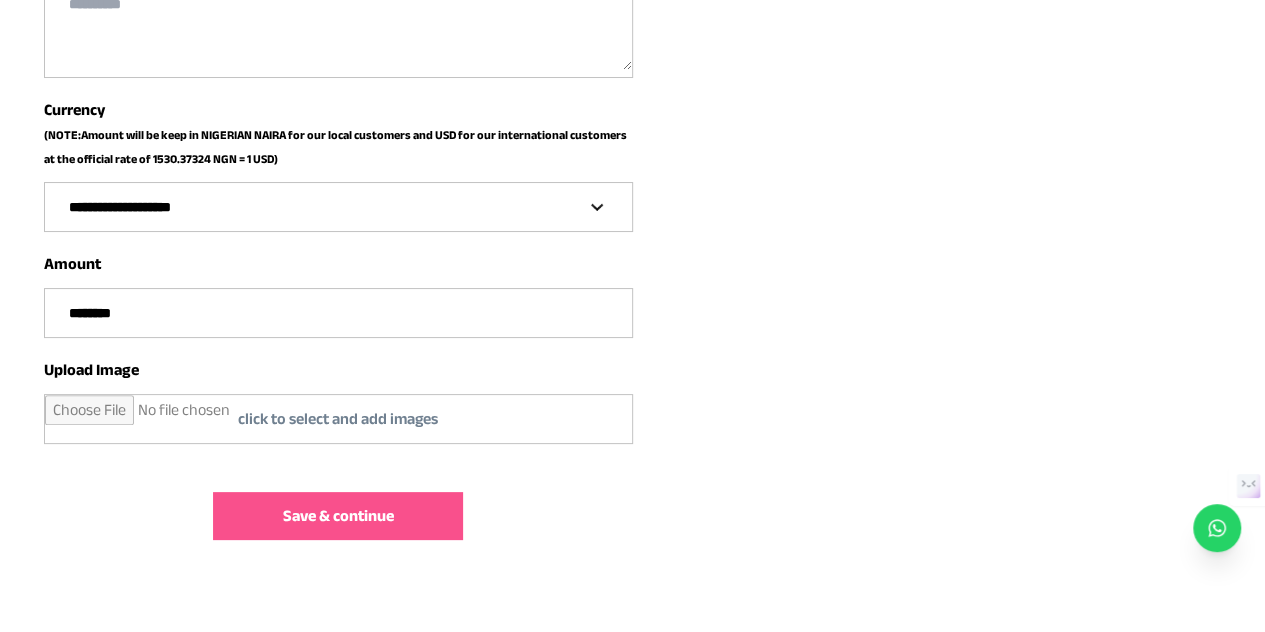 type on "********" 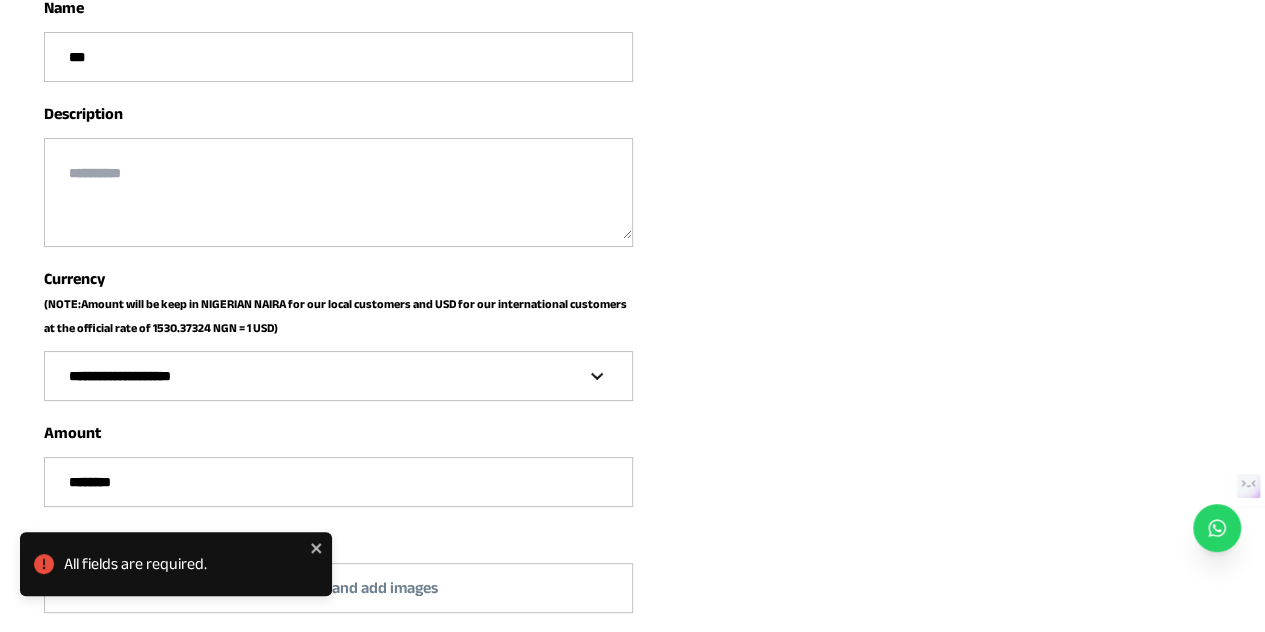 scroll, scrollTop: 229, scrollLeft: 0, axis: vertical 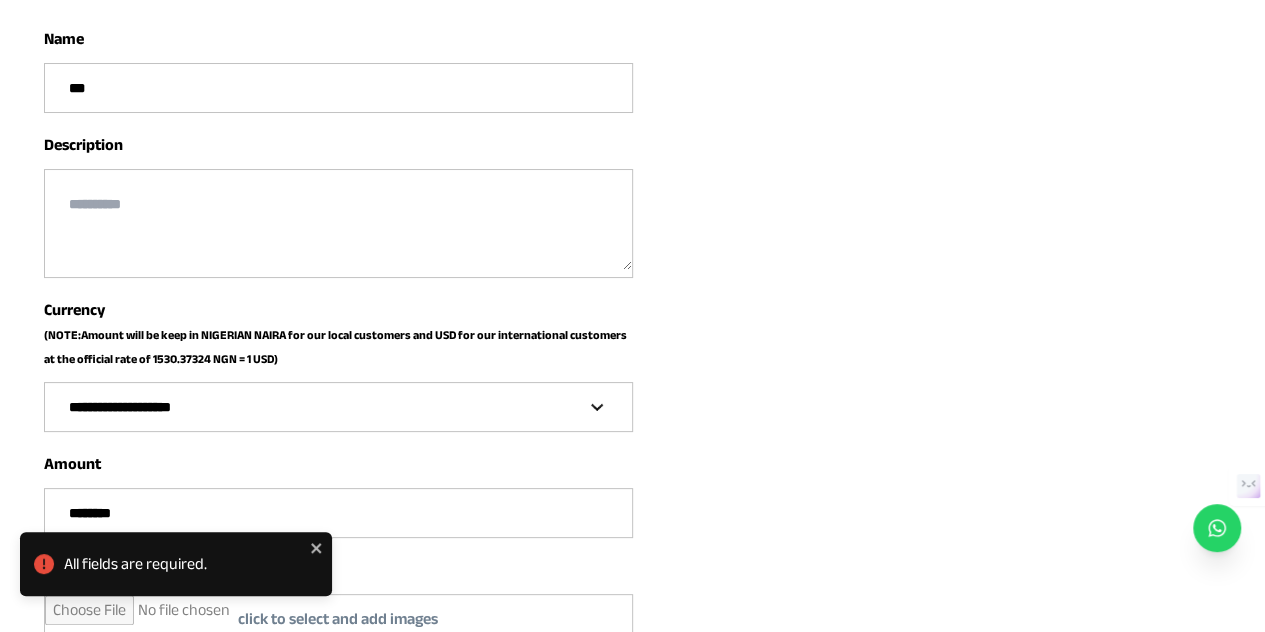 click at bounding box center (338, 220) 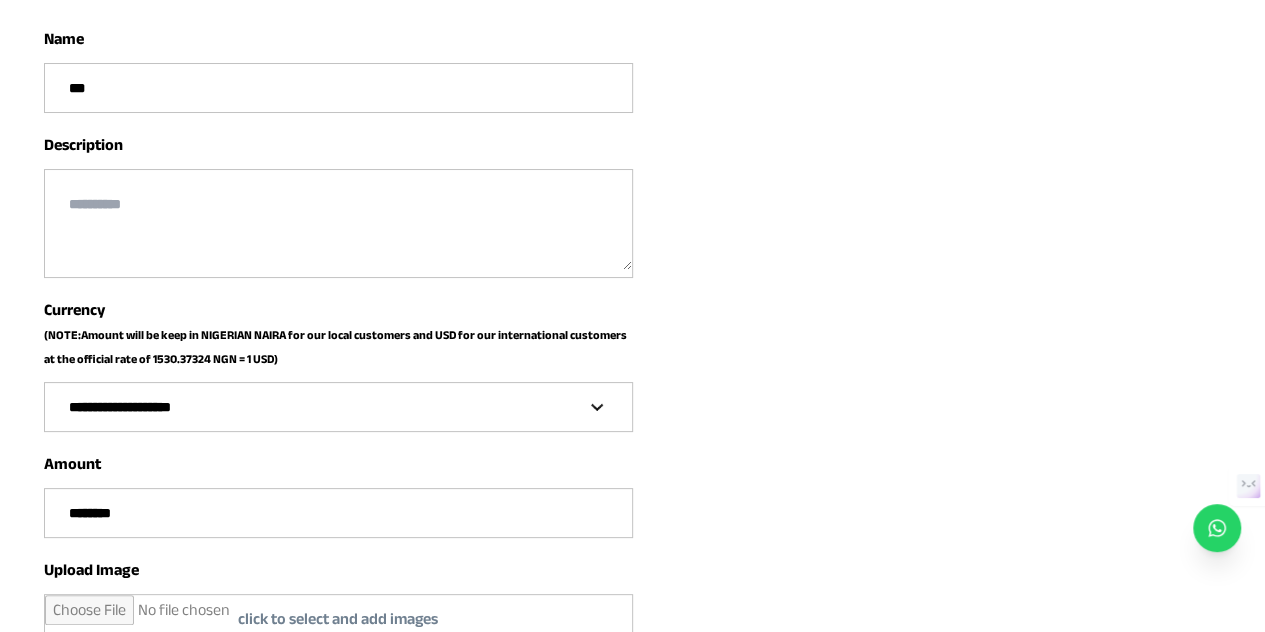 paste on "**********" 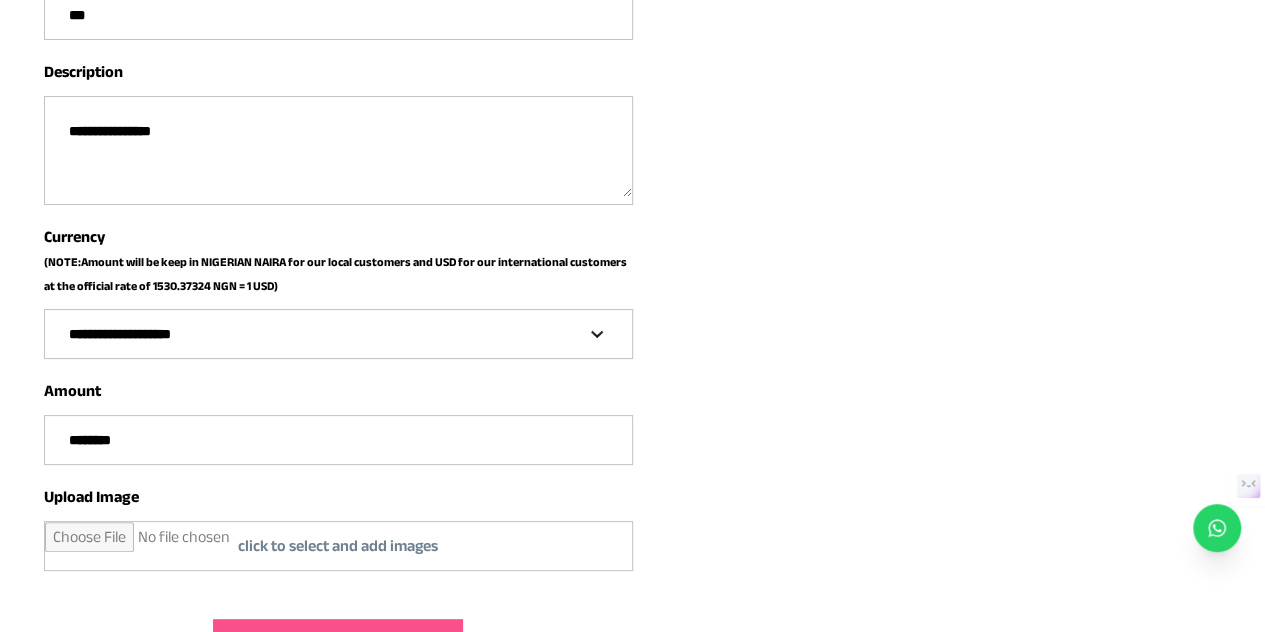 scroll, scrollTop: 329, scrollLeft: 0, axis: vertical 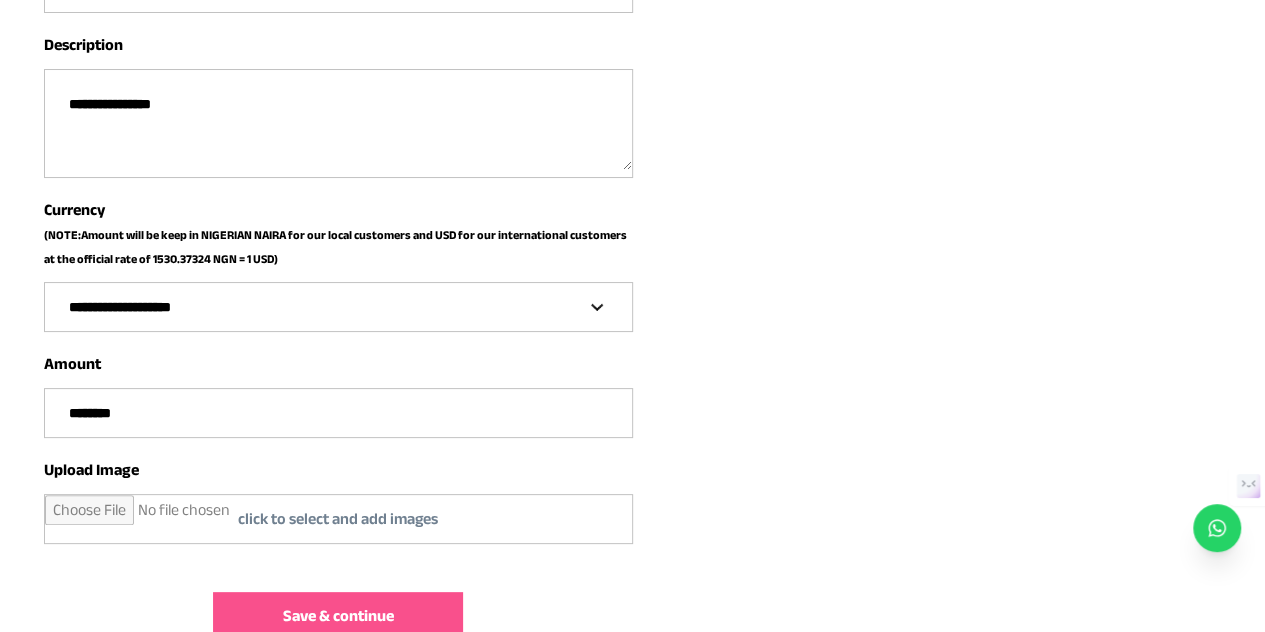 type on "**********" 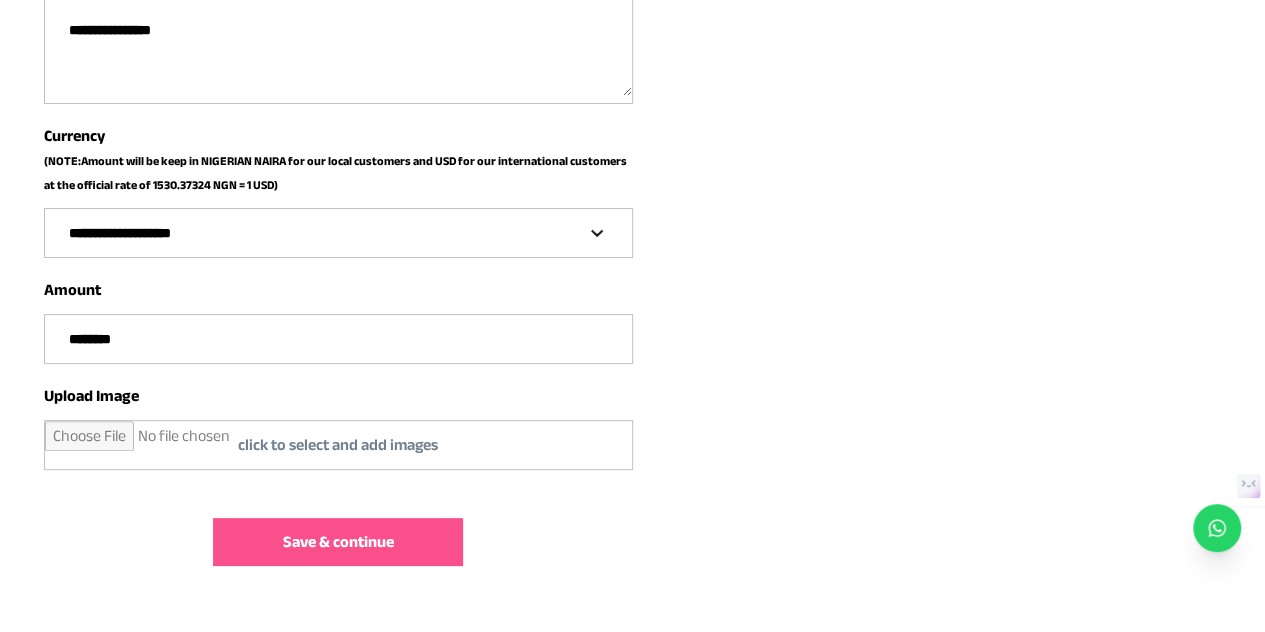 scroll, scrollTop: 477, scrollLeft: 0, axis: vertical 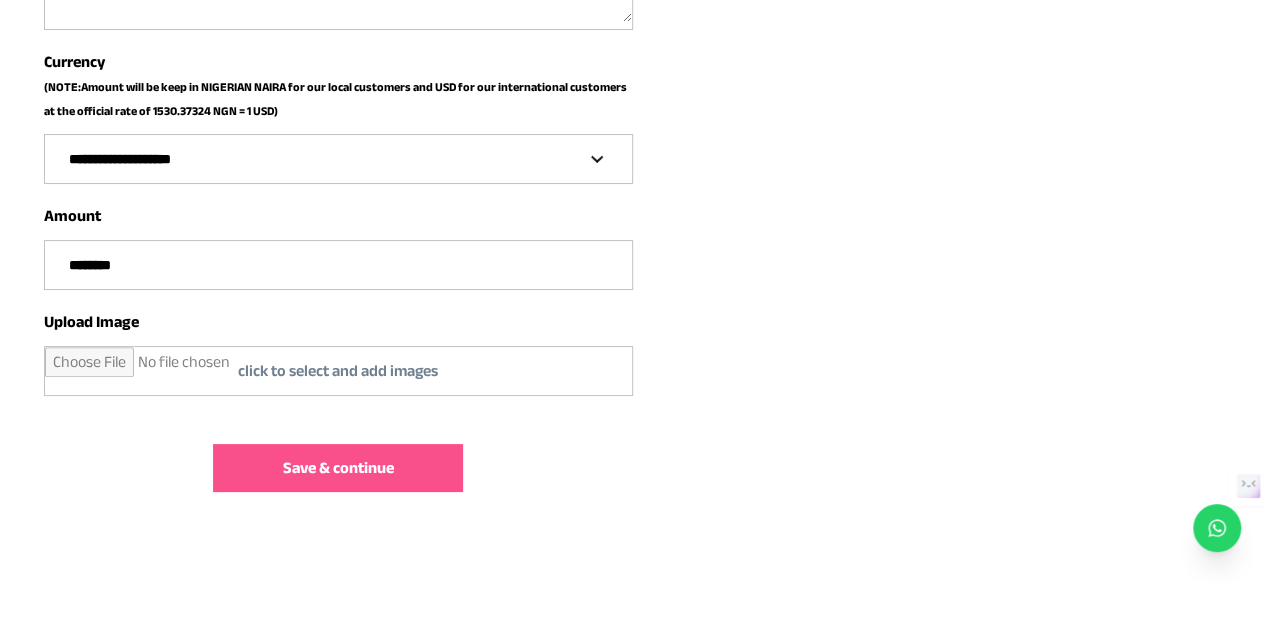 type on "**********" 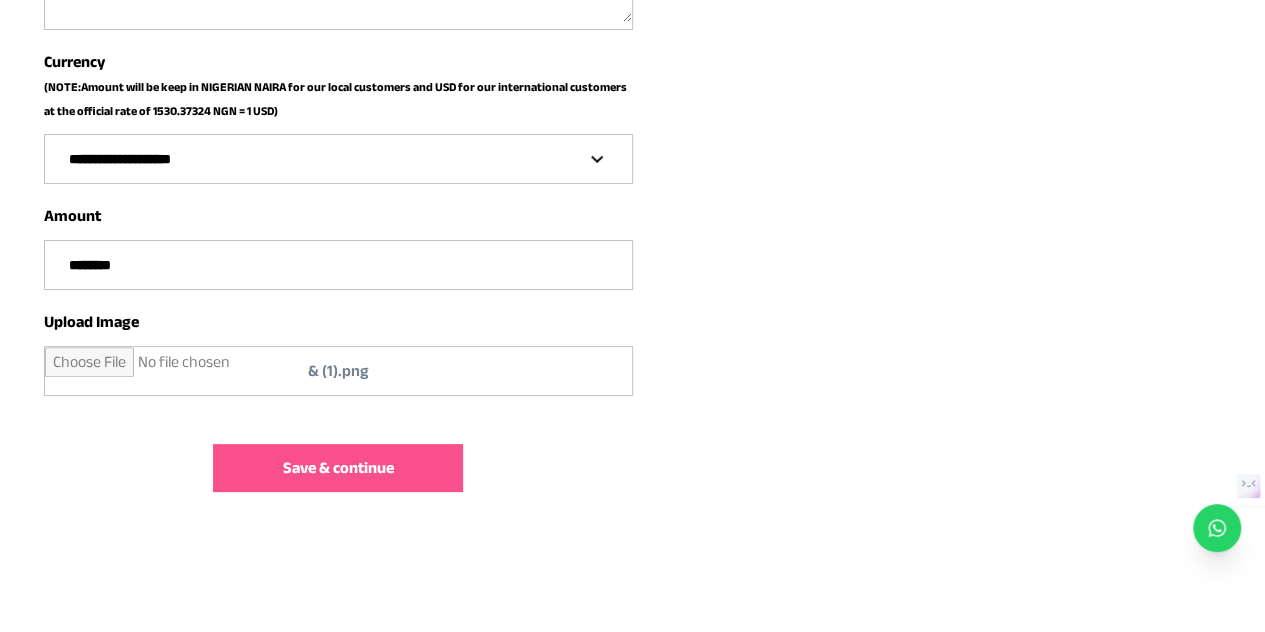click on "Save & continue" at bounding box center [338, 468] 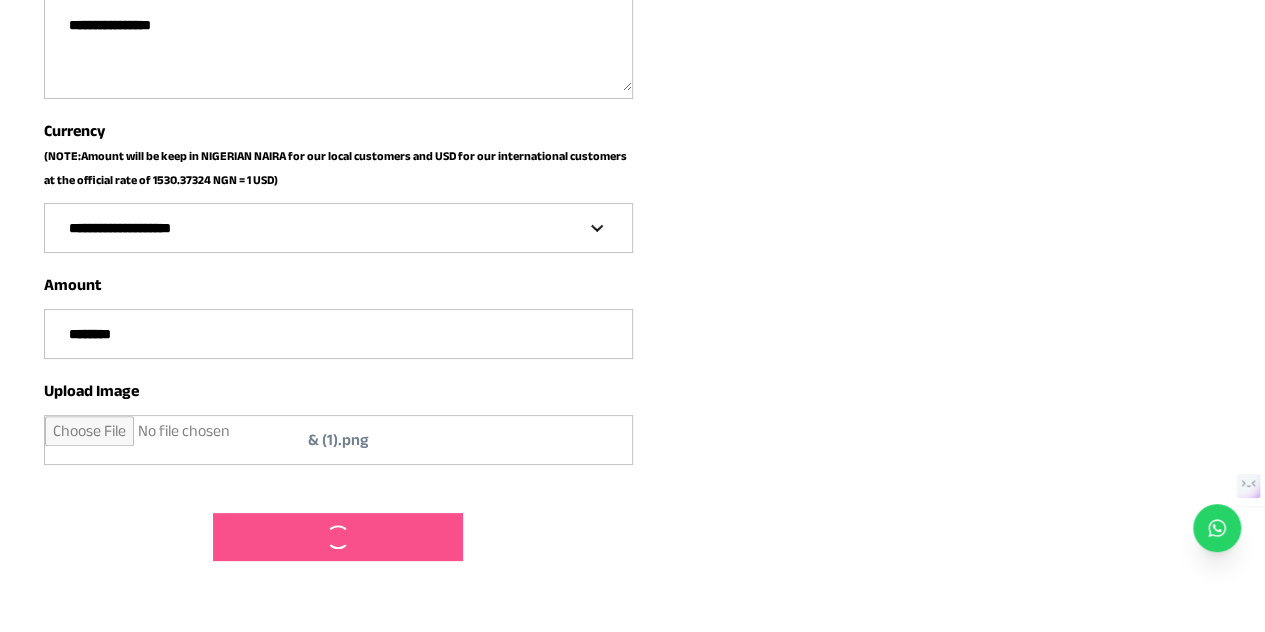 scroll, scrollTop: 377, scrollLeft: 0, axis: vertical 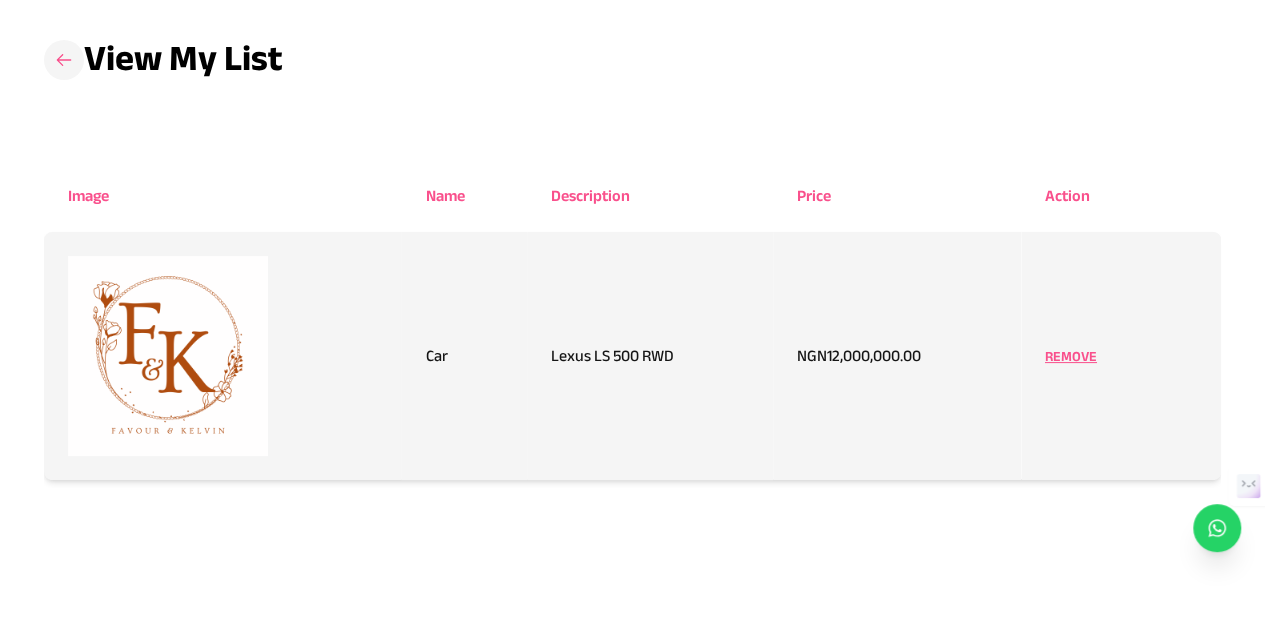 click 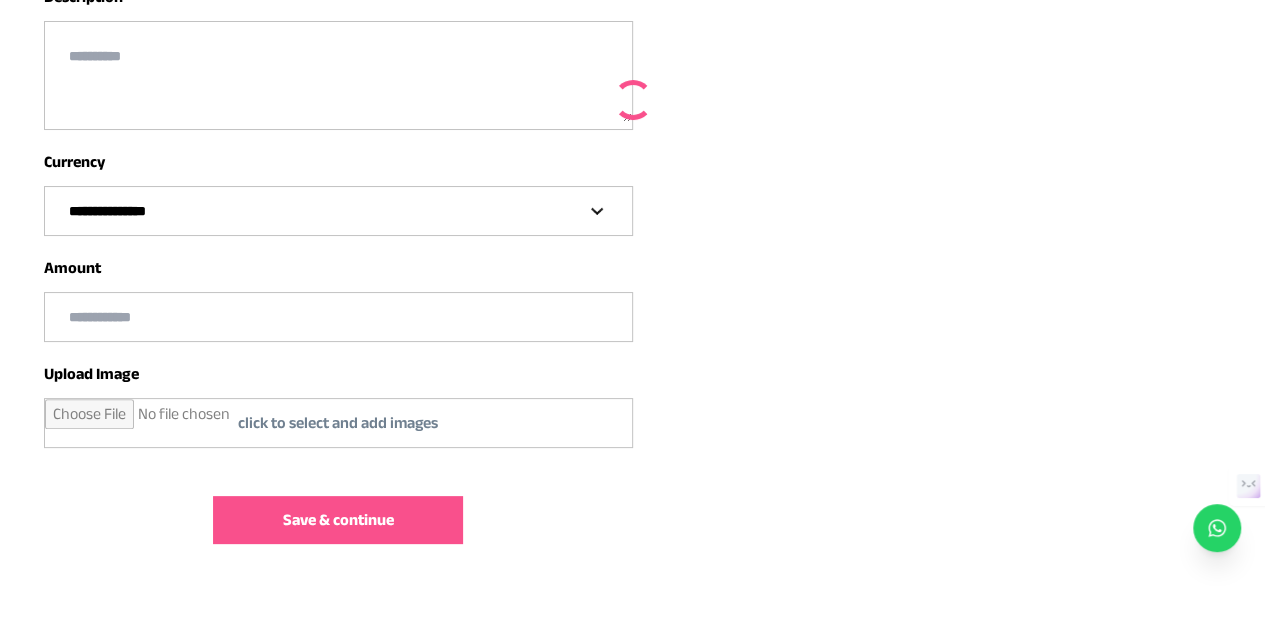 scroll, scrollTop: 0, scrollLeft: 0, axis: both 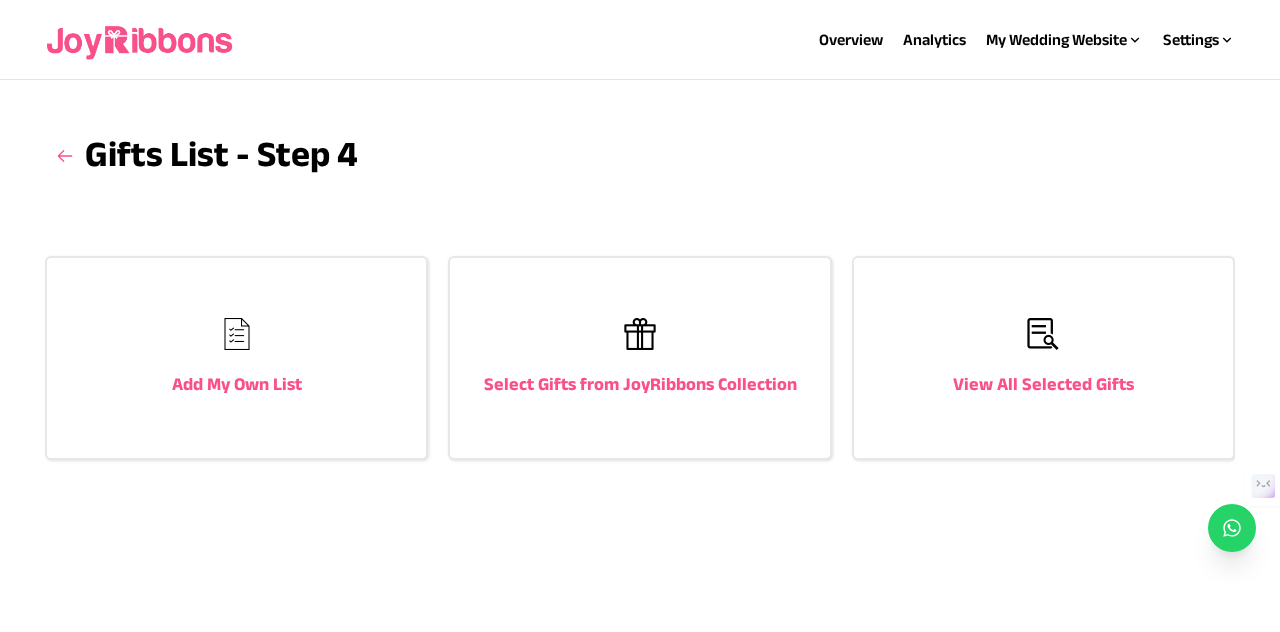 click on "Select Gifts from JoyRibbons Collection" at bounding box center [639, 358] 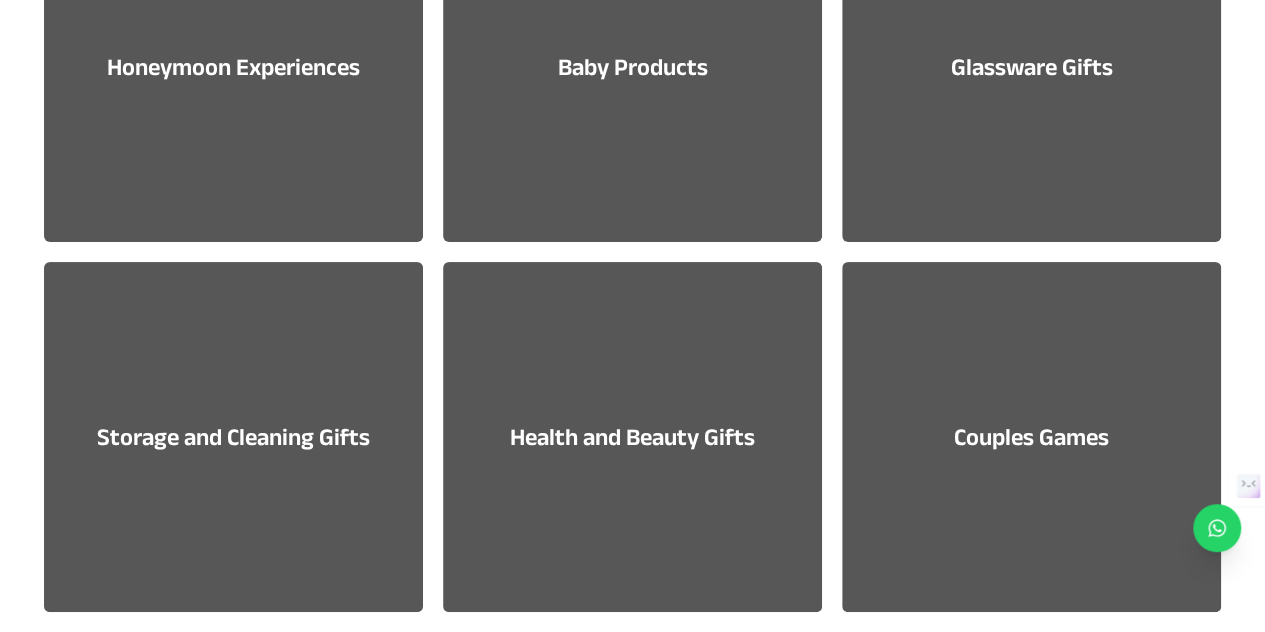 scroll, scrollTop: 200, scrollLeft: 0, axis: vertical 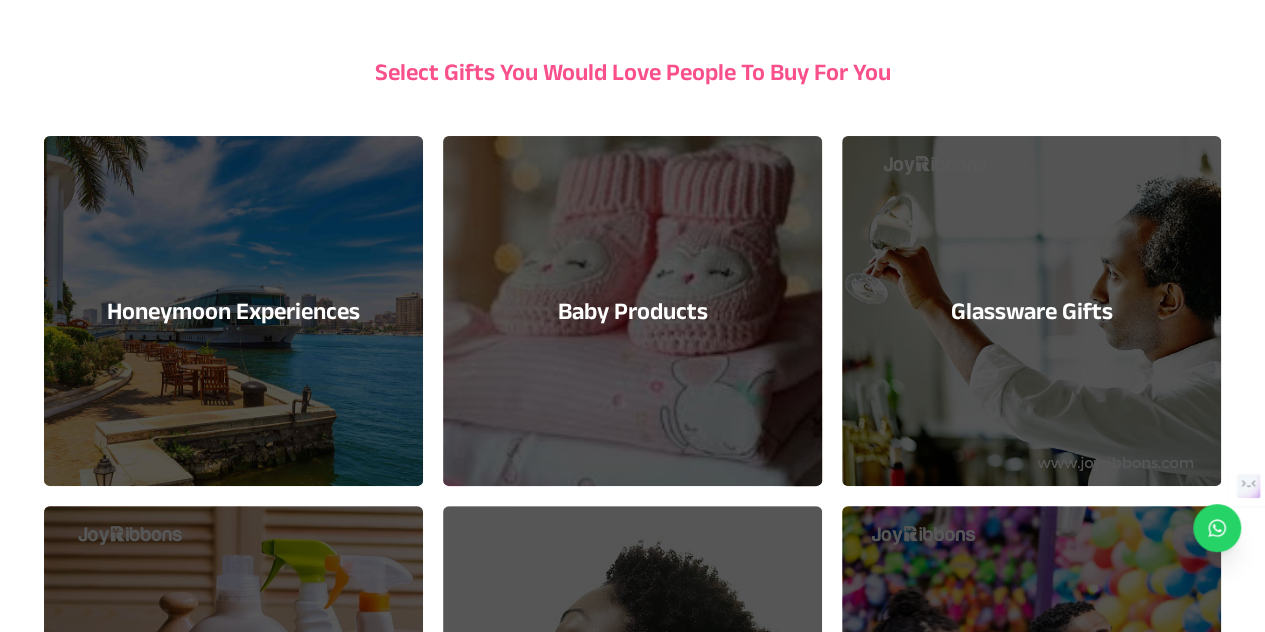 click on "Honeymoon Experiences" at bounding box center [233, 311] 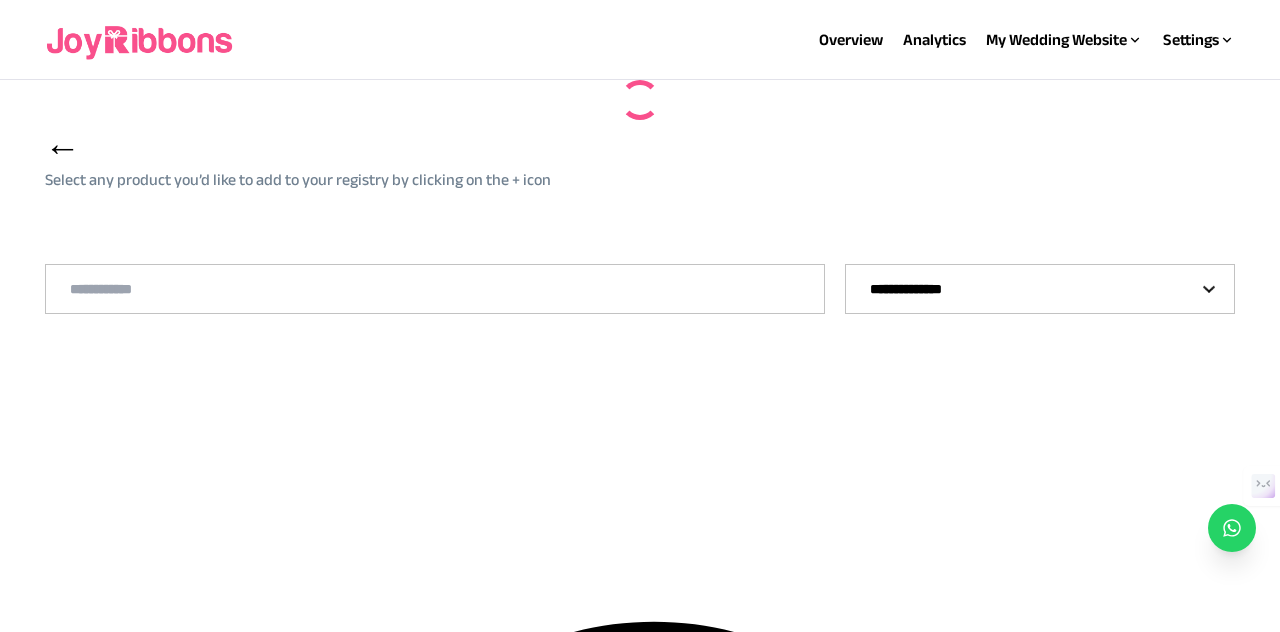 click on "**********" at bounding box center [1040, 289] 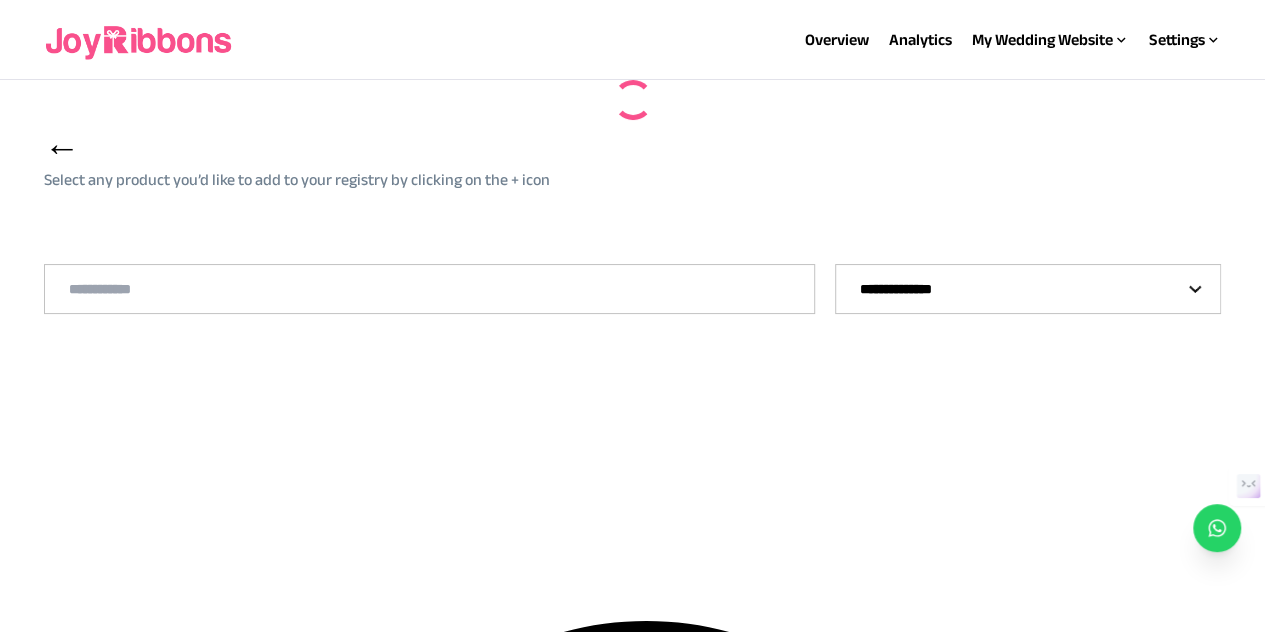 select on "**" 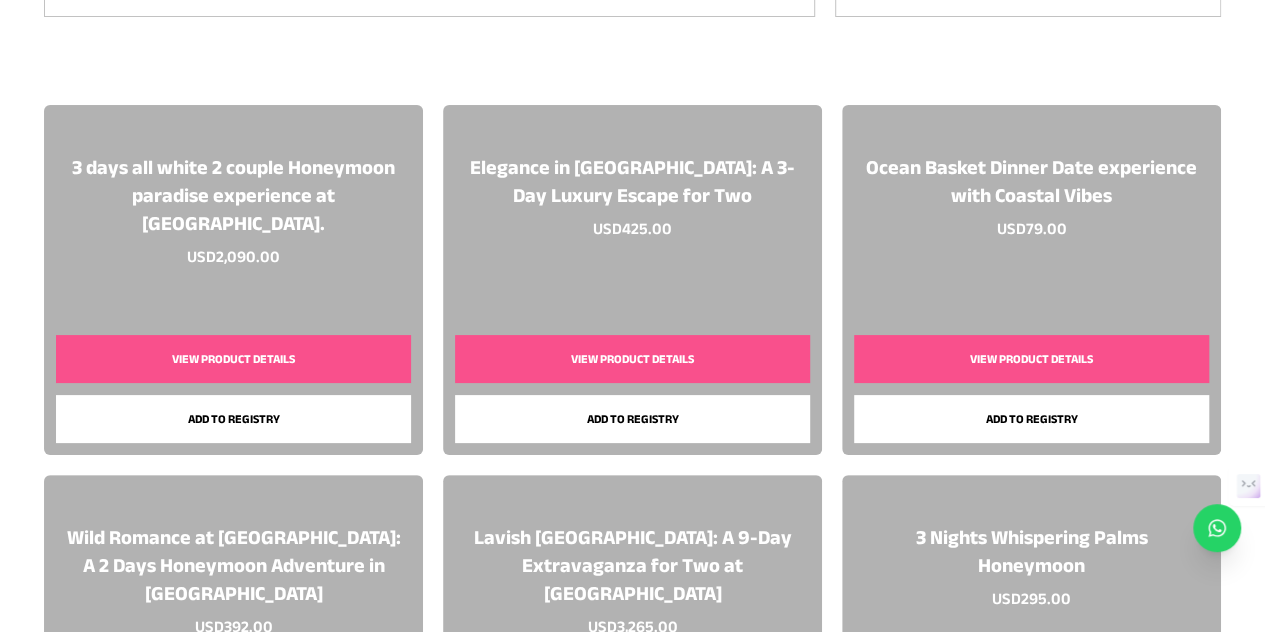 scroll, scrollTop: 300, scrollLeft: 0, axis: vertical 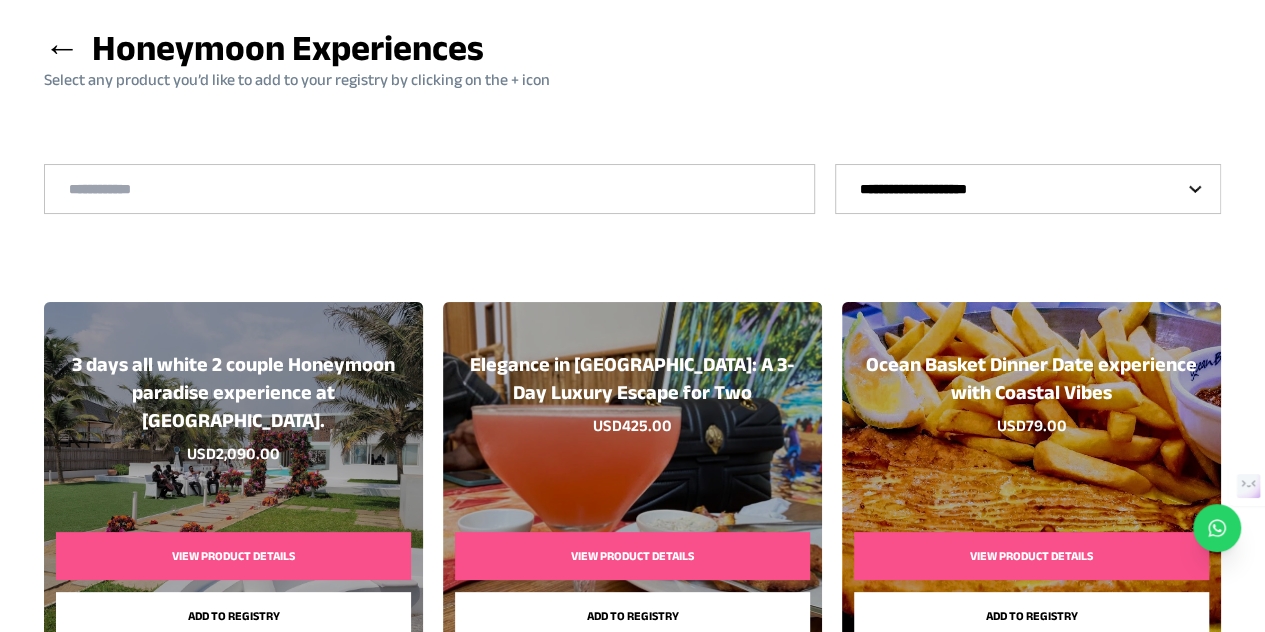 click on "←" at bounding box center (62, 47) 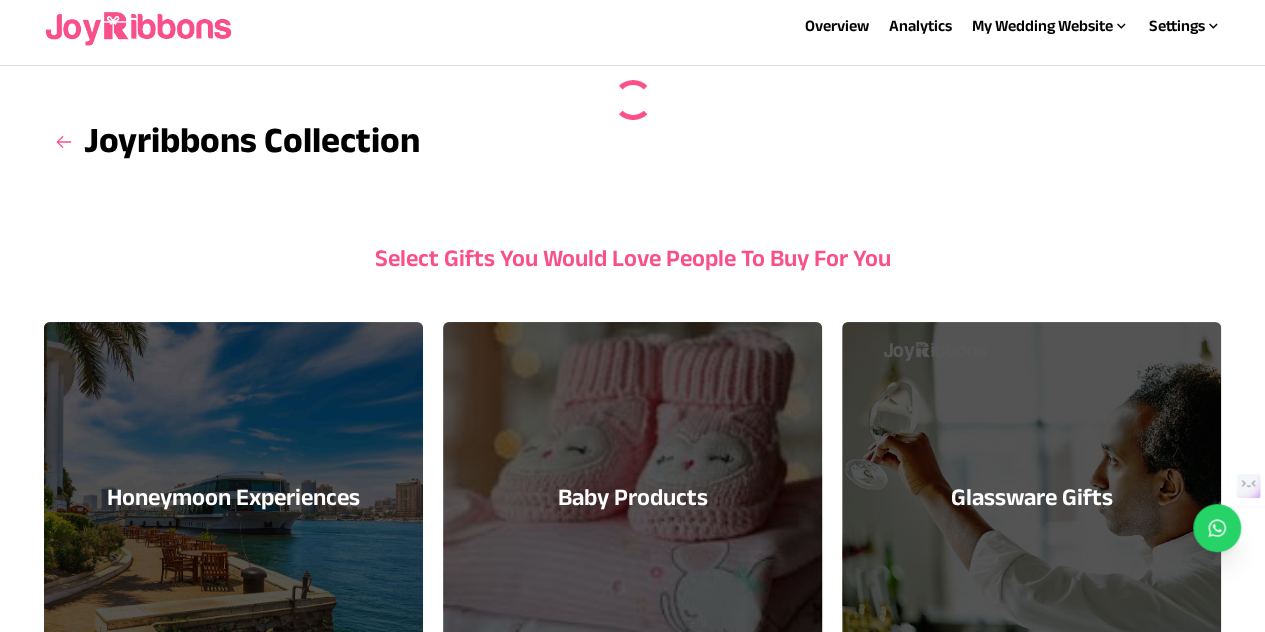 scroll, scrollTop: 0, scrollLeft: 0, axis: both 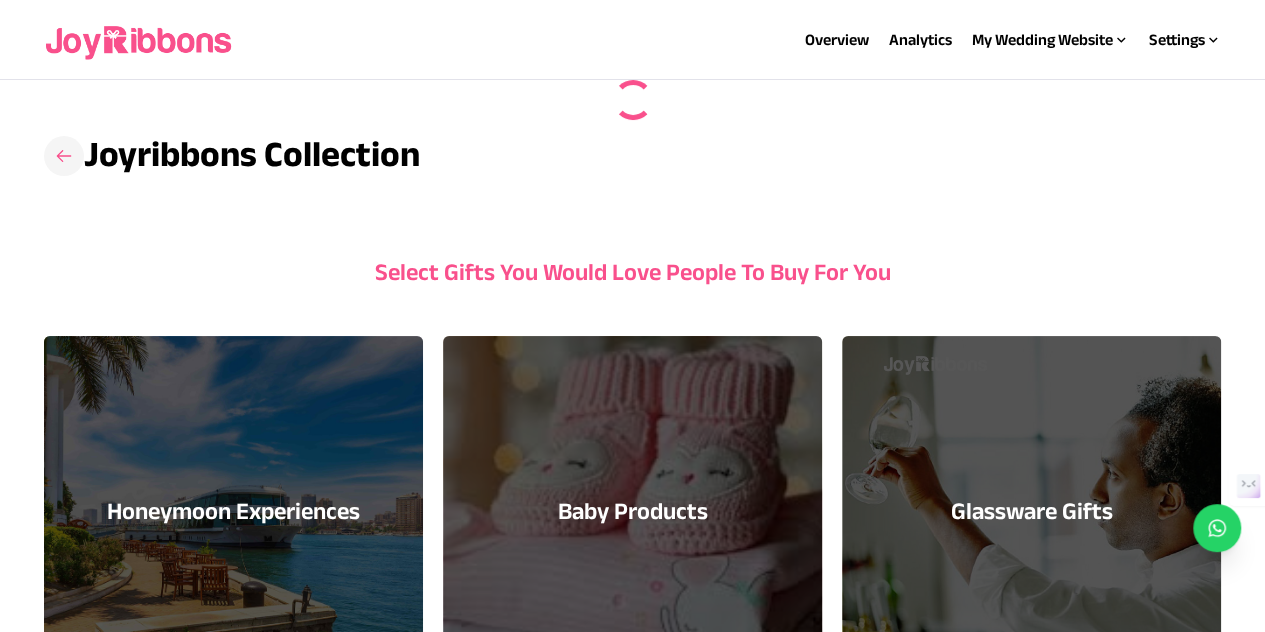 click at bounding box center [64, 156] 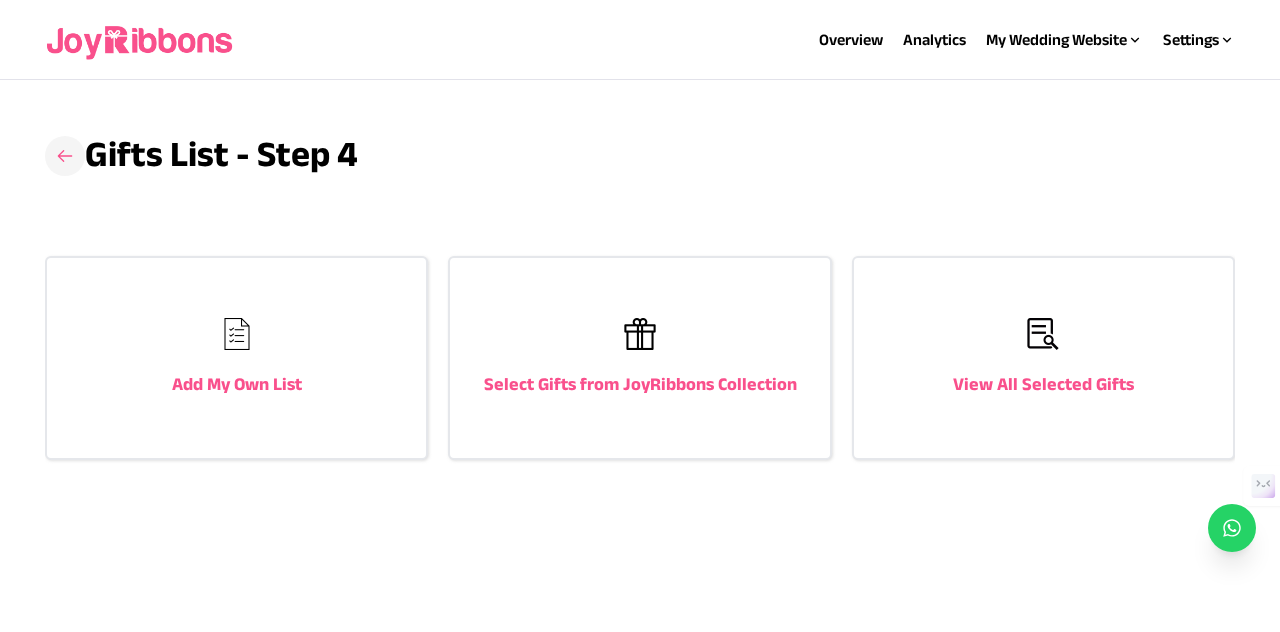 click 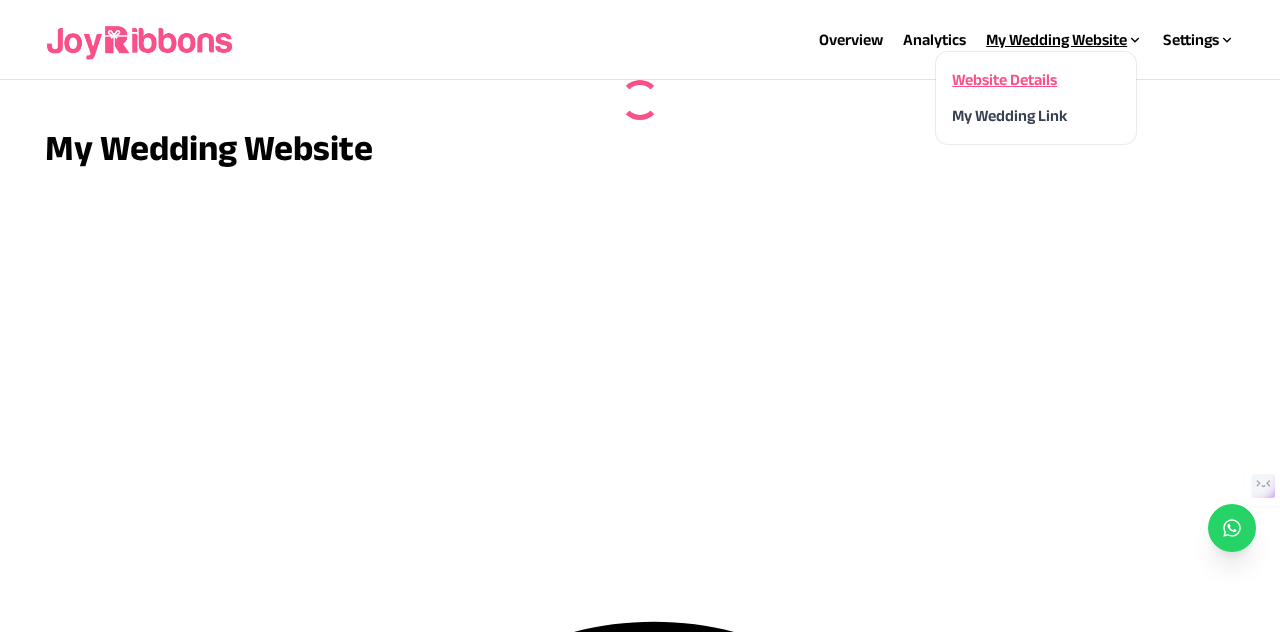 click on "My Wedding Website" at bounding box center [1064, 40] 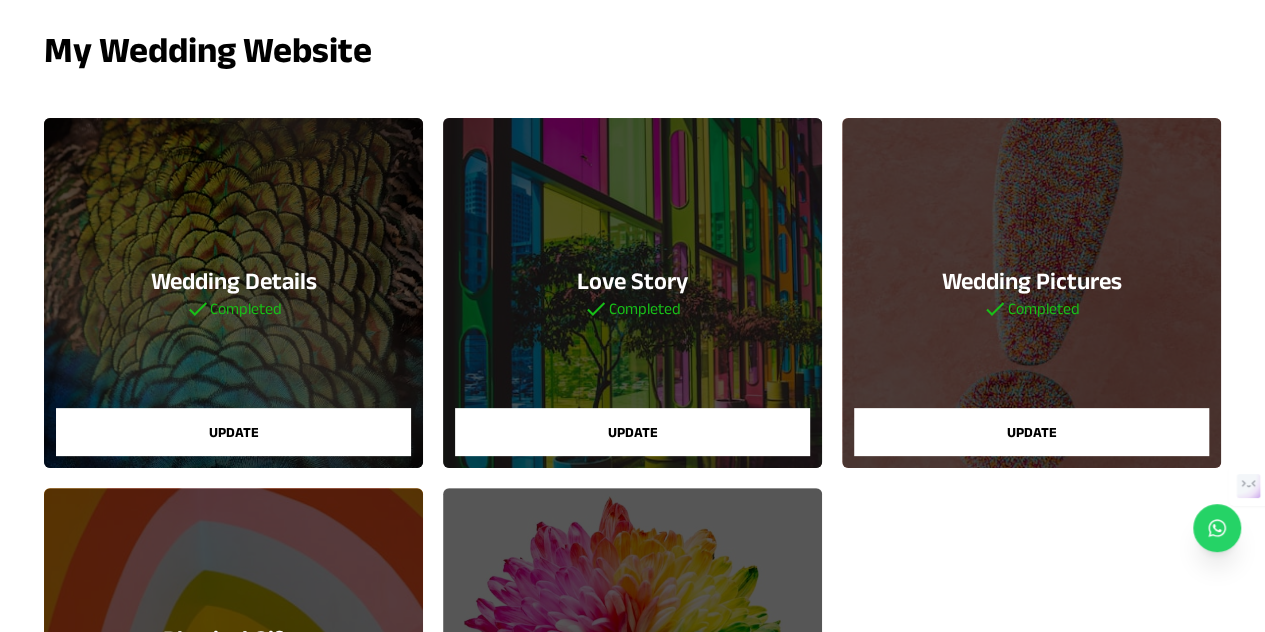 scroll, scrollTop: 400, scrollLeft: 0, axis: vertical 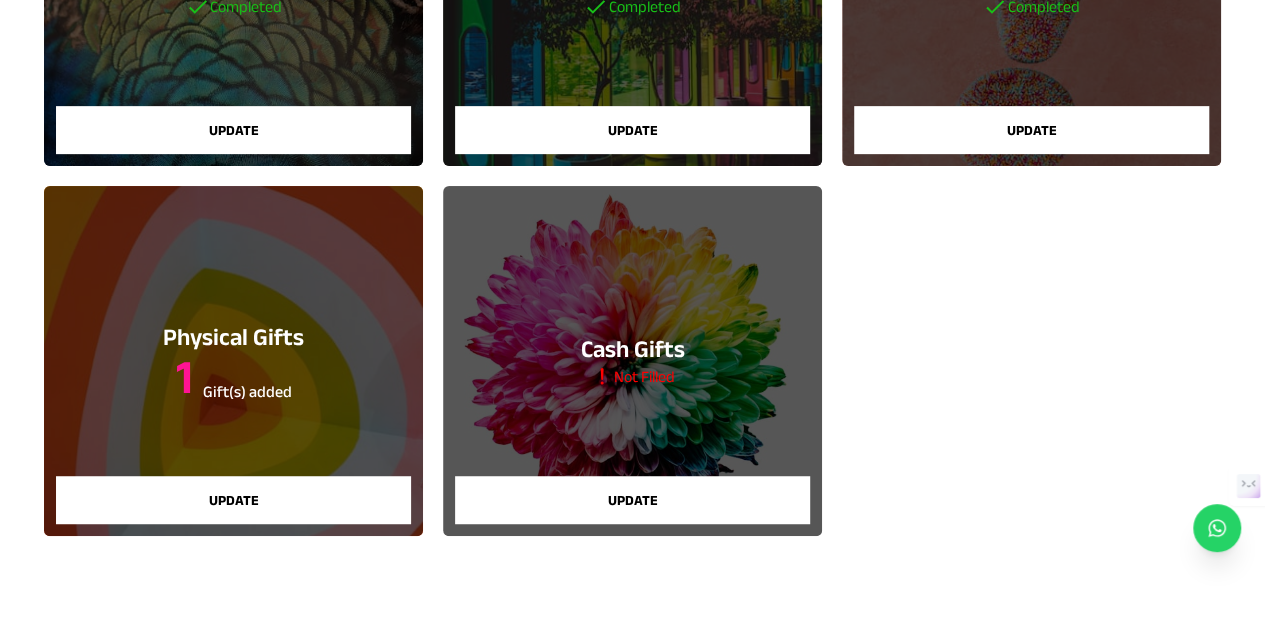 click on "Update" at bounding box center [632, 500] 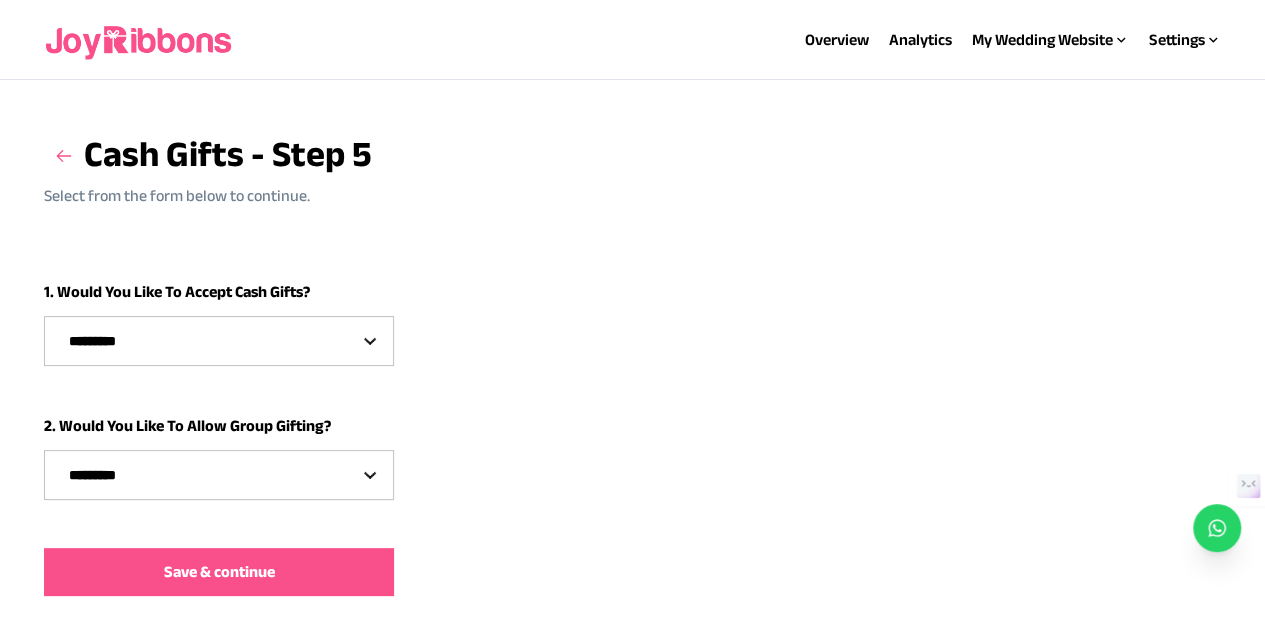 click on "********* *** **" at bounding box center (219, 341) 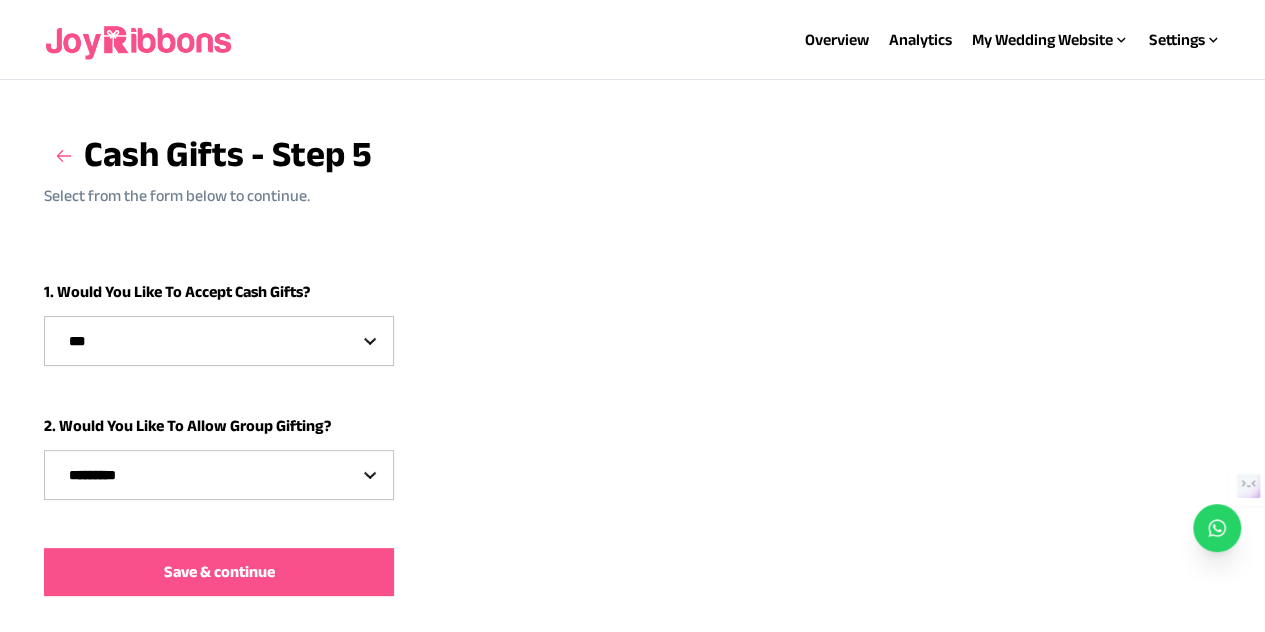 click on "********* *** **" at bounding box center (219, 341) 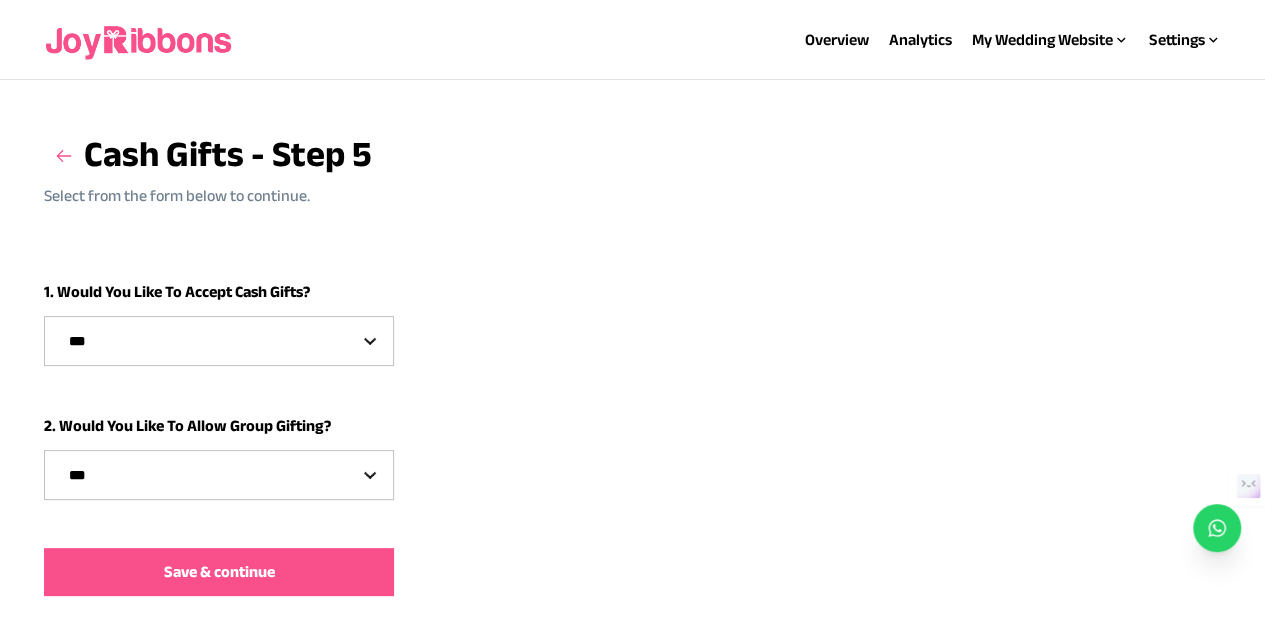 click on "********* *** **" at bounding box center [219, 475] 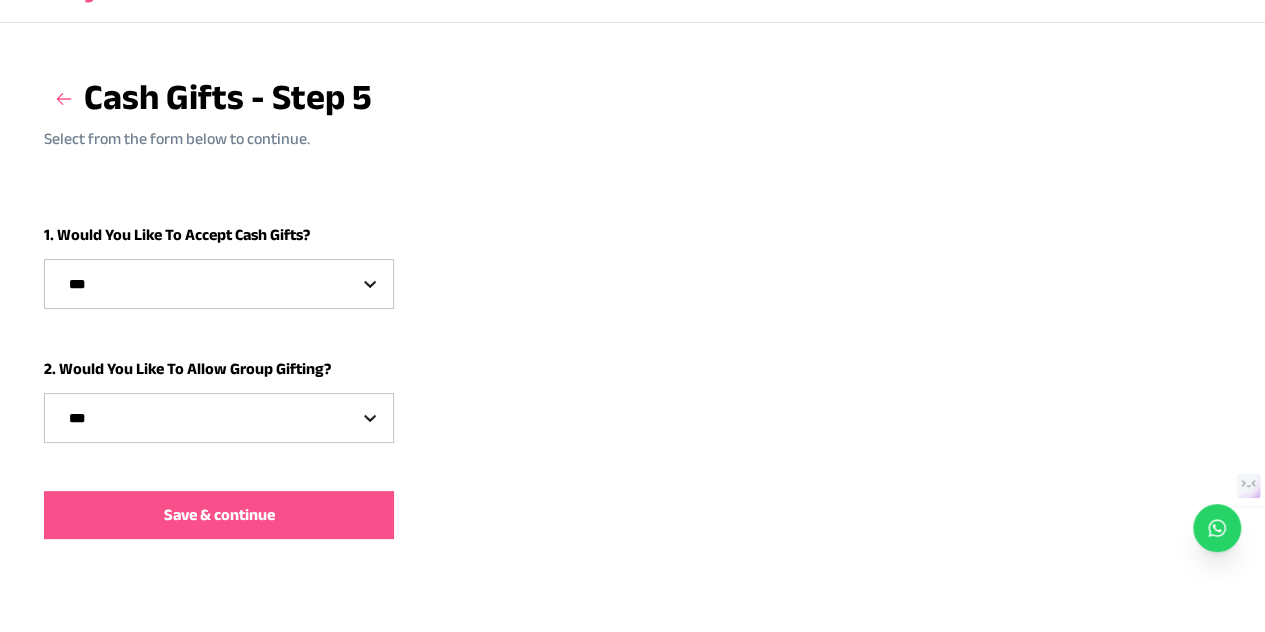 scroll, scrollTop: 106, scrollLeft: 0, axis: vertical 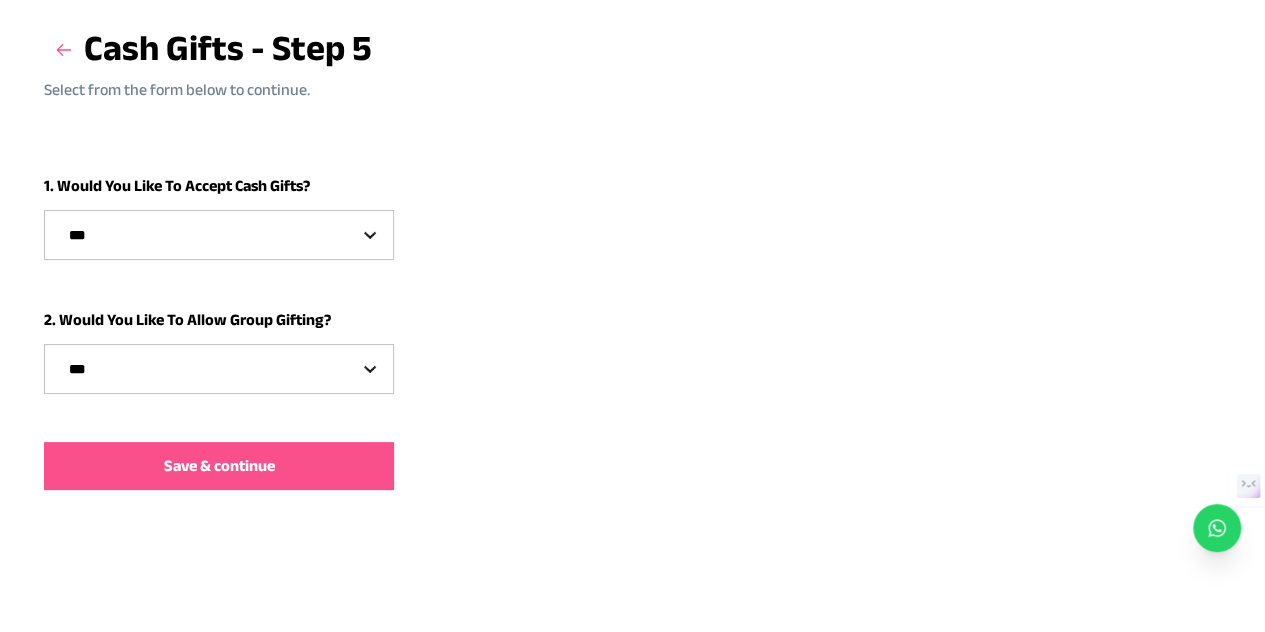 click on "Save & continue" at bounding box center [219, 466] 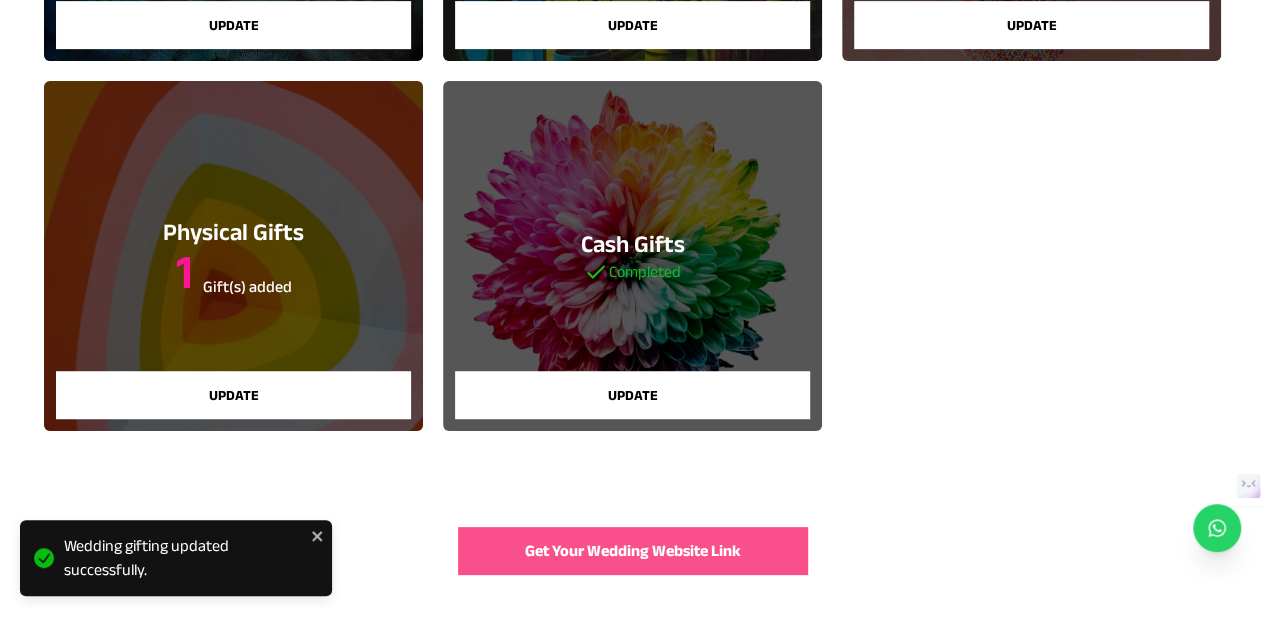 scroll, scrollTop: 544, scrollLeft: 0, axis: vertical 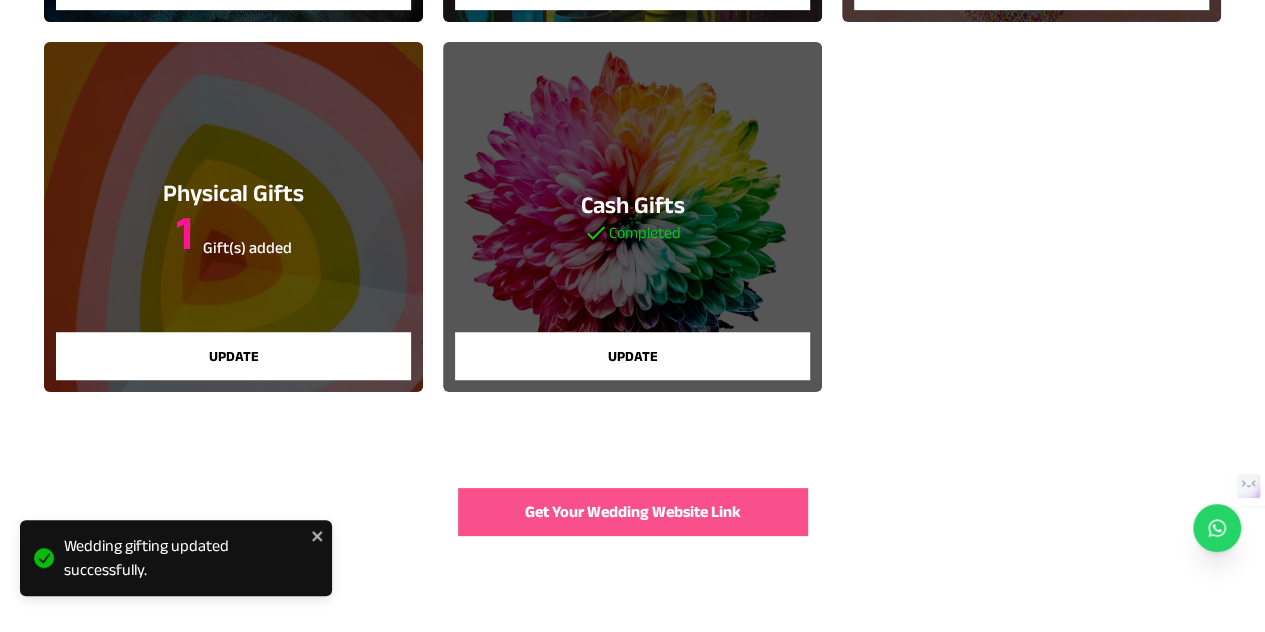 click on "Get Your Wedding Website Link" at bounding box center (633, 512) 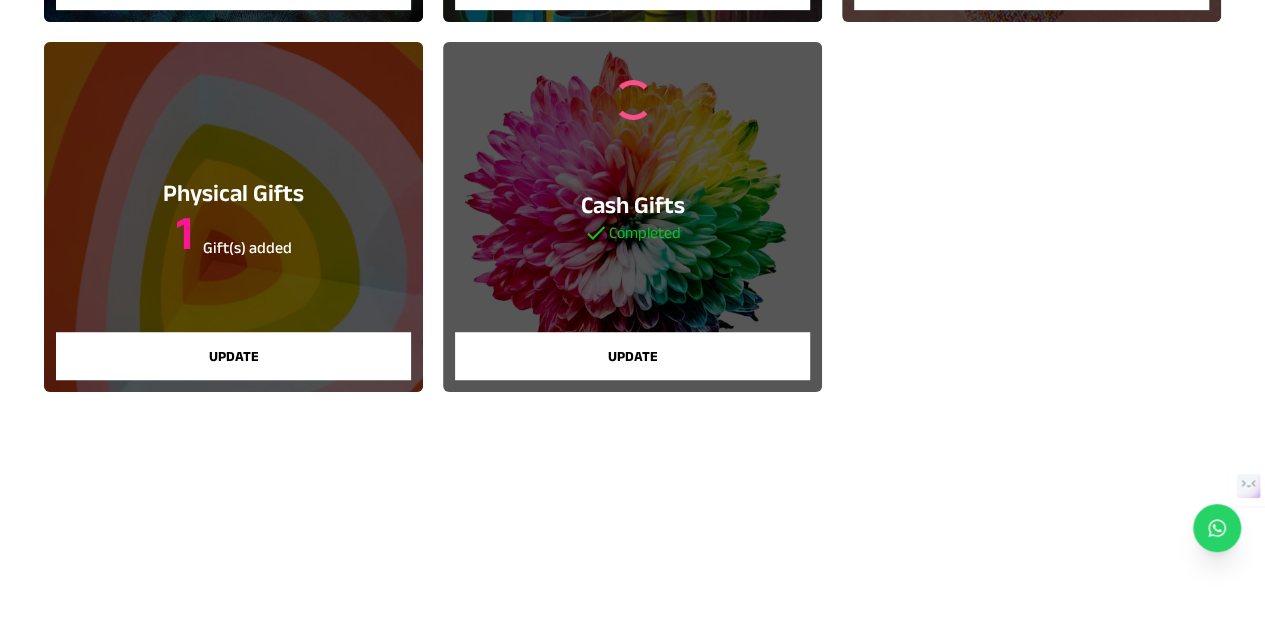 scroll, scrollTop: 496, scrollLeft: 0, axis: vertical 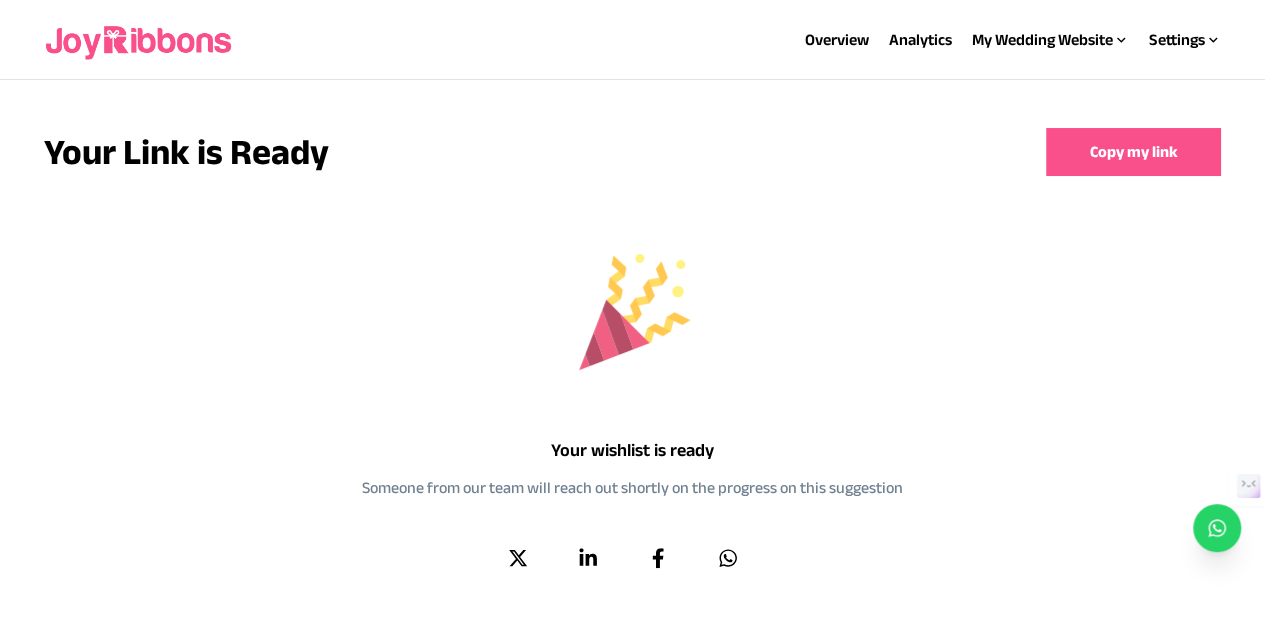 click on "Copy my link" at bounding box center [1133, 152] 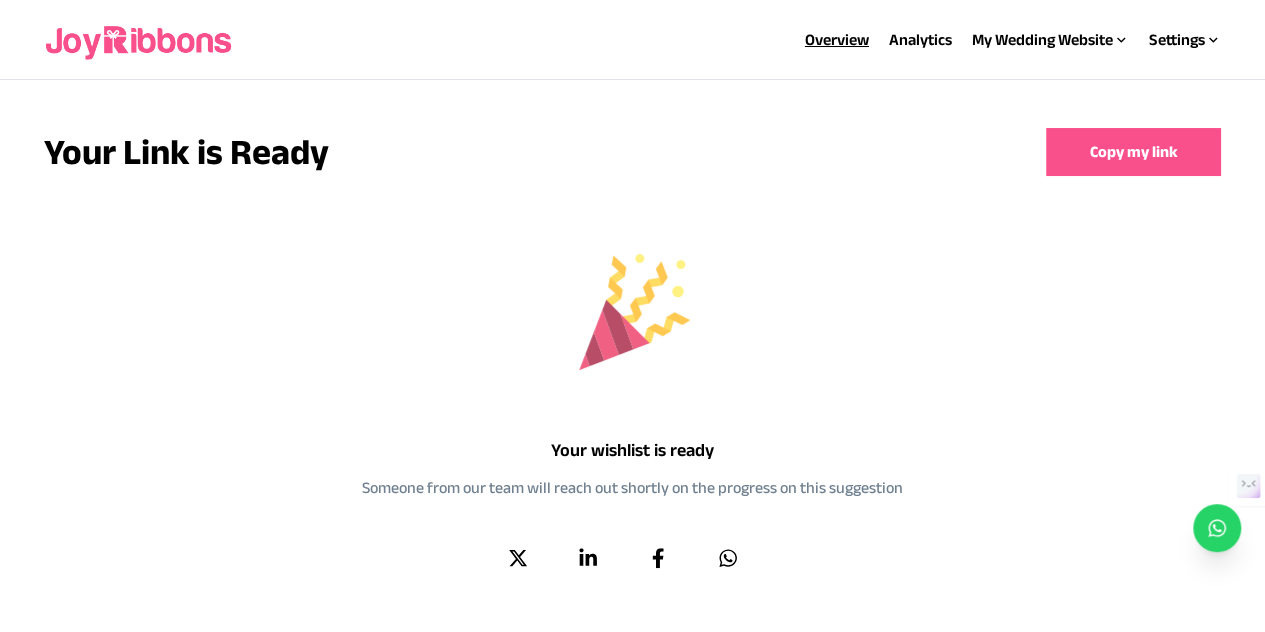 click on "Overview" at bounding box center (837, 39) 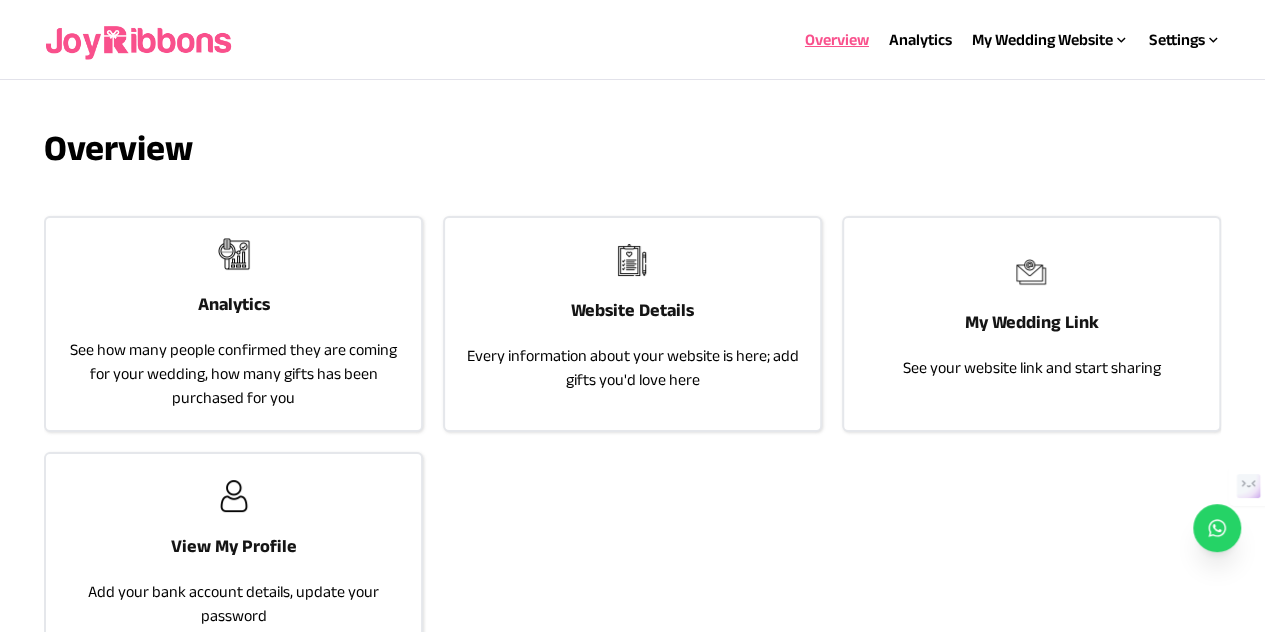 scroll, scrollTop: 100, scrollLeft: 0, axis: vertical 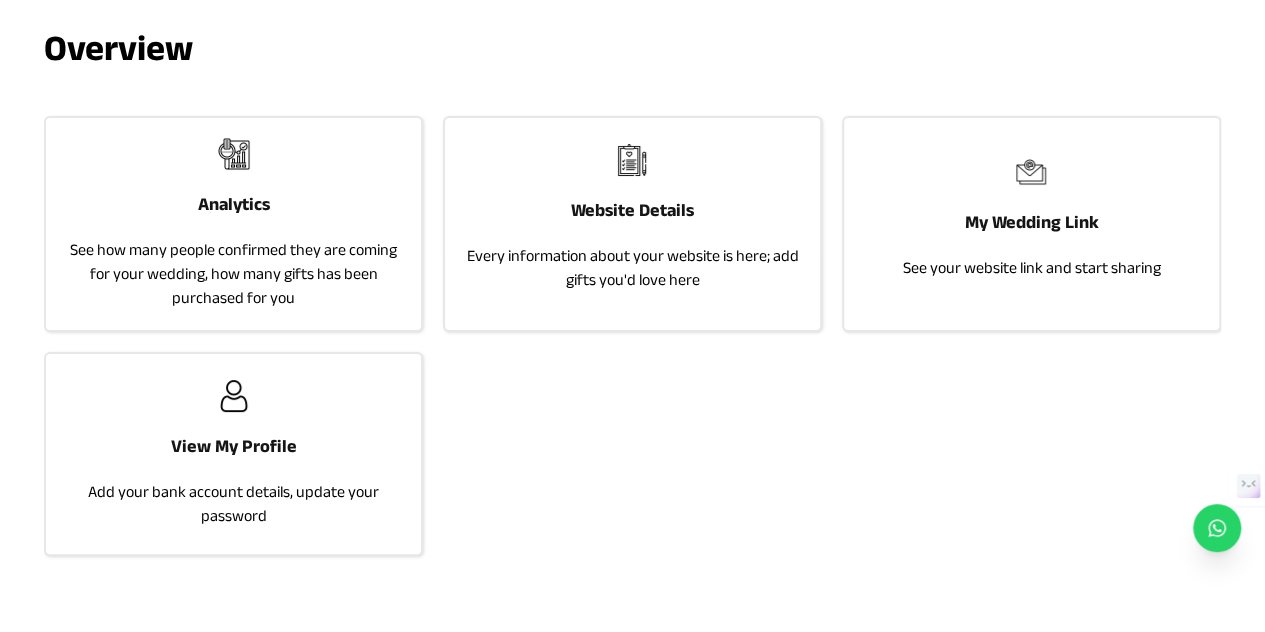 click on "View My Profile Add your bank account details, update your password" at bounding box center (233, 454) 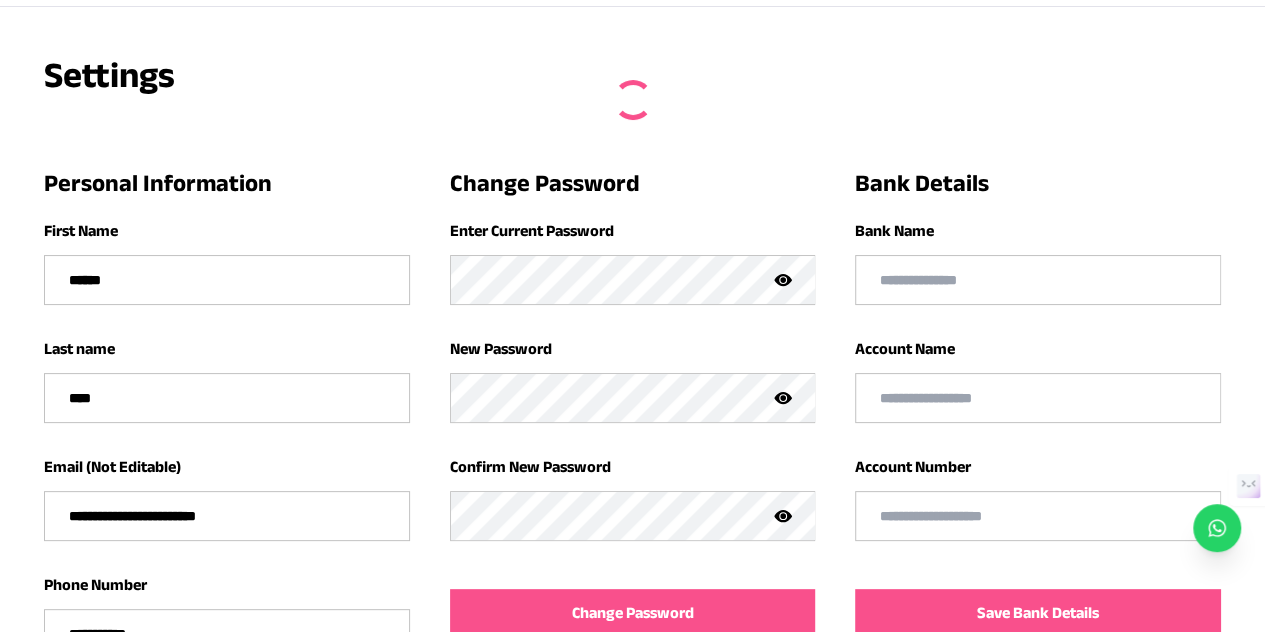 scroll, scrollTop: 0, scrollLeft: 0, axis: both 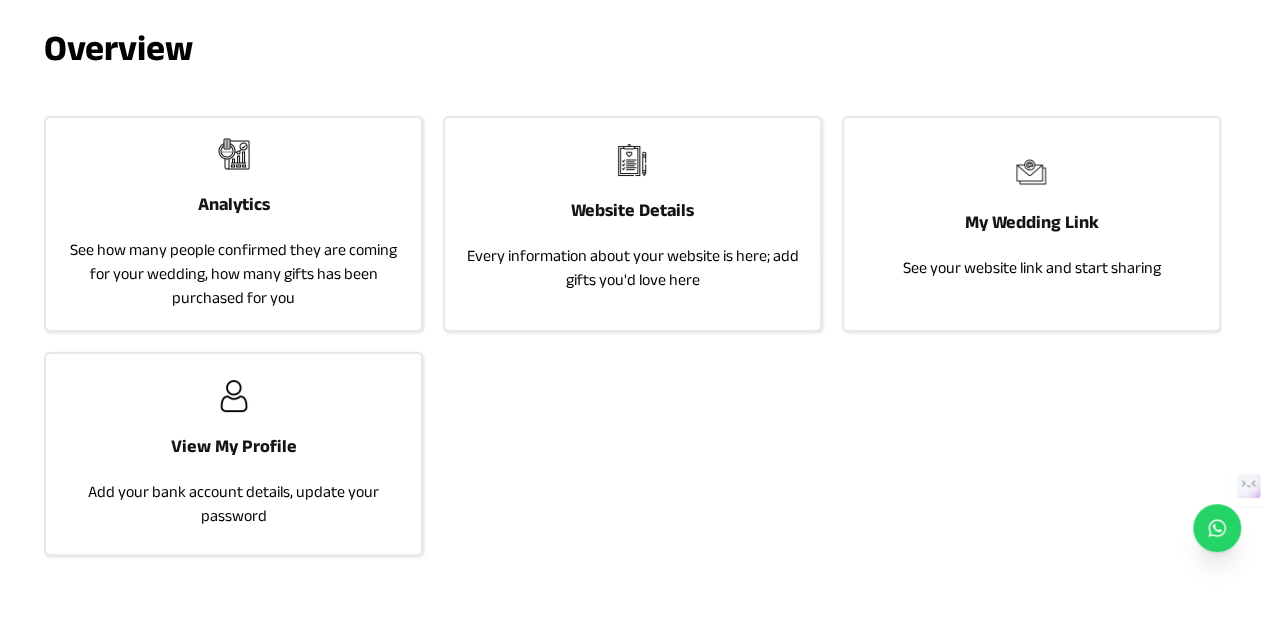click on "Website Details Every information about your website is here; add gifts you'd love here" at bounding box center [632, 218] 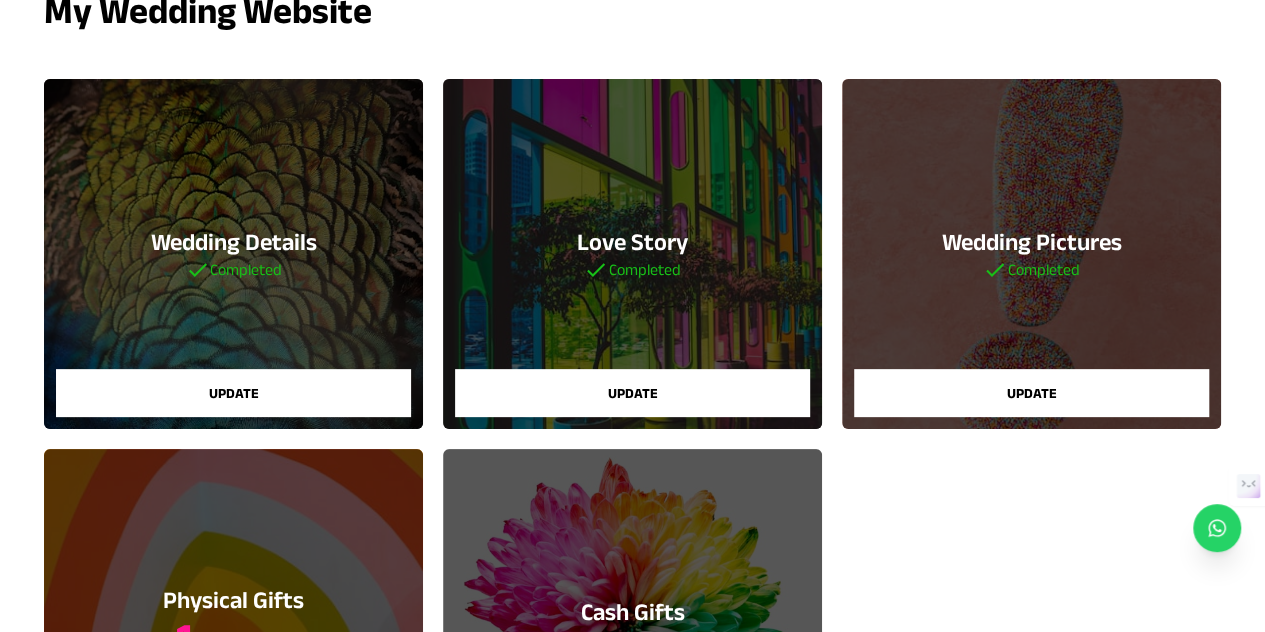 scroll, scrollTop: 0, scrollLeft: 0, axis: both 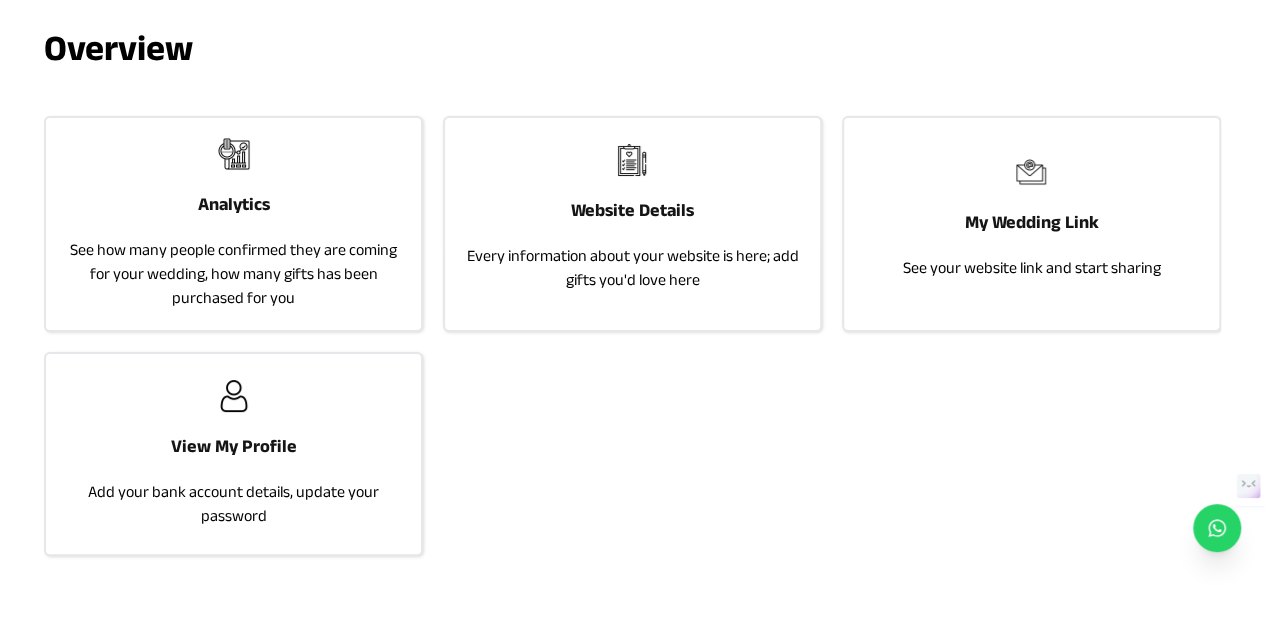 click on "See how many people confirmed they are coming for your wedding, how many gifts has been purchased for you" at bounding box center [233, 274] 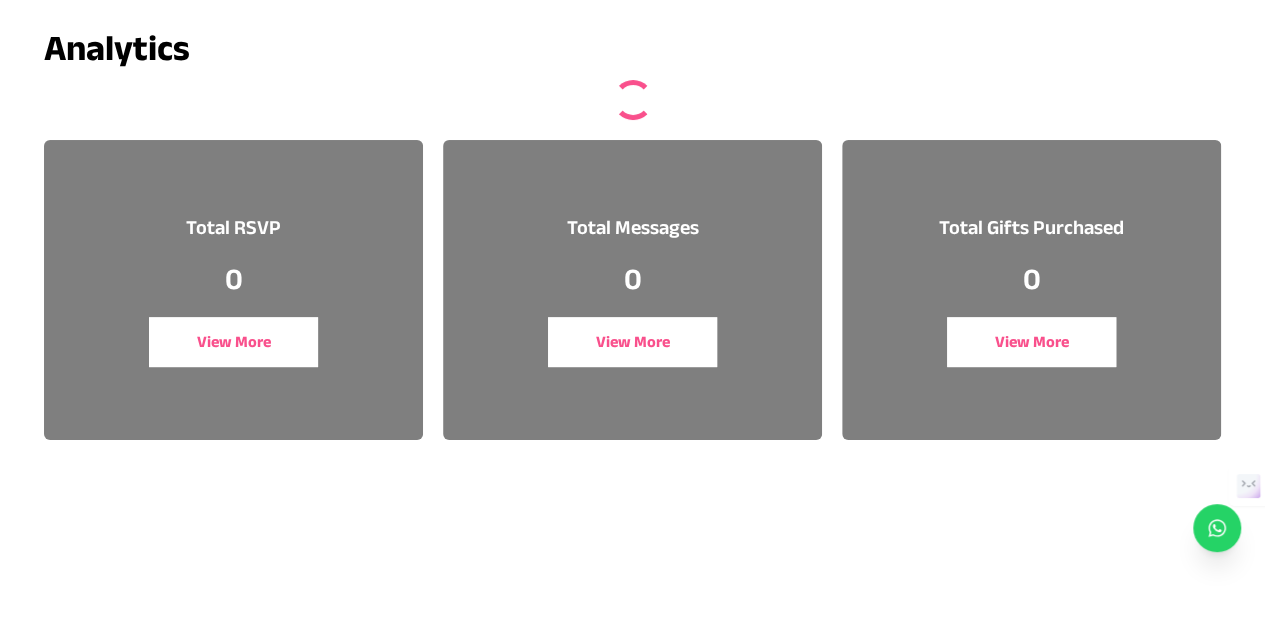 scroll, scrollTop: 0, scrollLeft: 0, axis: both 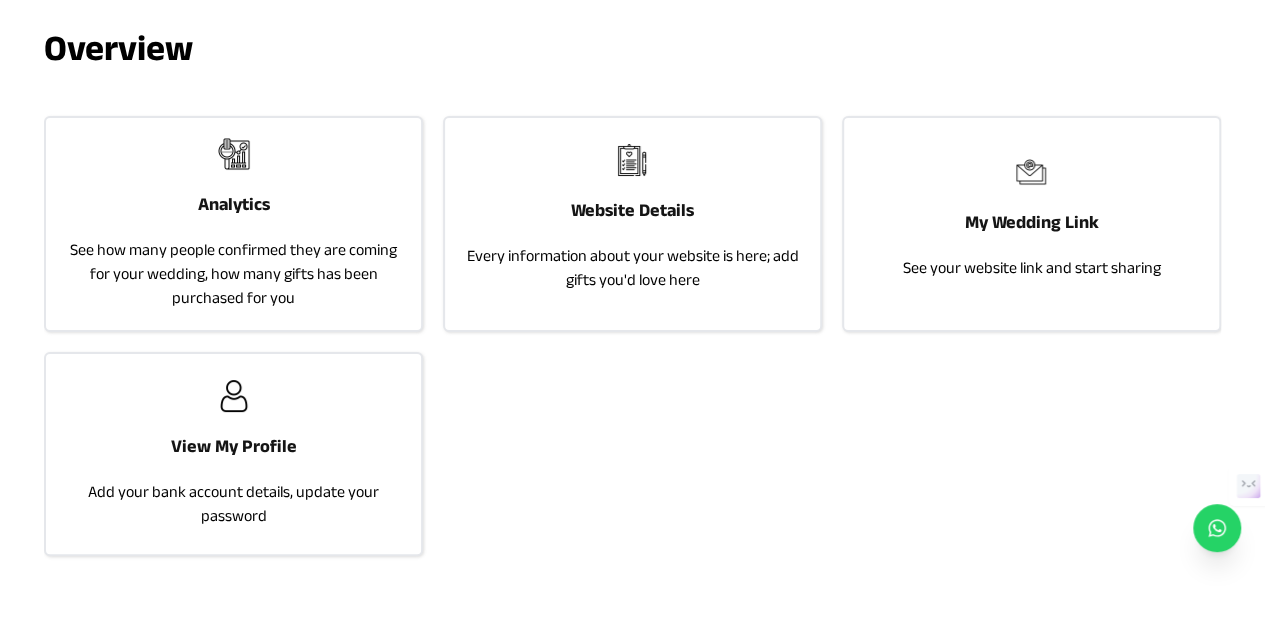 click on "Every information about your website is here; add gifts you'd love here" at bounding box center (632, 268) 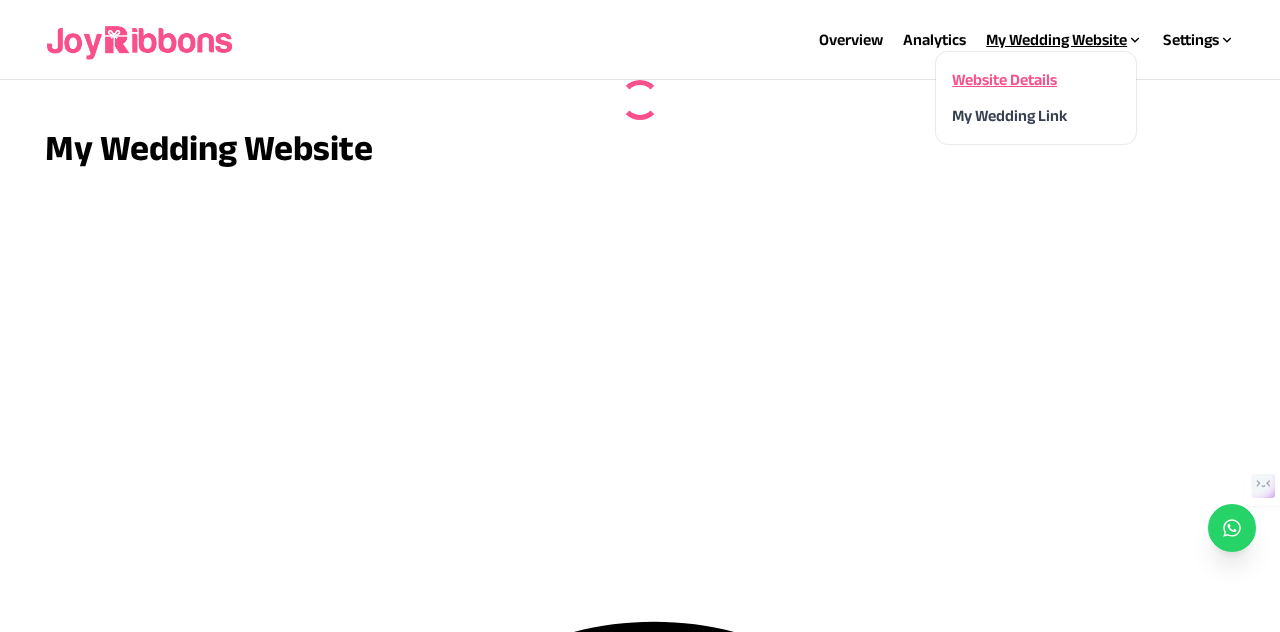 click on "My Wedding Website" at bounding box center [1064, 40] 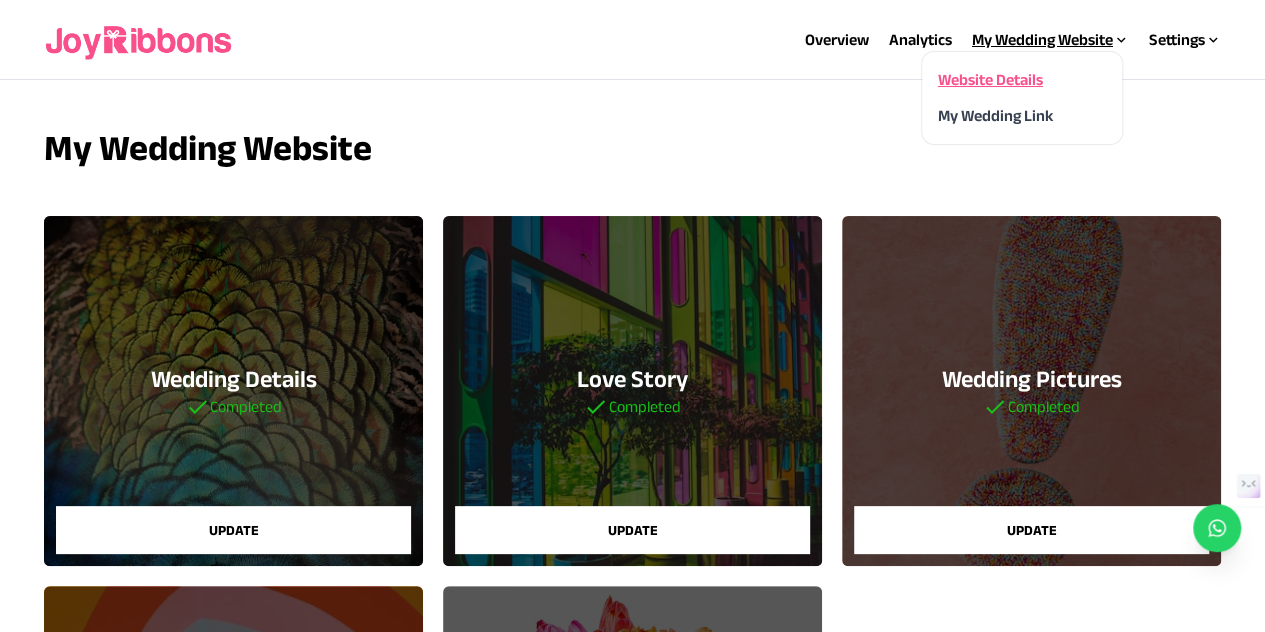 drag, startPoint x: 1002, startPoint y: 77, endPoint x: 1042, endPoint y: 102, distance: 47.169907 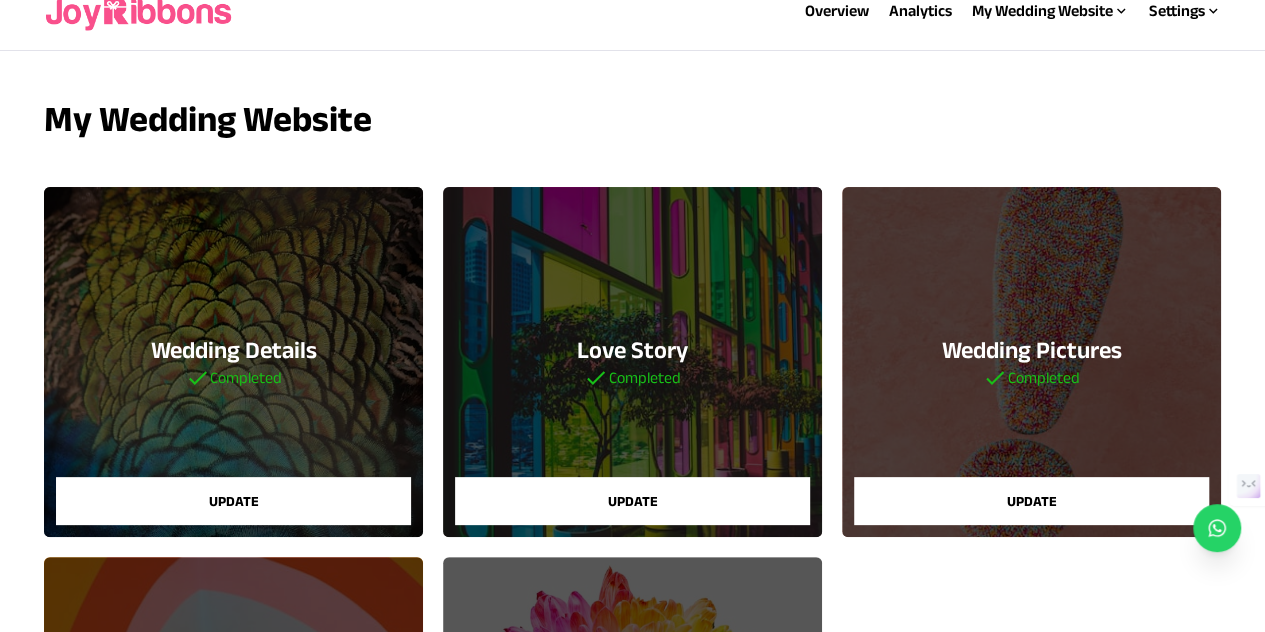 scroll, scrollTop: 0, scrollLeft: 0, axis: both 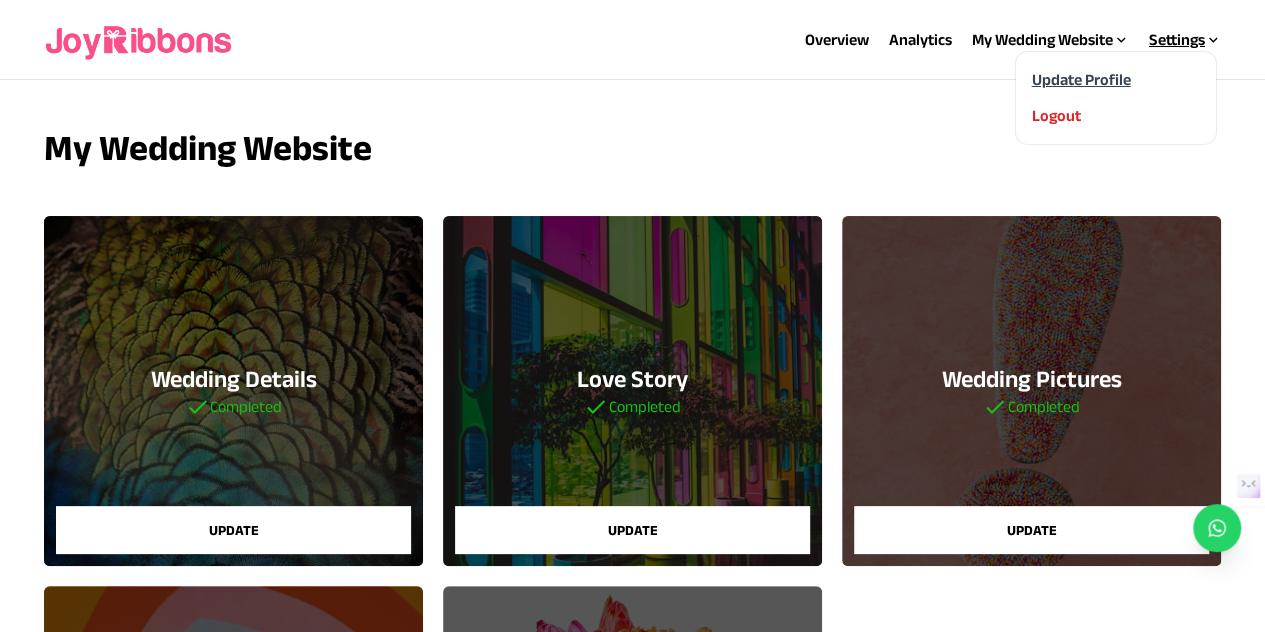 click on "Update Profile" at bounding box center (1080, 79) 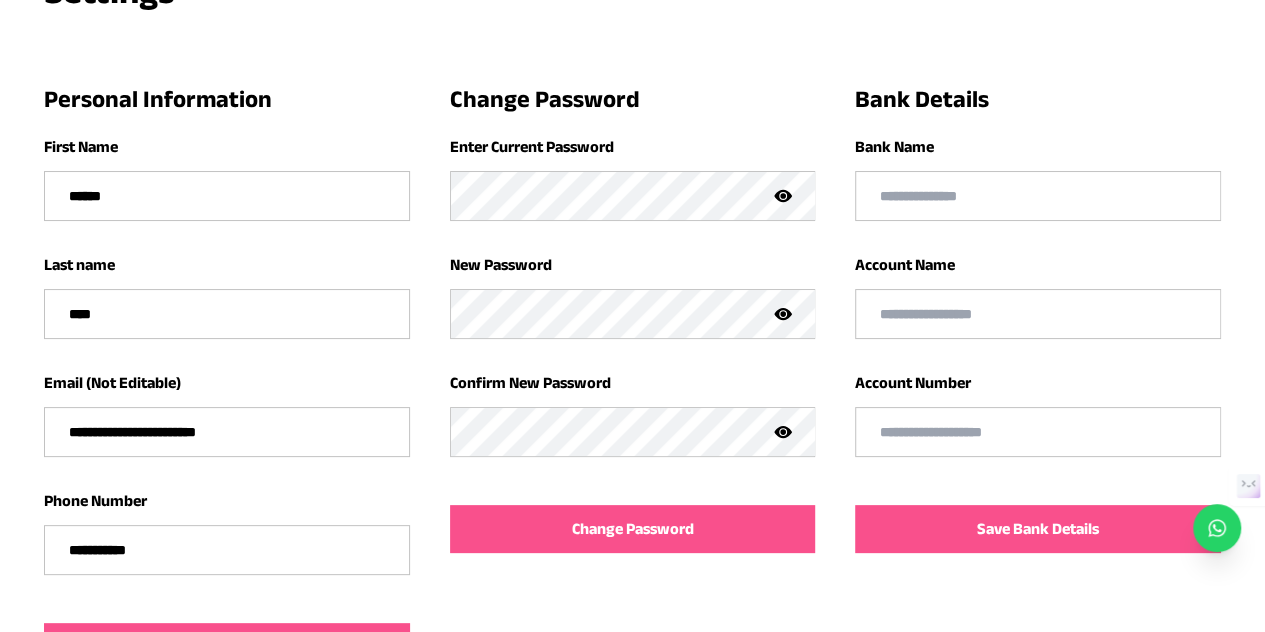 scroll, scrollTop: 0, scrollLeft: 0, axis: both 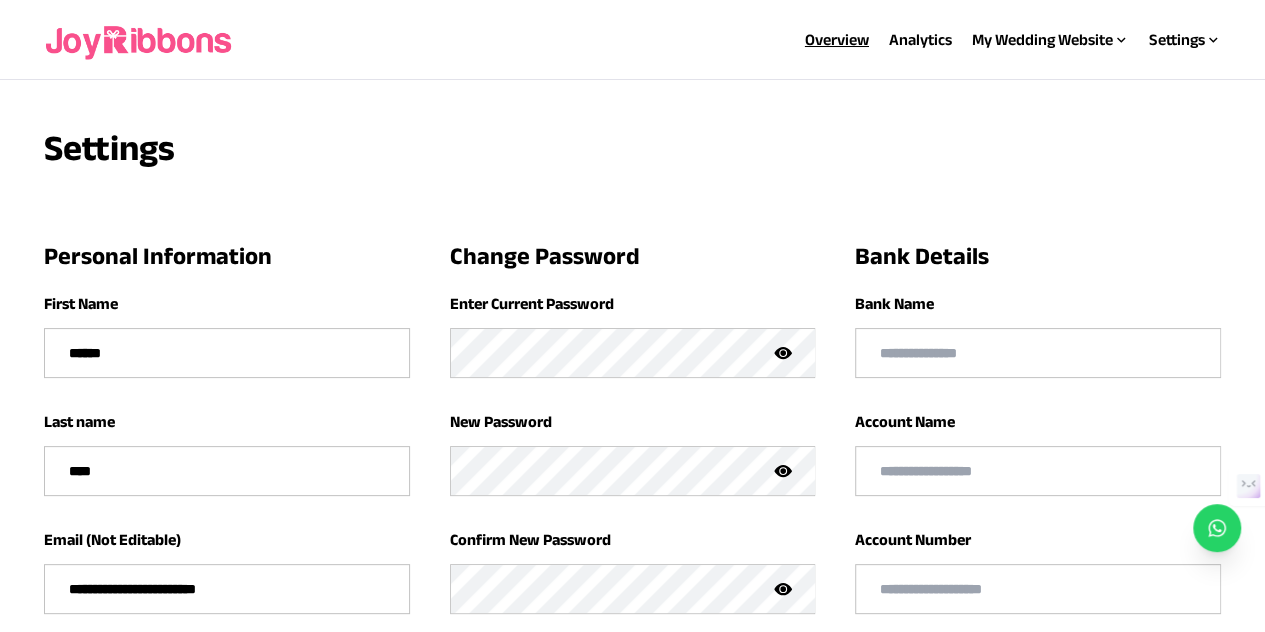 click on "Overview" at bounding box center [837, 39] 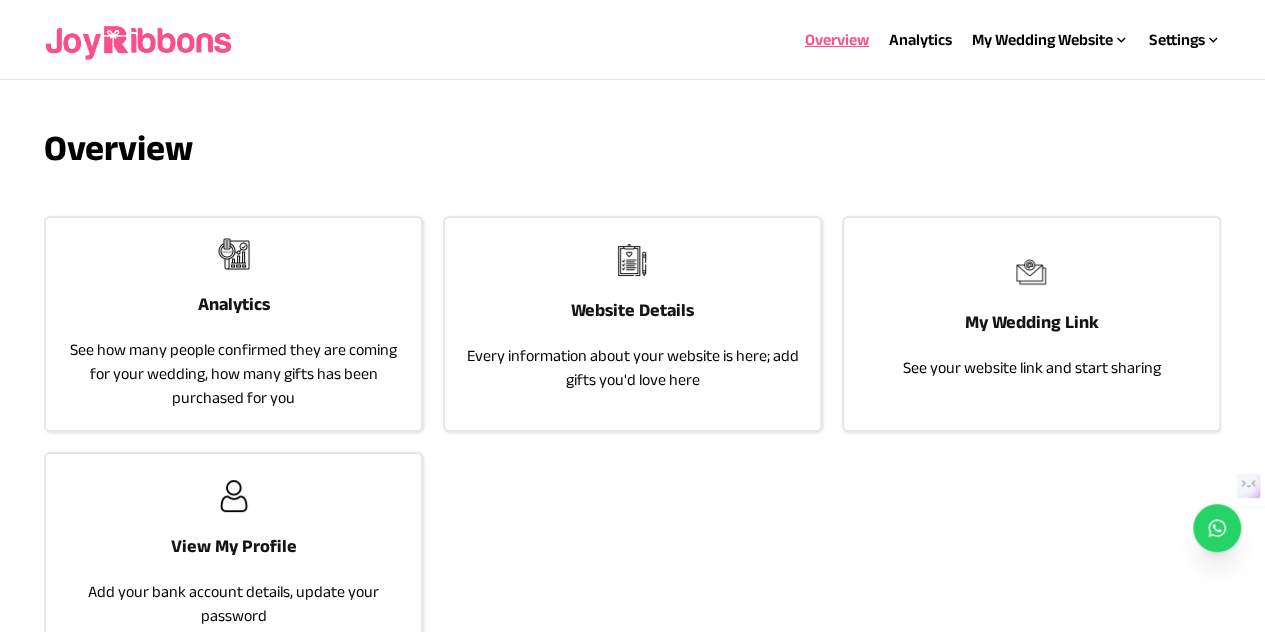click on "Analytics See how many people confirmed they are coming for your wedding, how many gifts has been purchased for you" at bounding box center [233, 324] 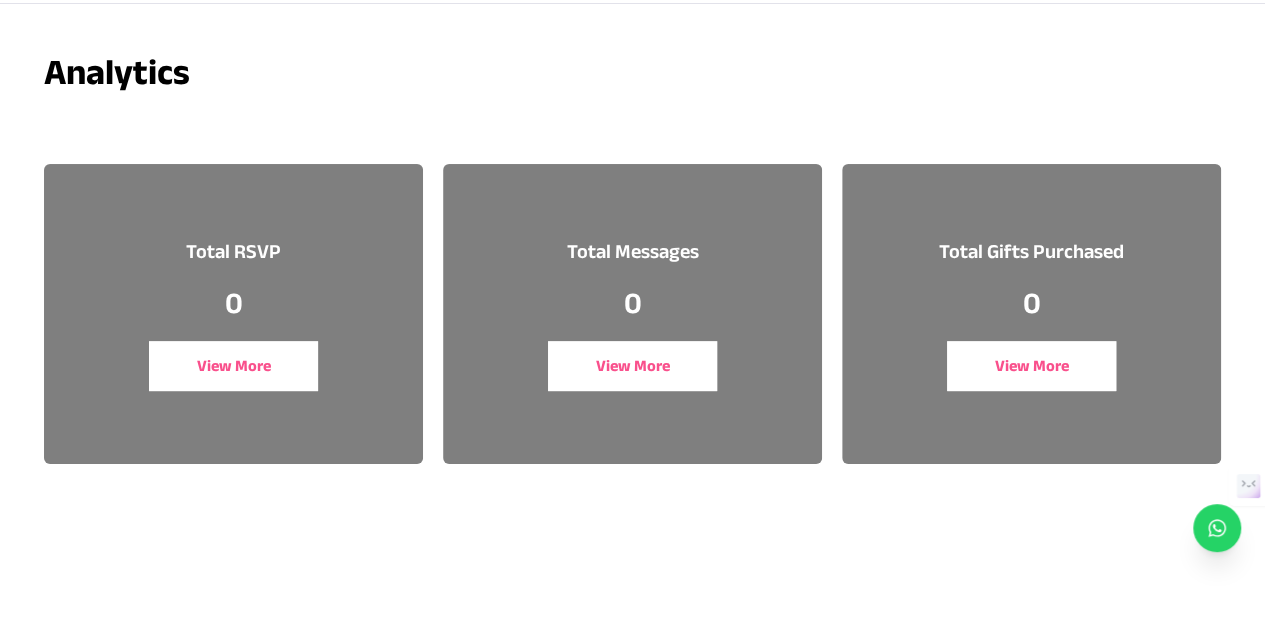 scroll, scrollTop: 0, scrollLeft: 0, axis: both 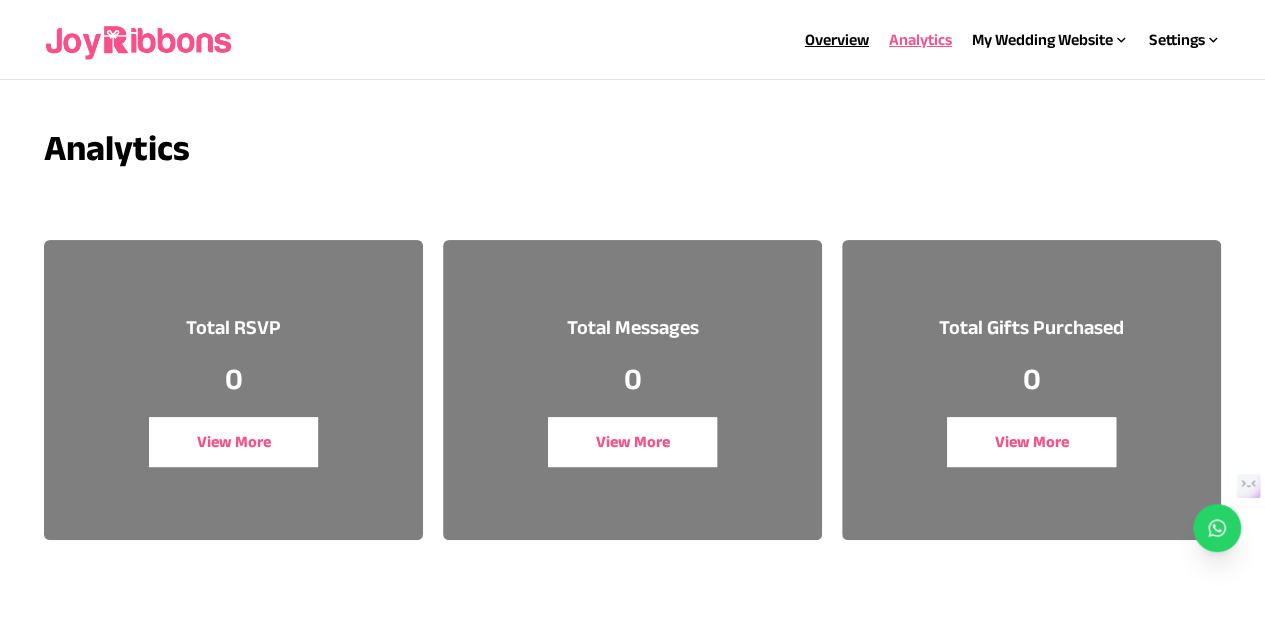 click on "Overview" at bounding box center [837, 39] 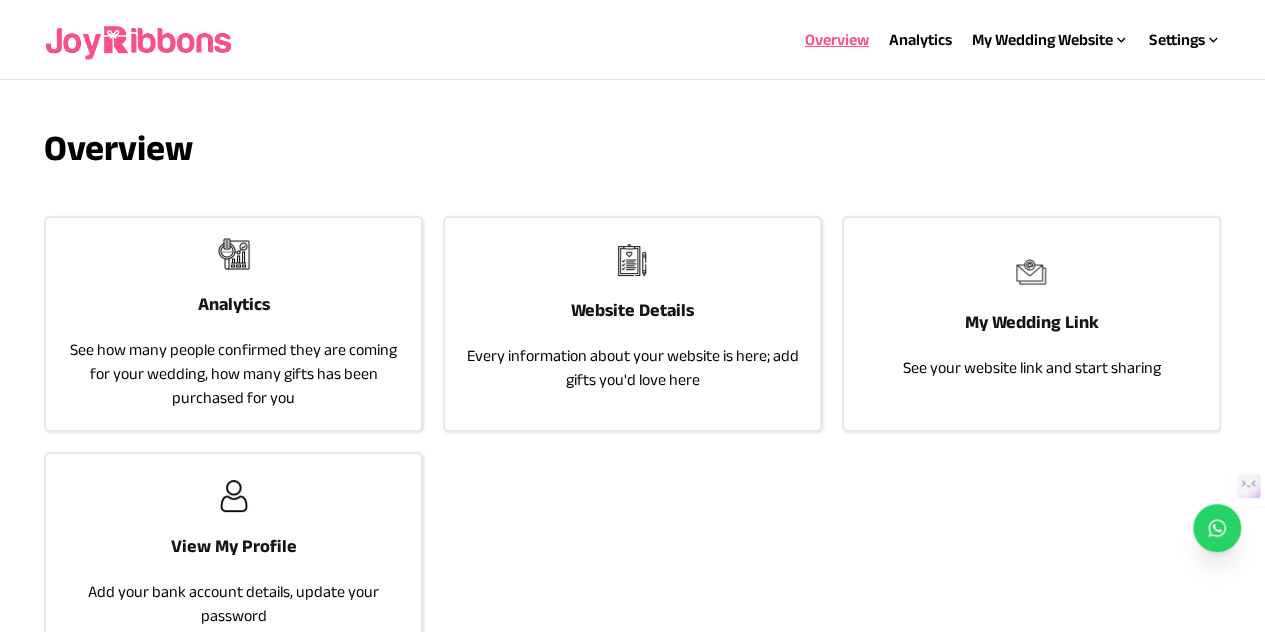 click on "View My Profile" at bounding box center (234, 546) 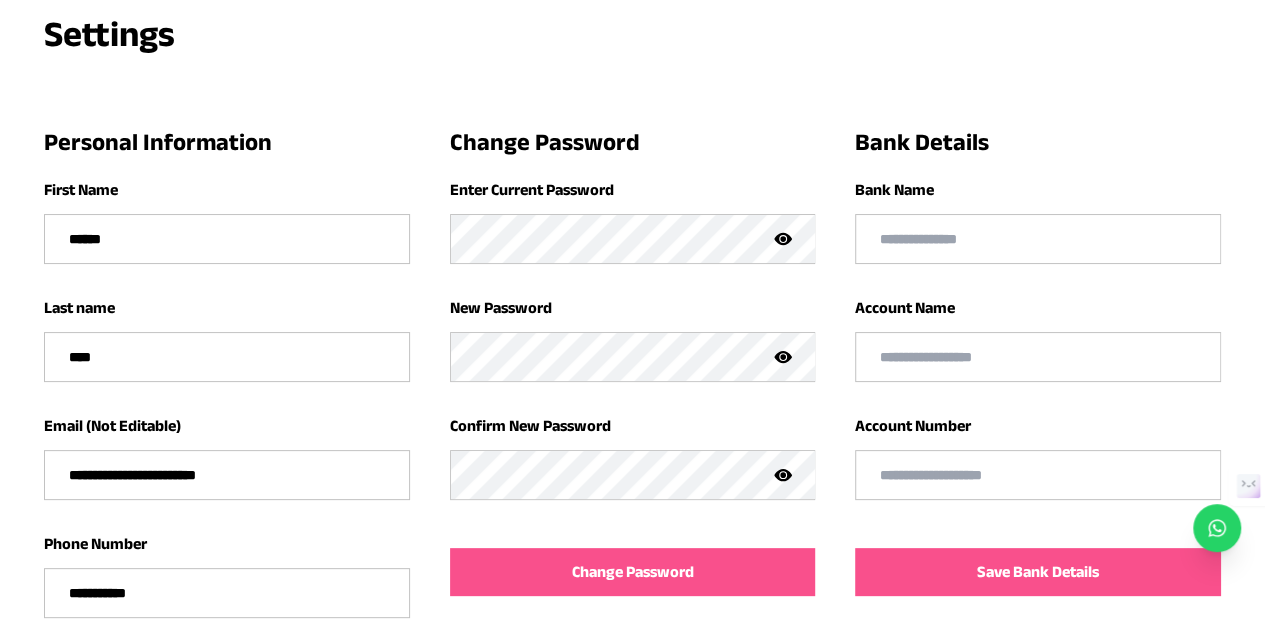 scroll, scrollTop: 0, scrollLeft: 0, axis: both 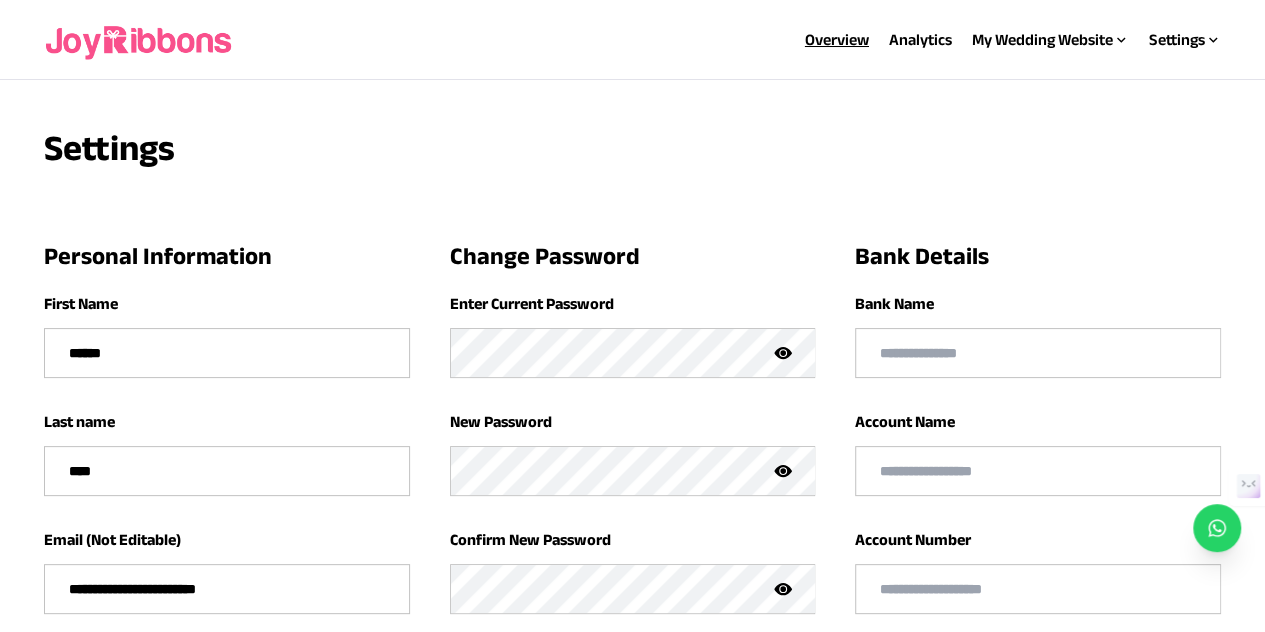click on "Overview" at bounding box center (837, 39) 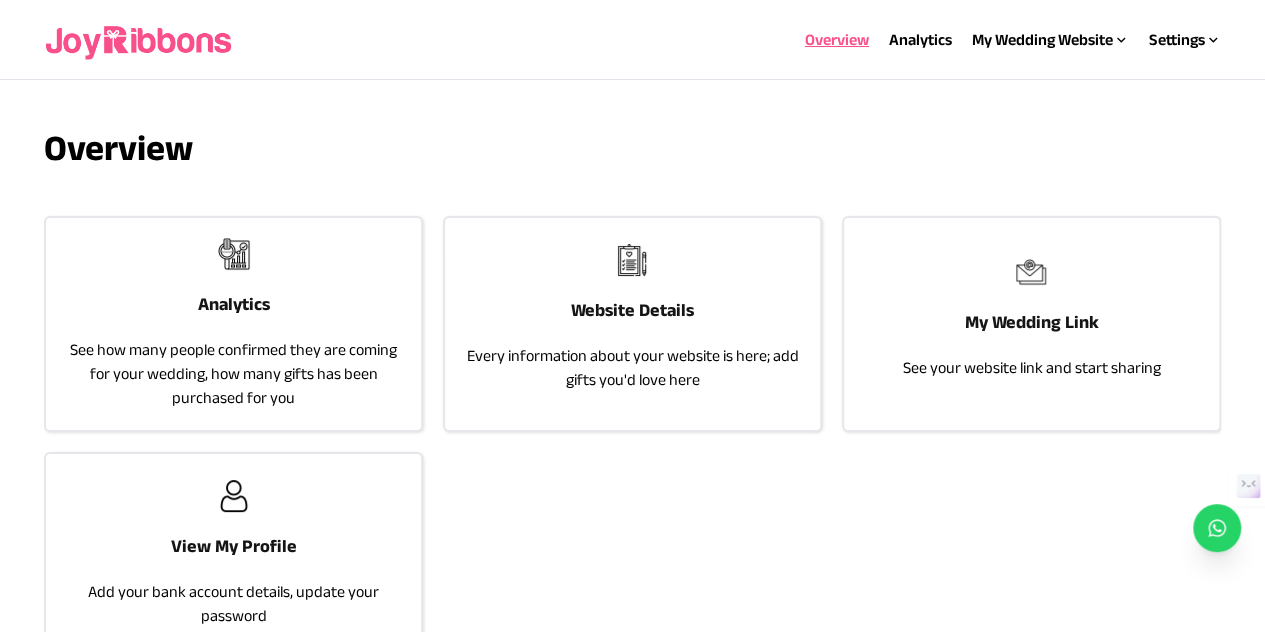 click on "Overview" at bounding box center (837, 39) 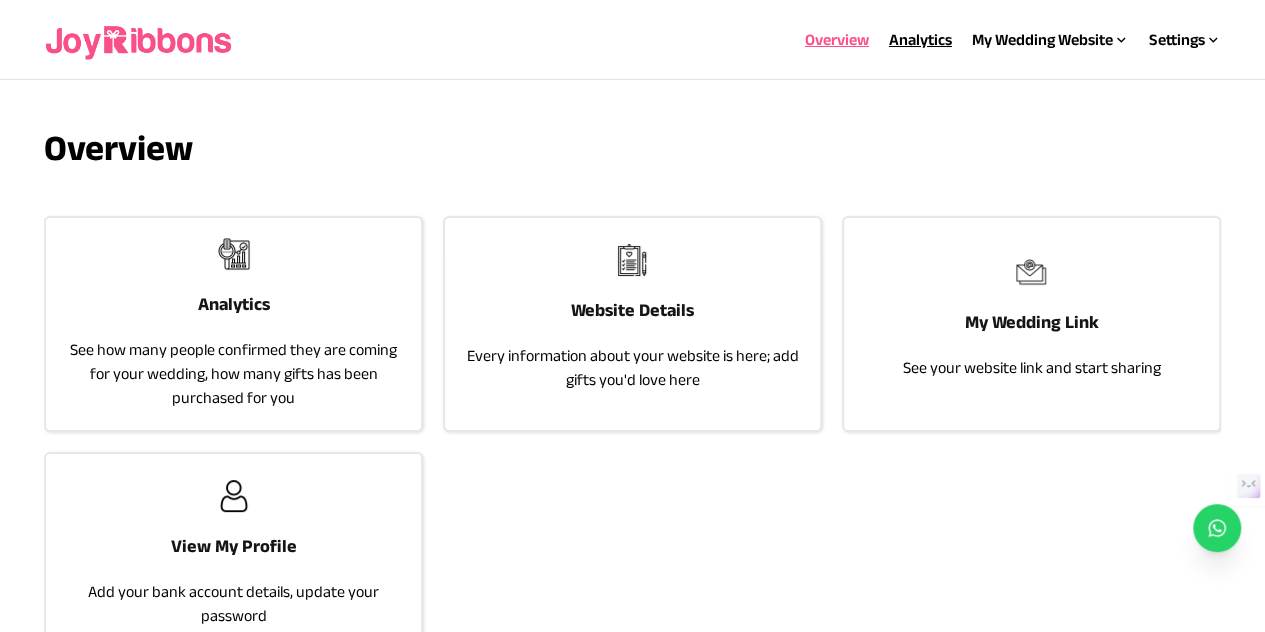 click on "Analytics" at bounding box center (920, 39) 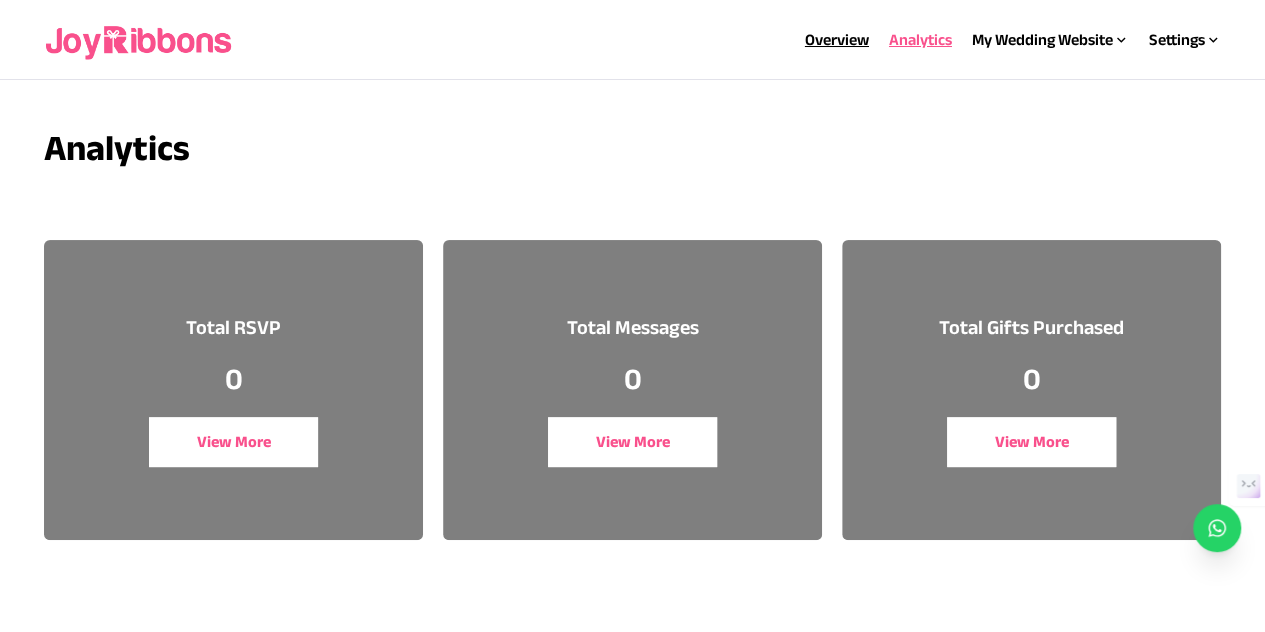 click on "Overview" at bounding box center (837, 39) 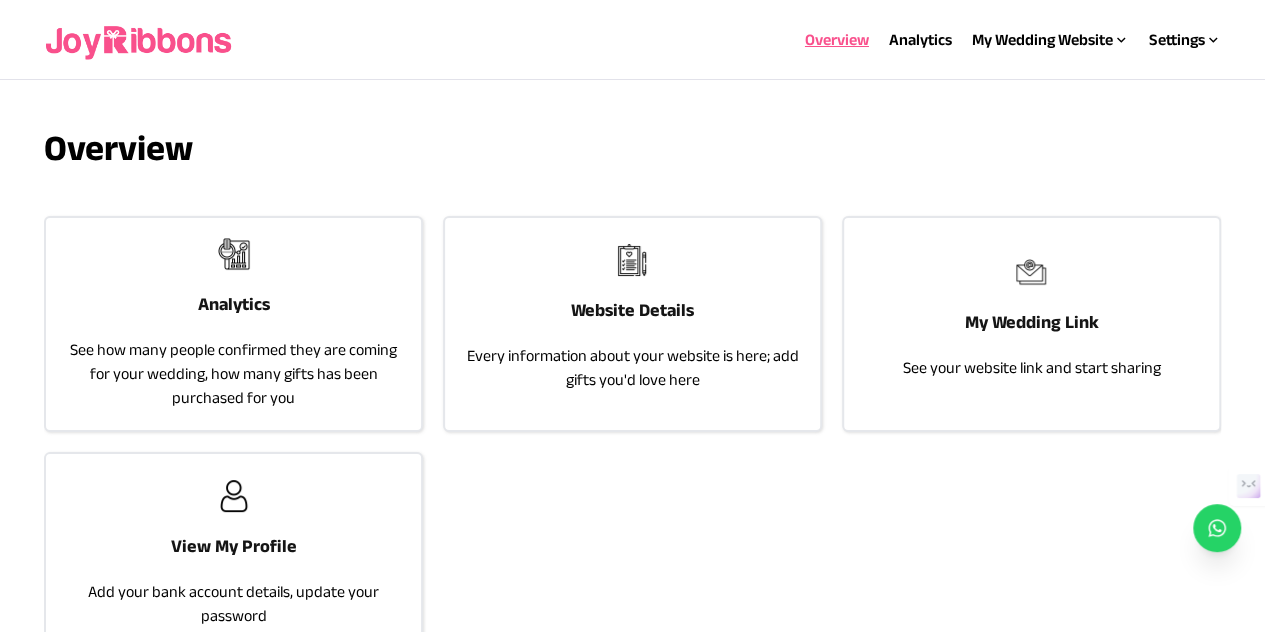 click on "View My Profile Add your bank account details, update your password" at bounding box center [233, 554] 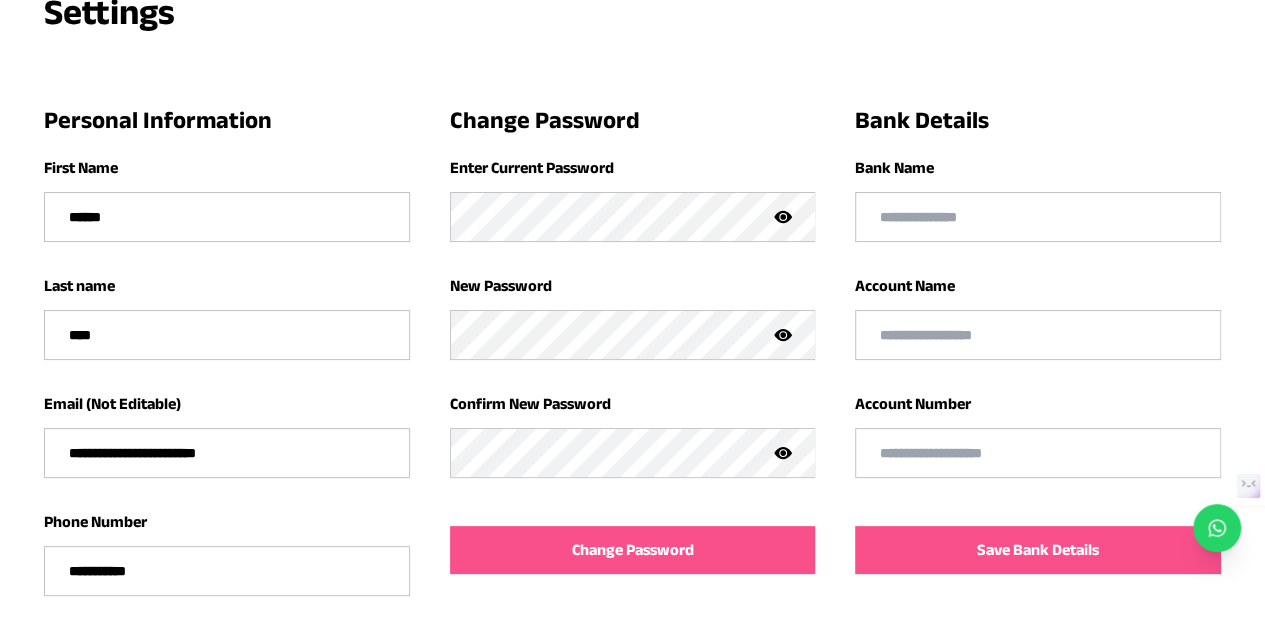 scroll, scrollTop: 0, scrollLeft: 0, axis: both 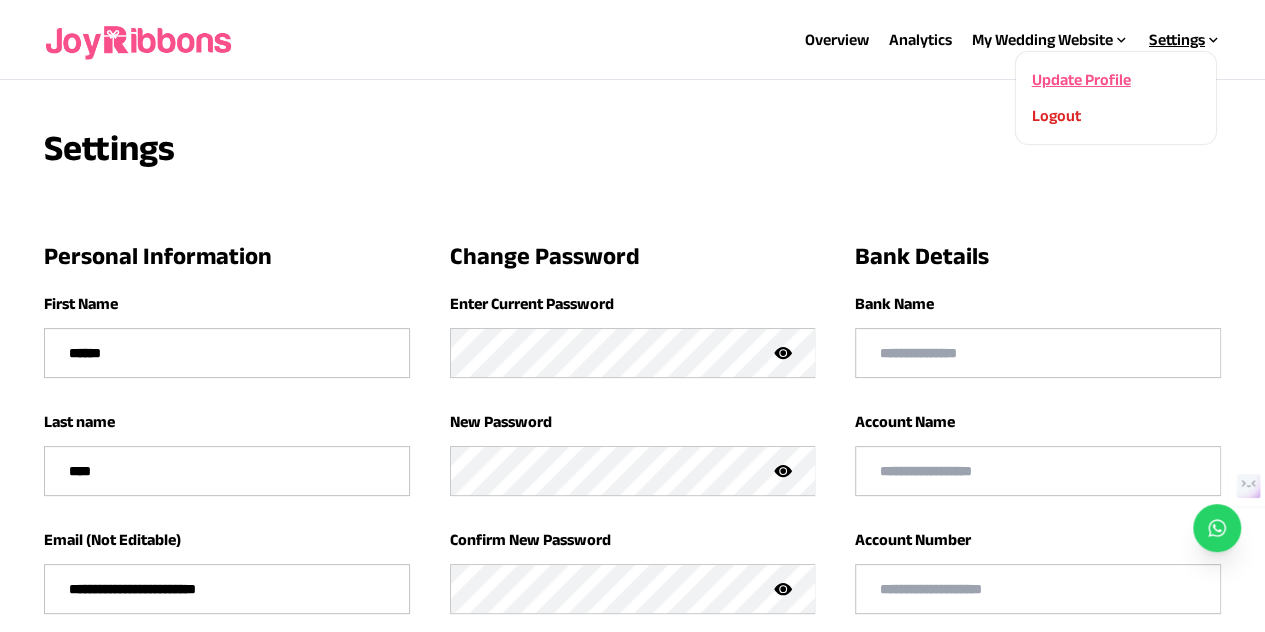click on "Settings" at bounding box center (1185, 40) 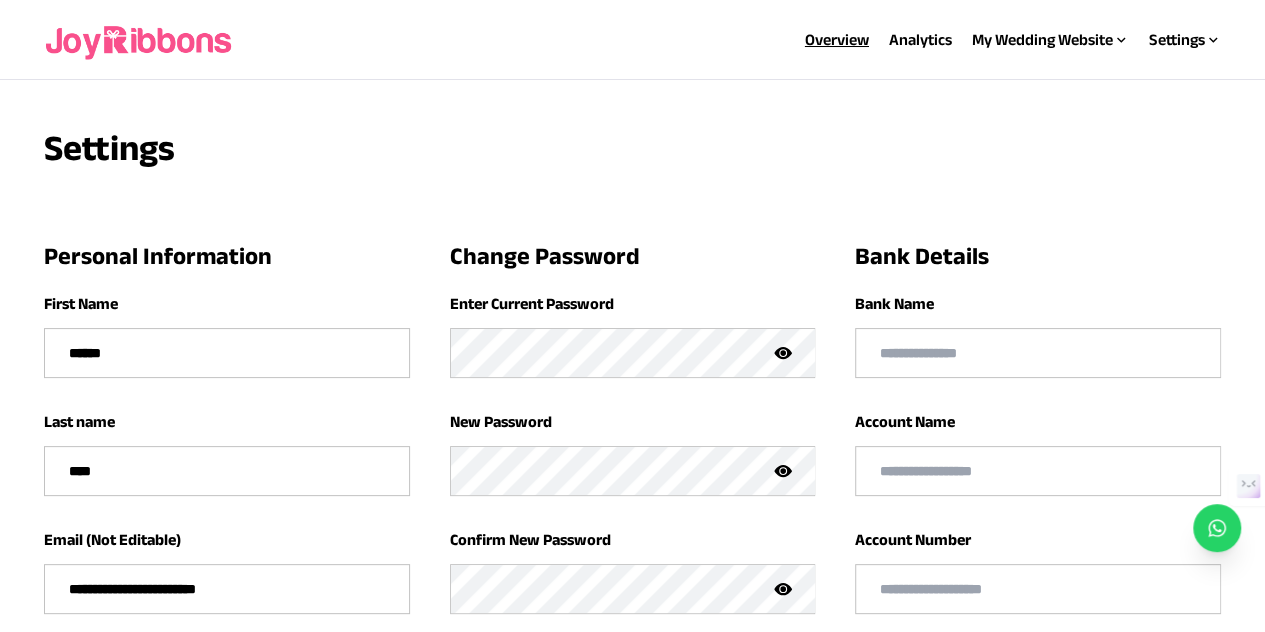 click on "Overview" at bounding box center [837, 39] 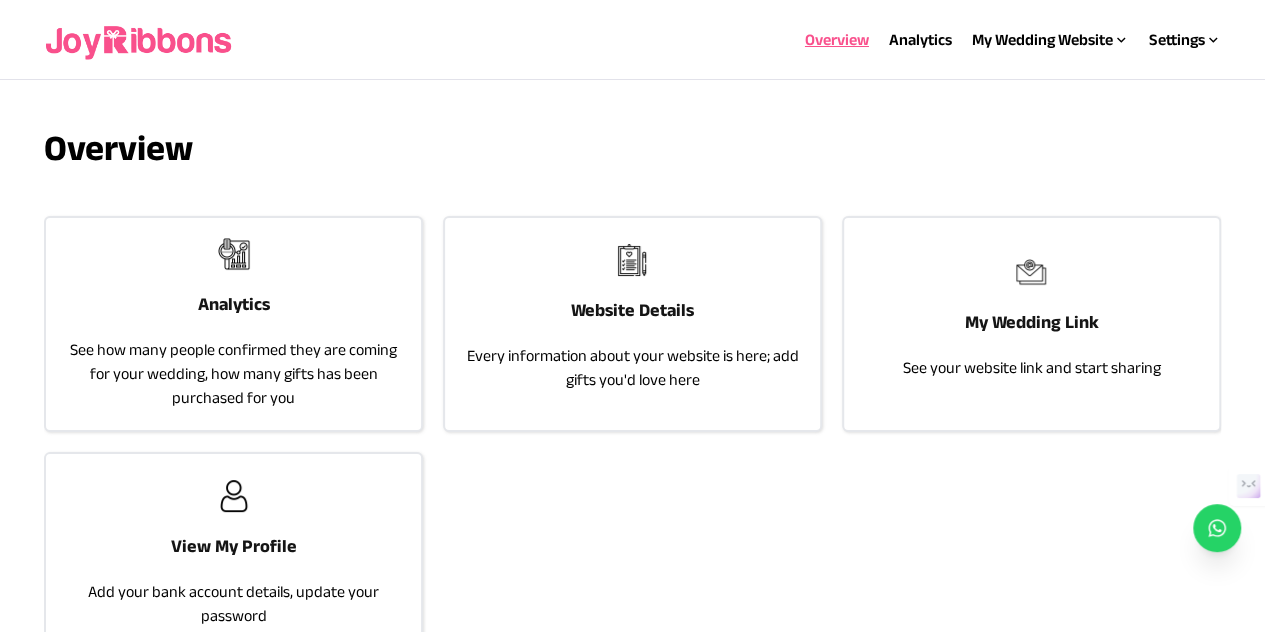 click on "Website Details" at bounding box center (632, 310) 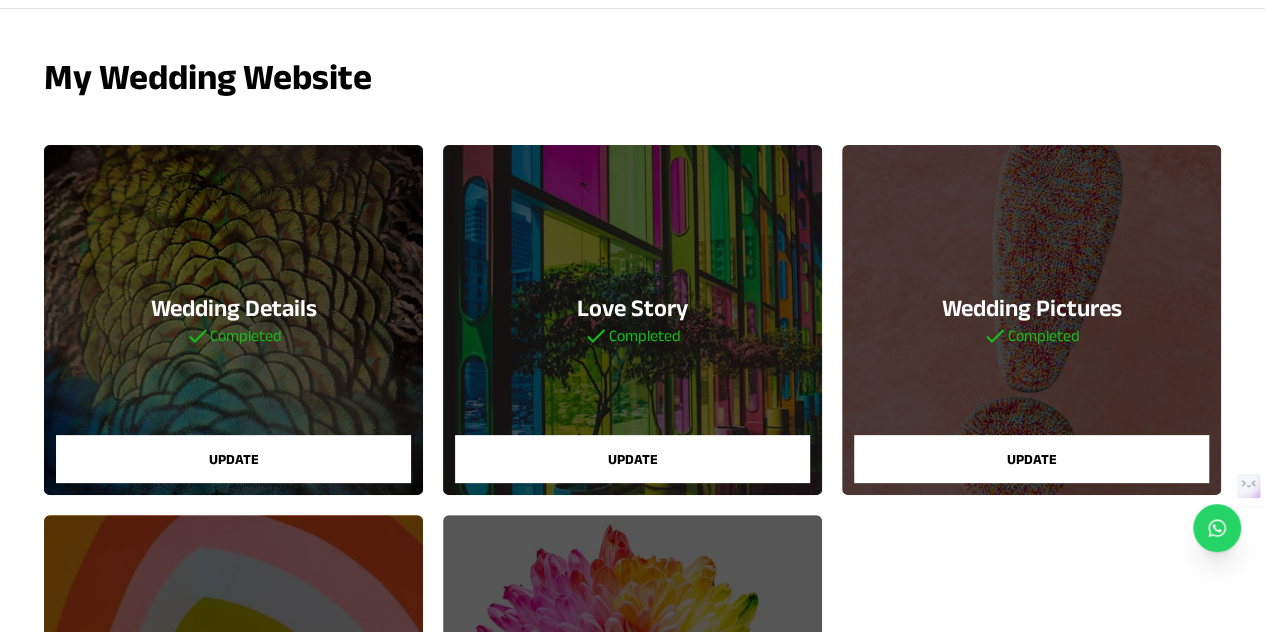 scroll, scrollTop: 100, scrollLeft: 0, axis: vertical 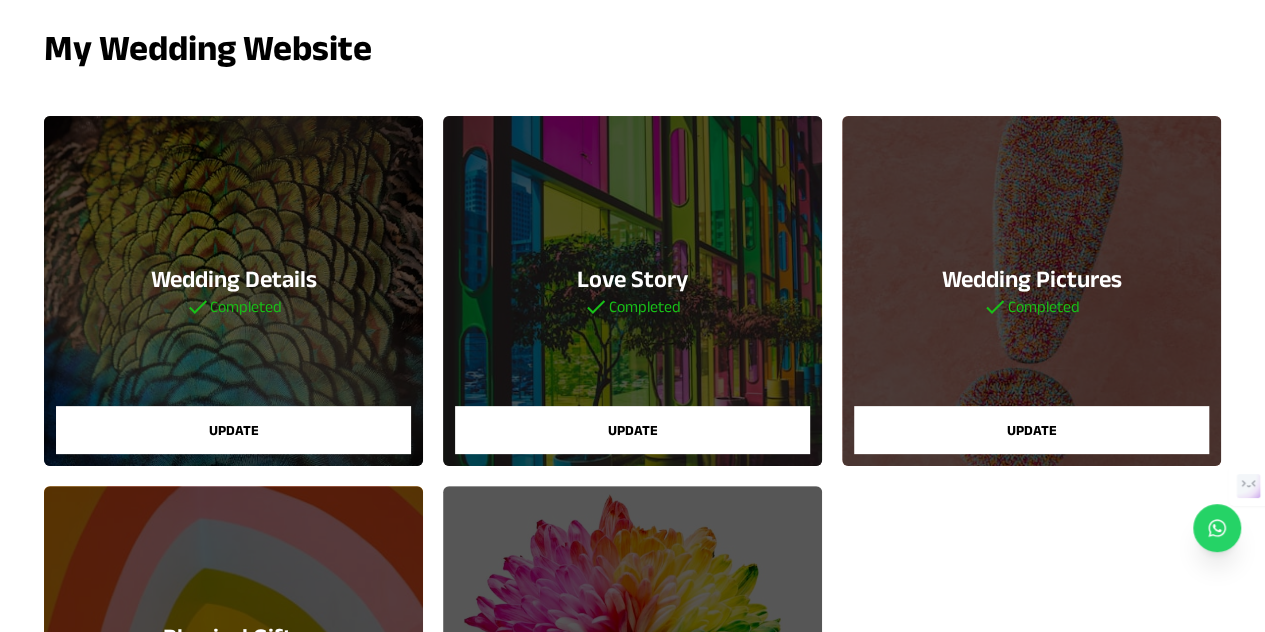 click on "Update" at bounding box center (233, 430) 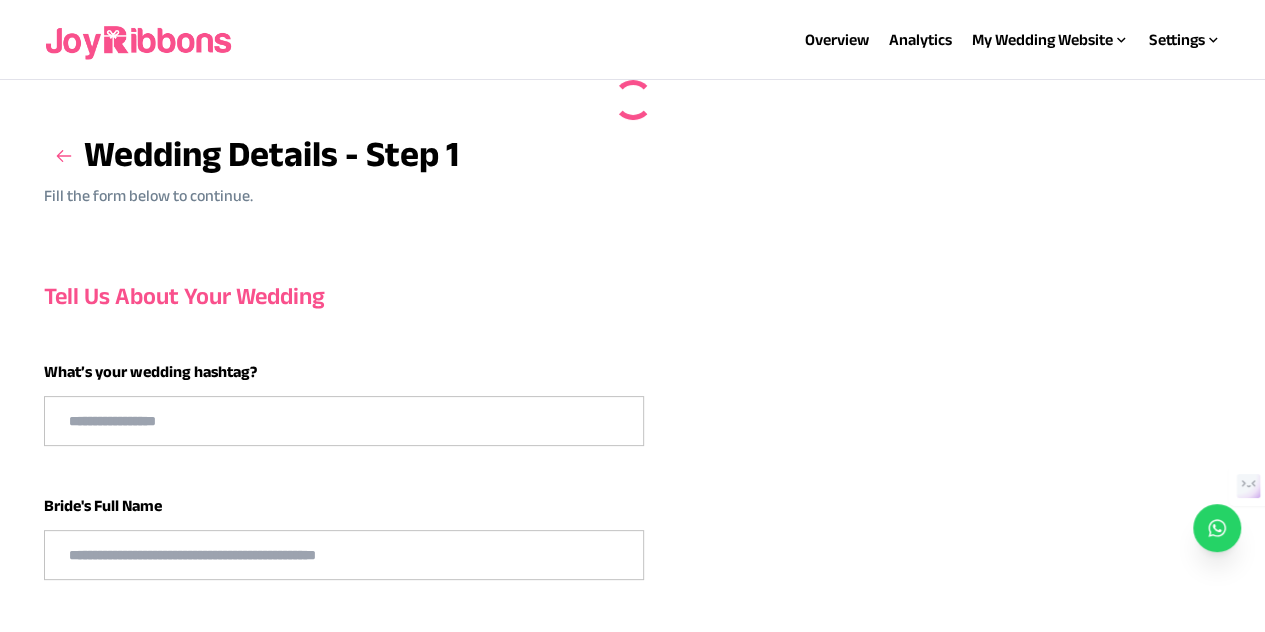 type on "**********" 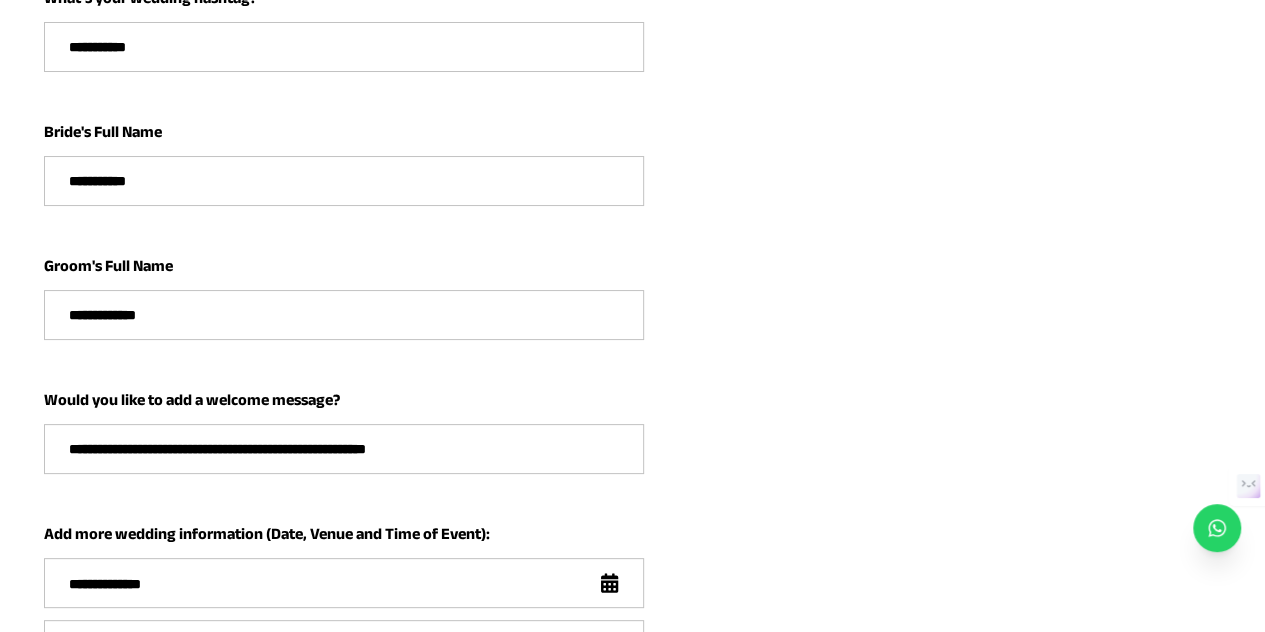 scroll, scrollTop: 100, scrollLeft: 0, axis: vertical 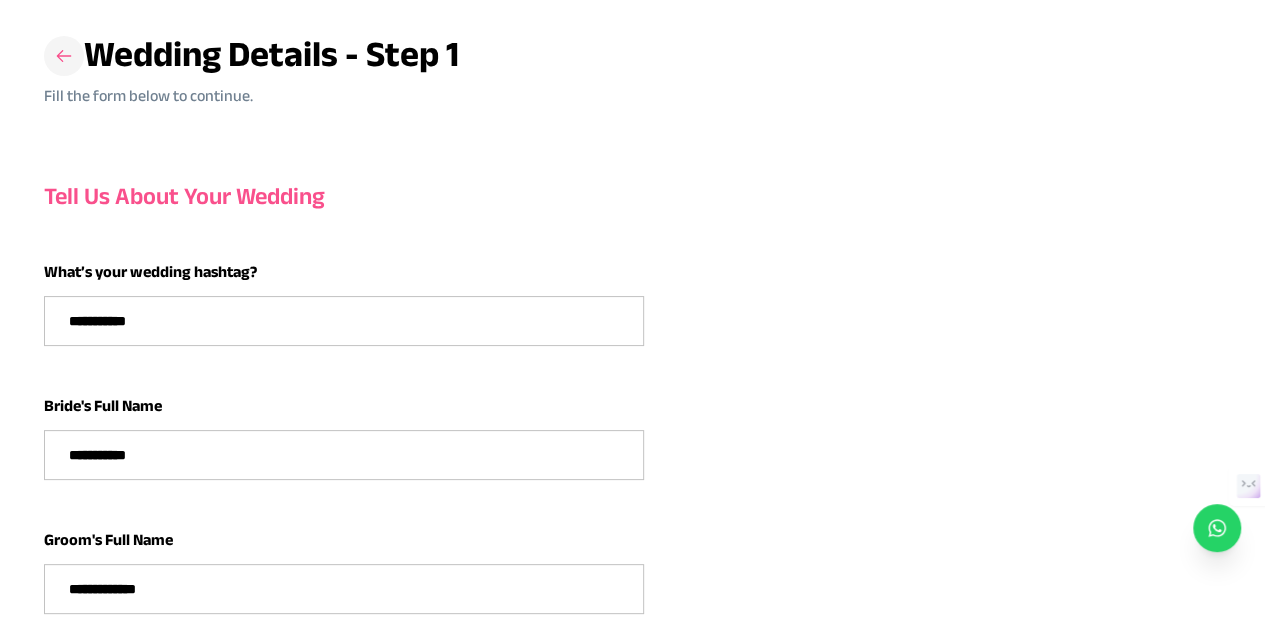 click 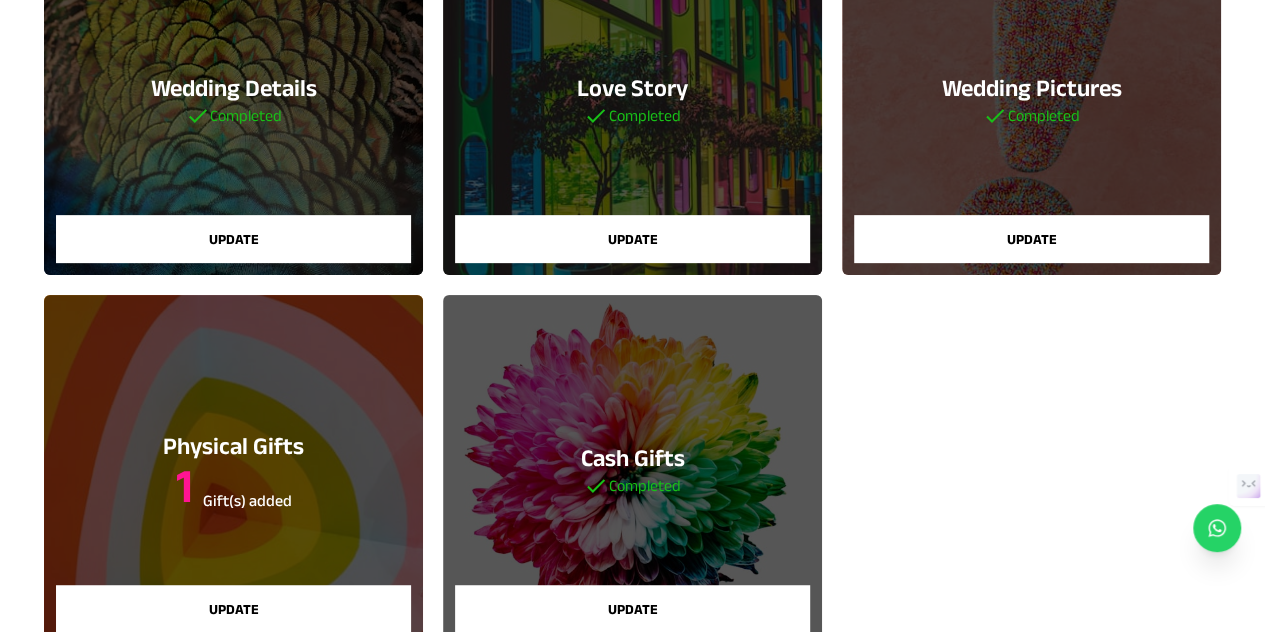 scroll, scrollTop: 400, scrollLeft: 0, axis: vertical 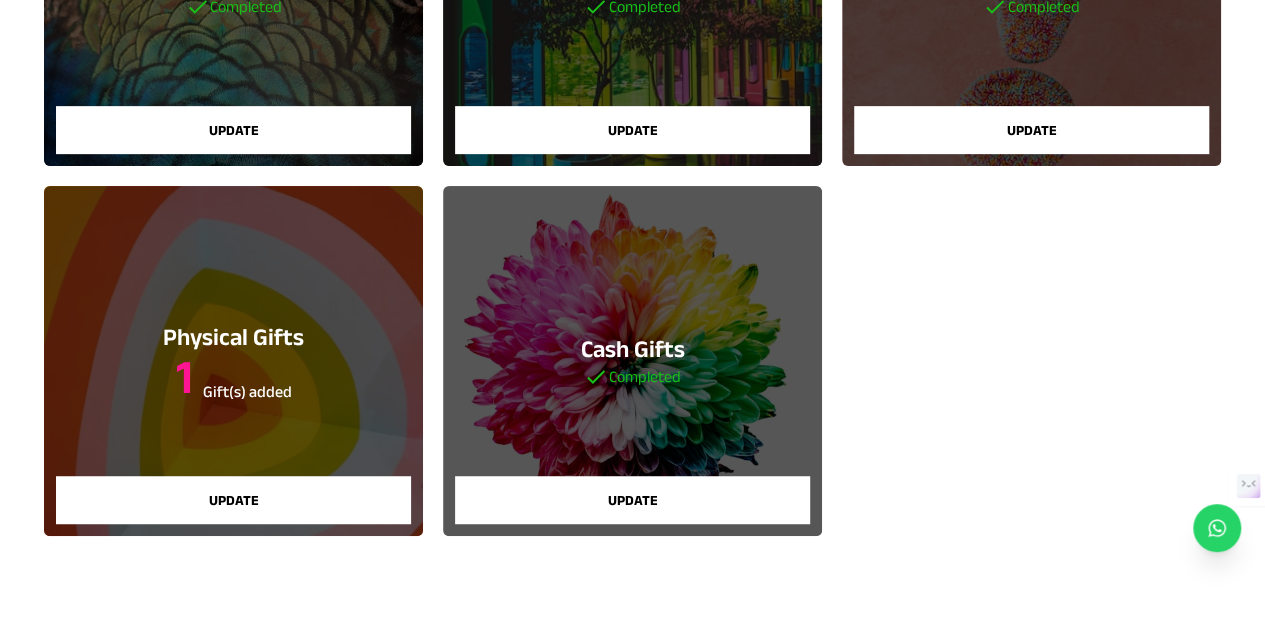 click on "Update" at bounding box center (632, 500) 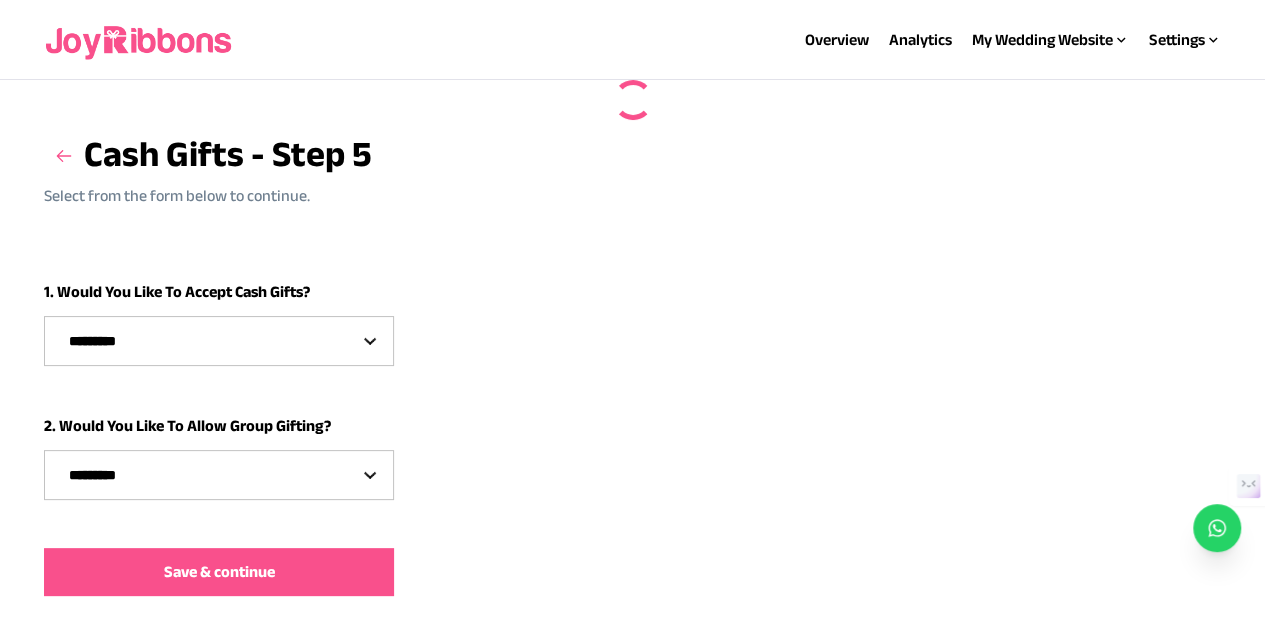 select on "***" 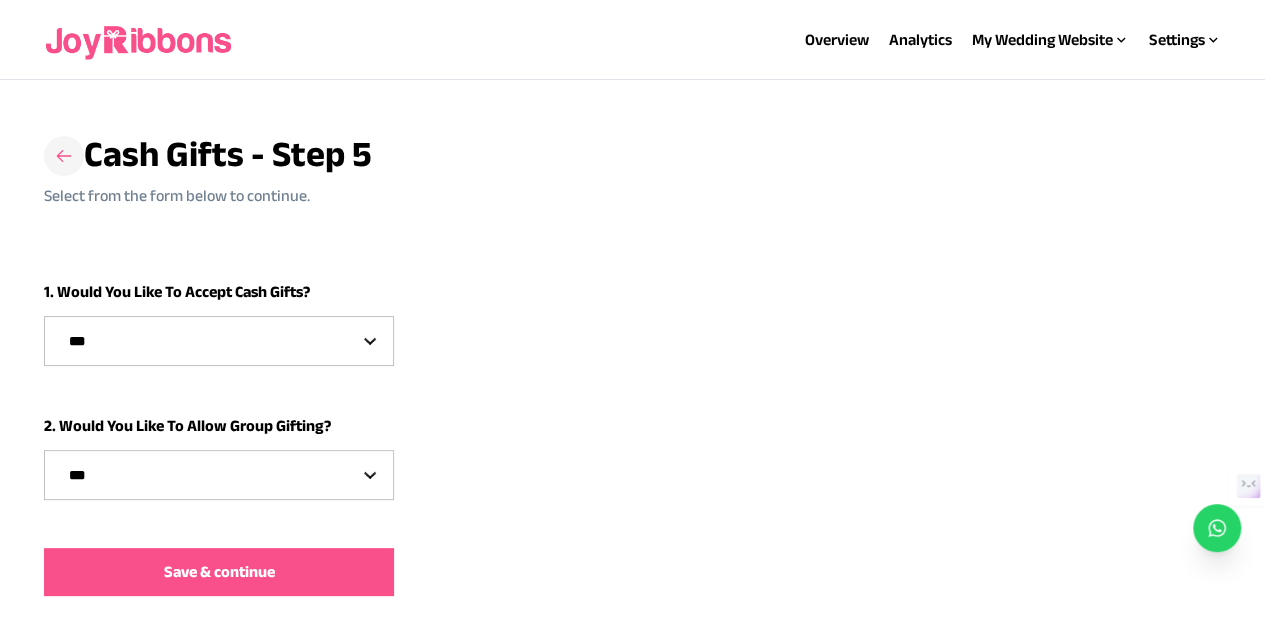 click 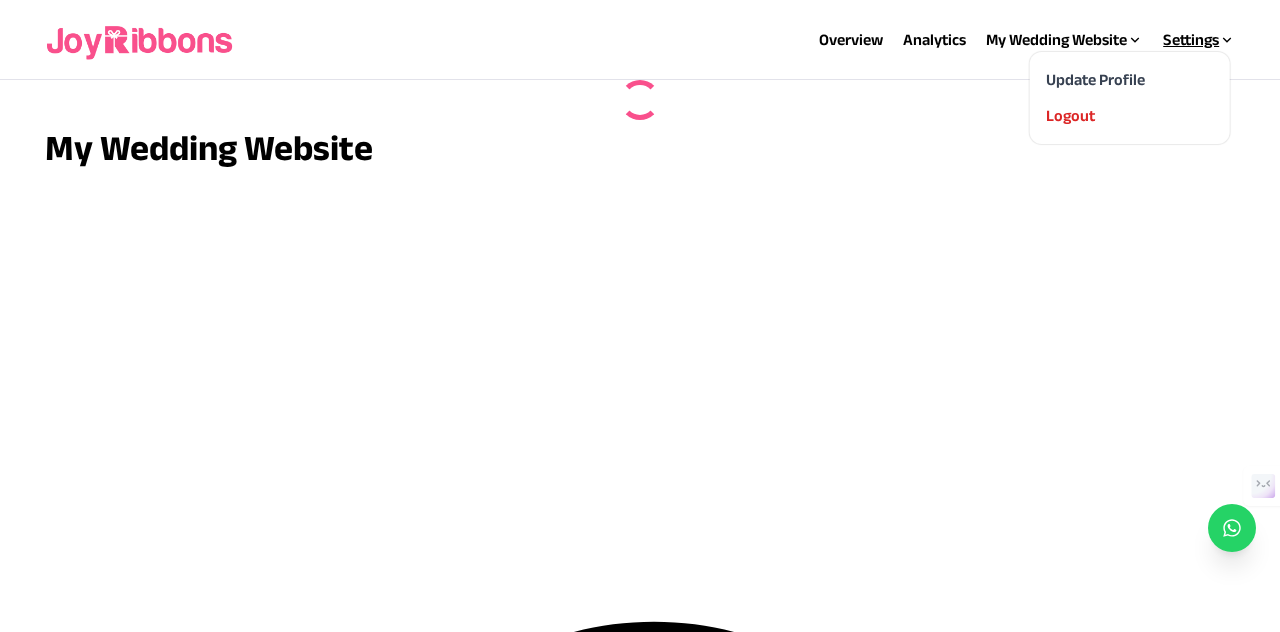 click on "Update Profile Logout" at bounding box center [1130, 98] 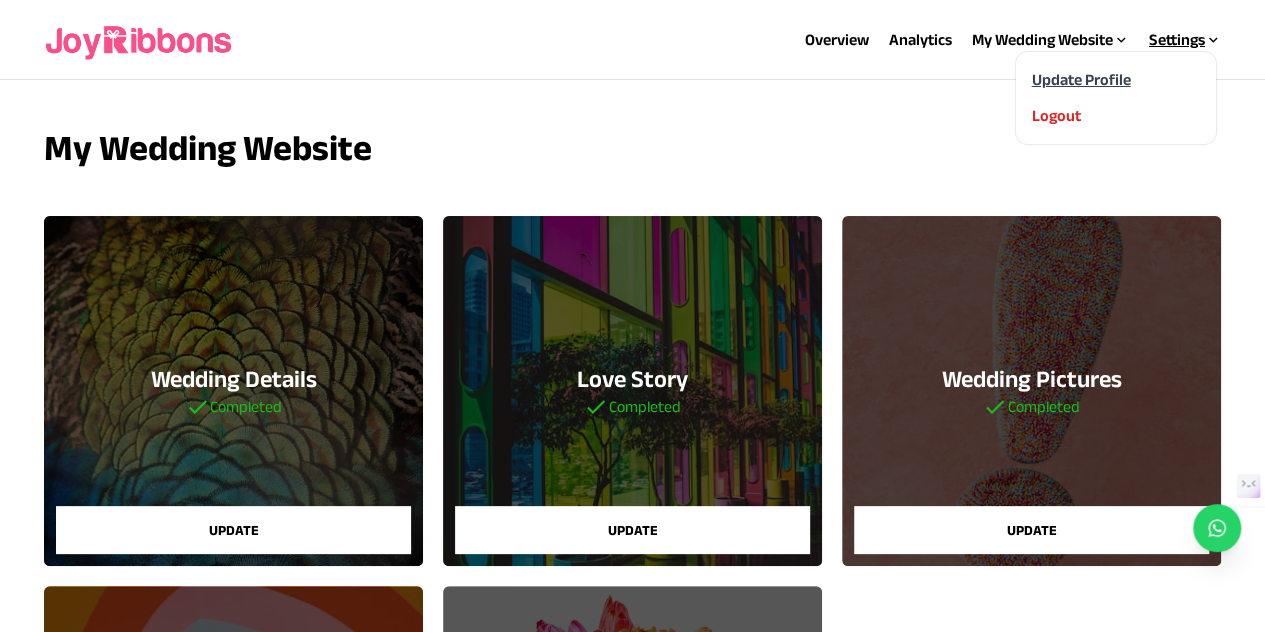 click on "Update Profile" at bounding box center [1080, 79] 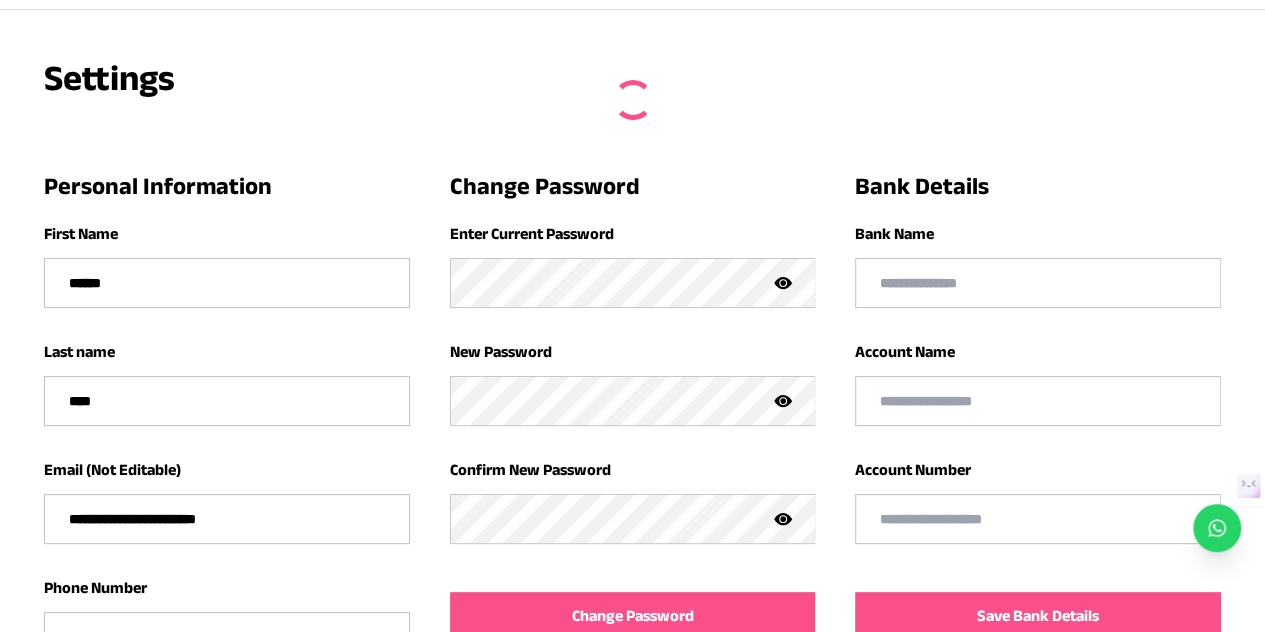 scroll, scrollTop: 100, scrollLeft: 0, axis: vertical 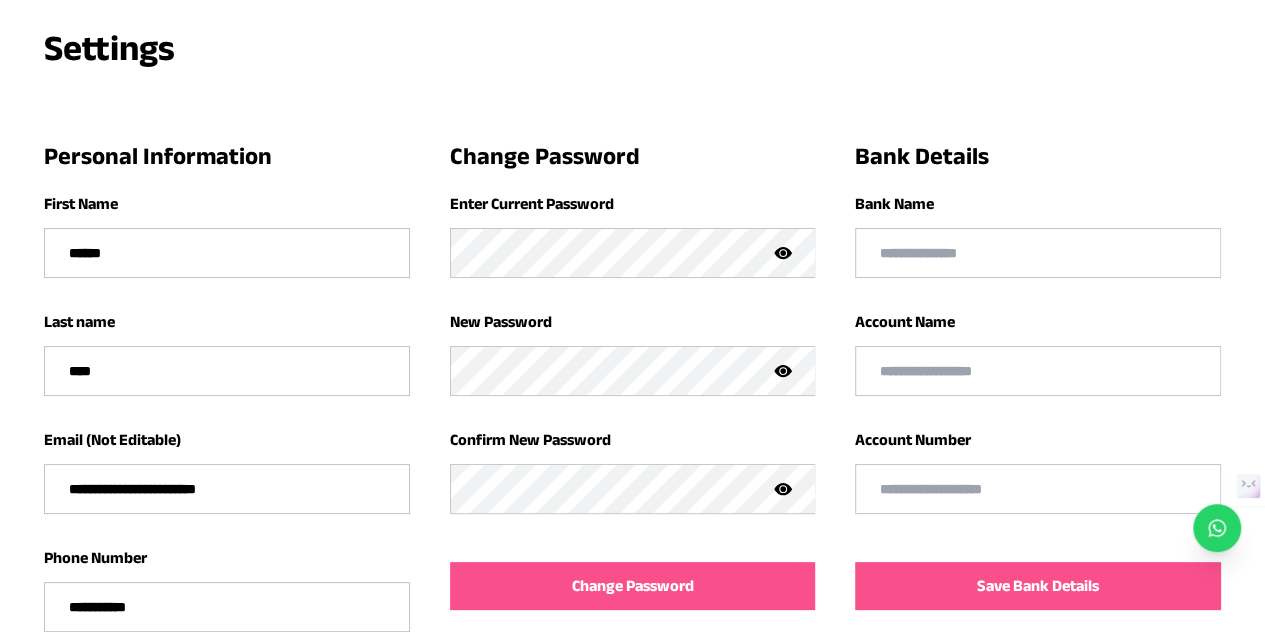 click at bounding box center [1038, 253] 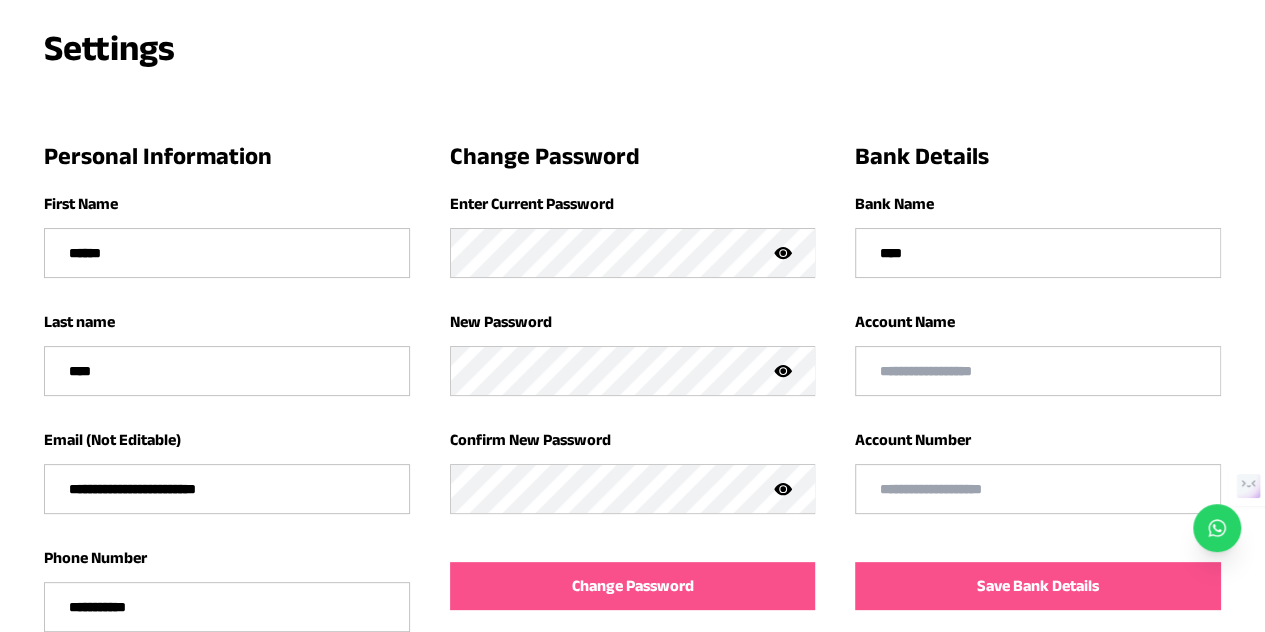 type on "****" 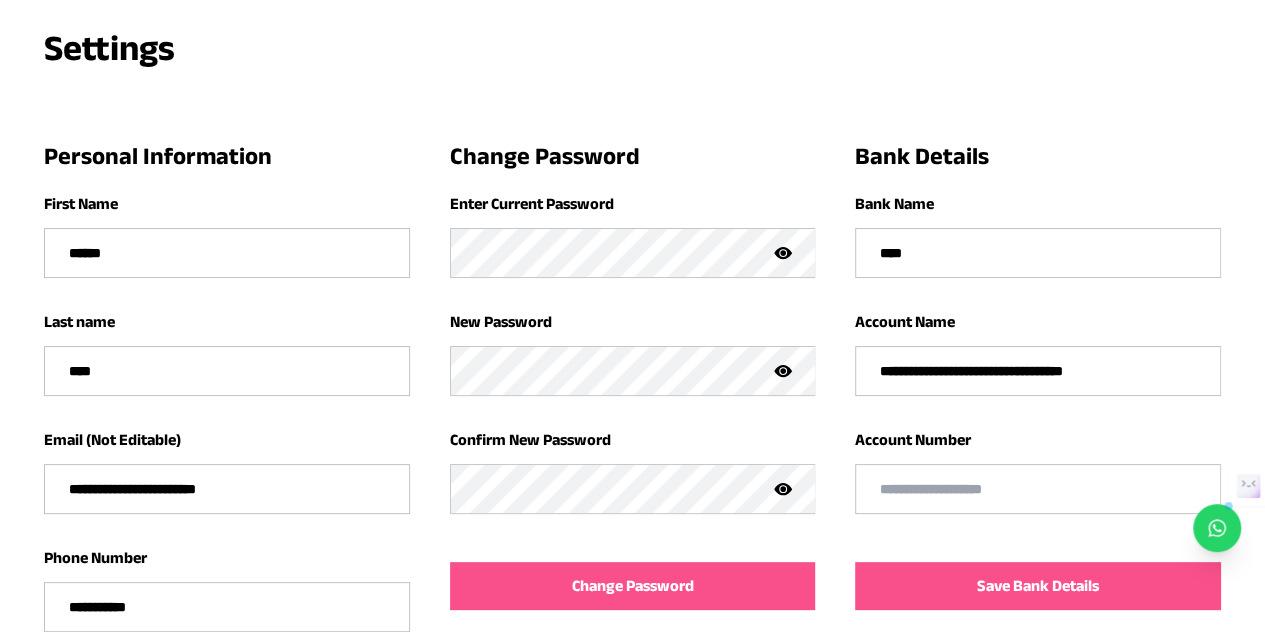 drag, startPoint x: 992, startPoint y: 370, endPoint x: 956, endPoint y: 373, distance: 36.124783 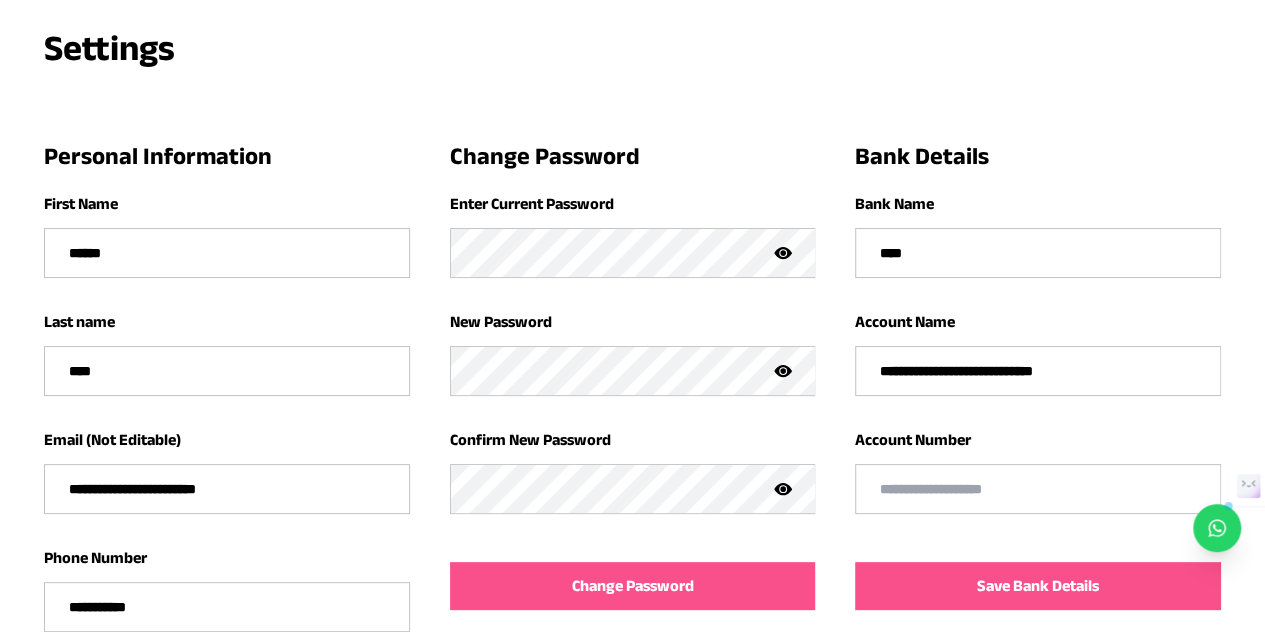 drag, startPoint x: 951, startPoint y: 367, endPoint x: 867, endPoint y: 363, distance: 84.095184 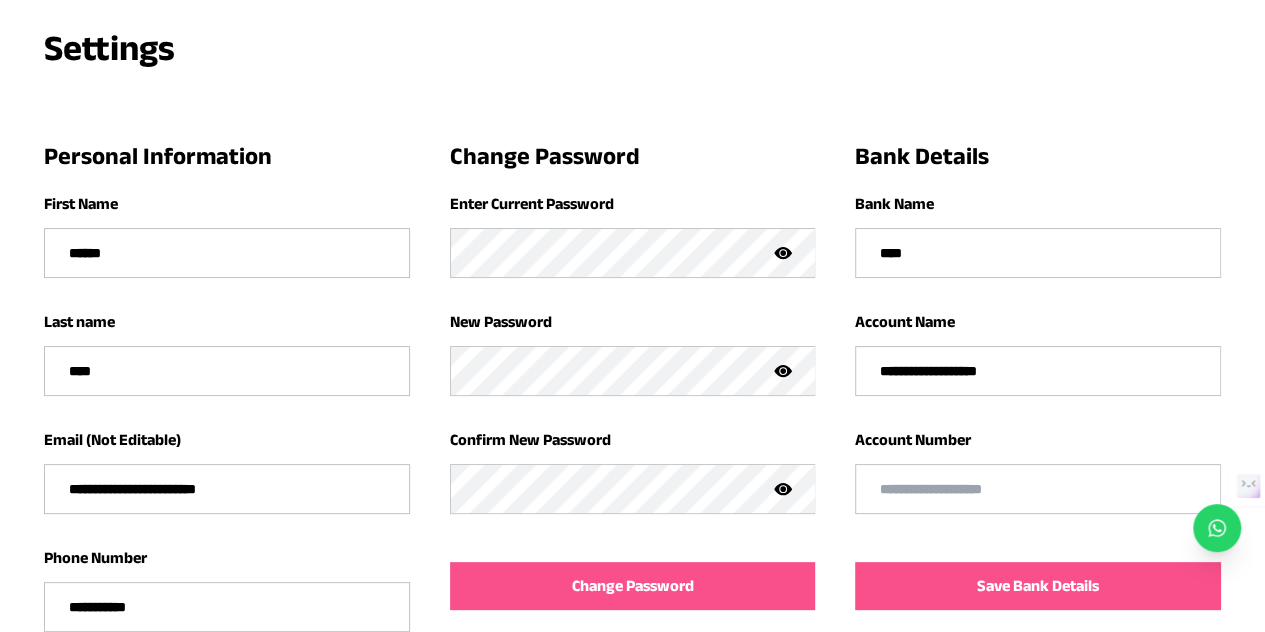 type on "**********" 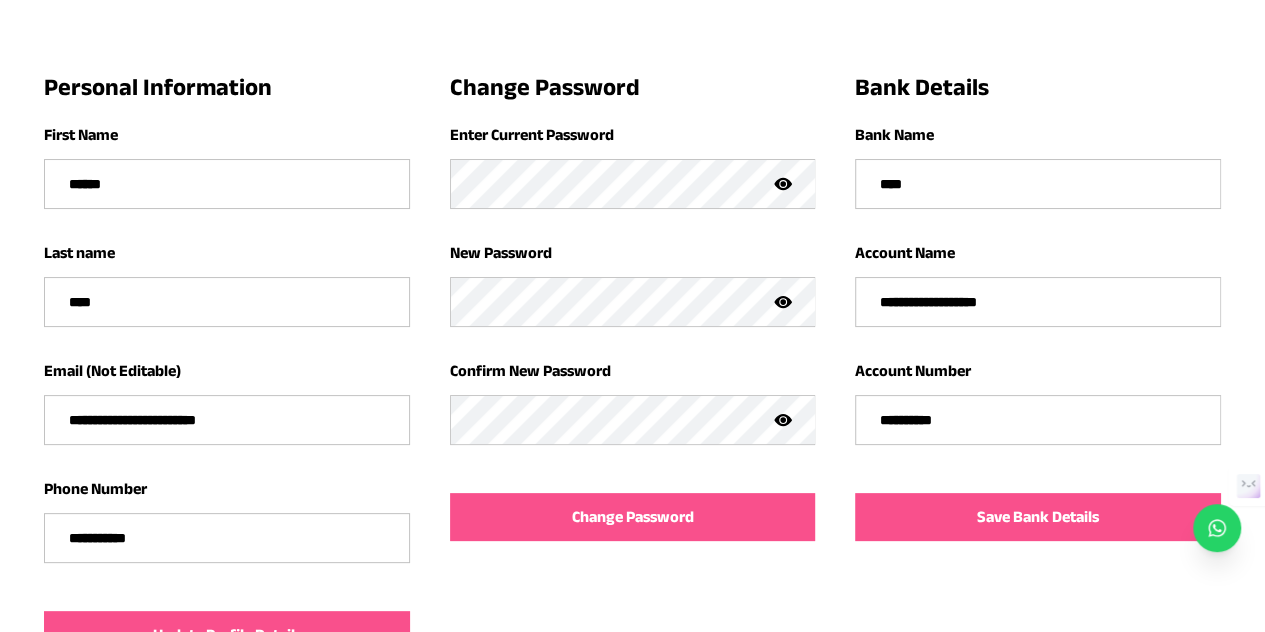 scroll, scrollTop: 200, scrollLeft: 0, axis: vertical 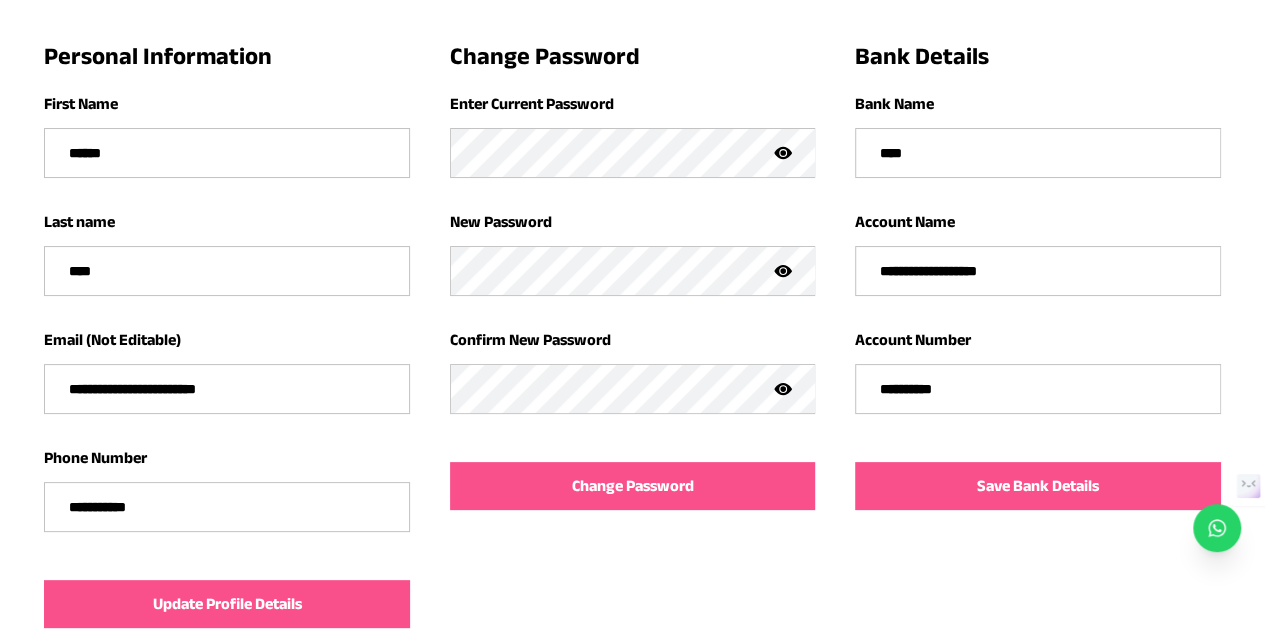 type on "**********" 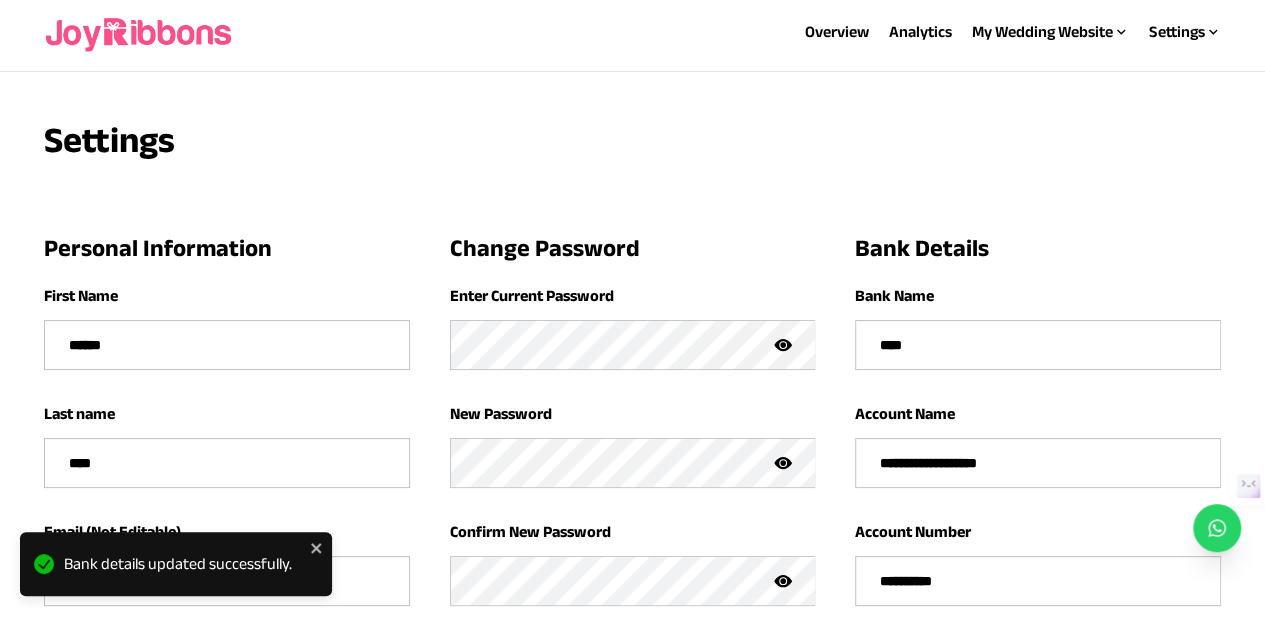 scroll, scrollTop: 0, scrollLeft: 0, axis: both 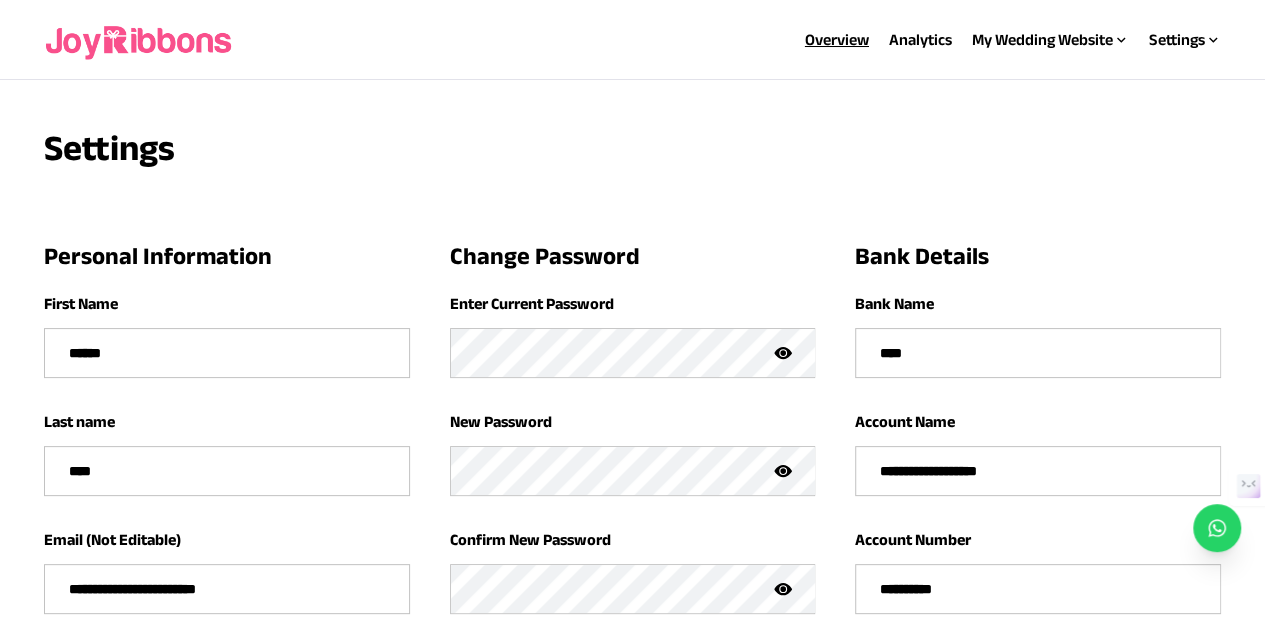click on "Overview" at bounding box center [837, 39] 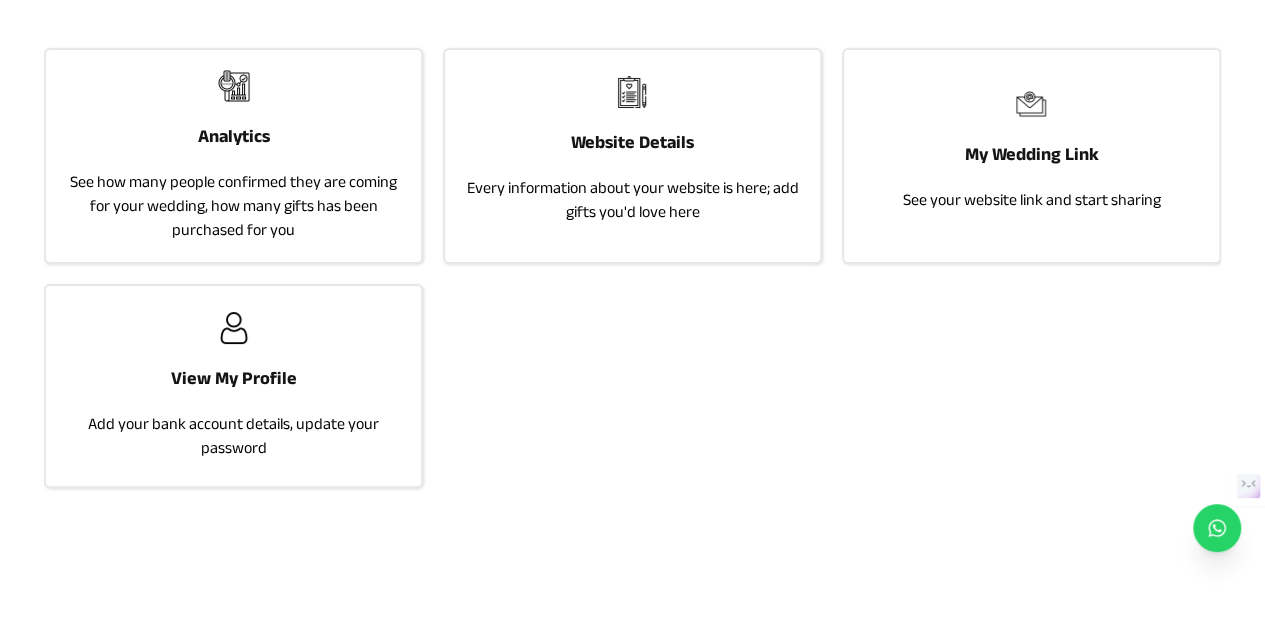 scroll, scrollTop: 68, scrollLeft: 0, axis: vertical 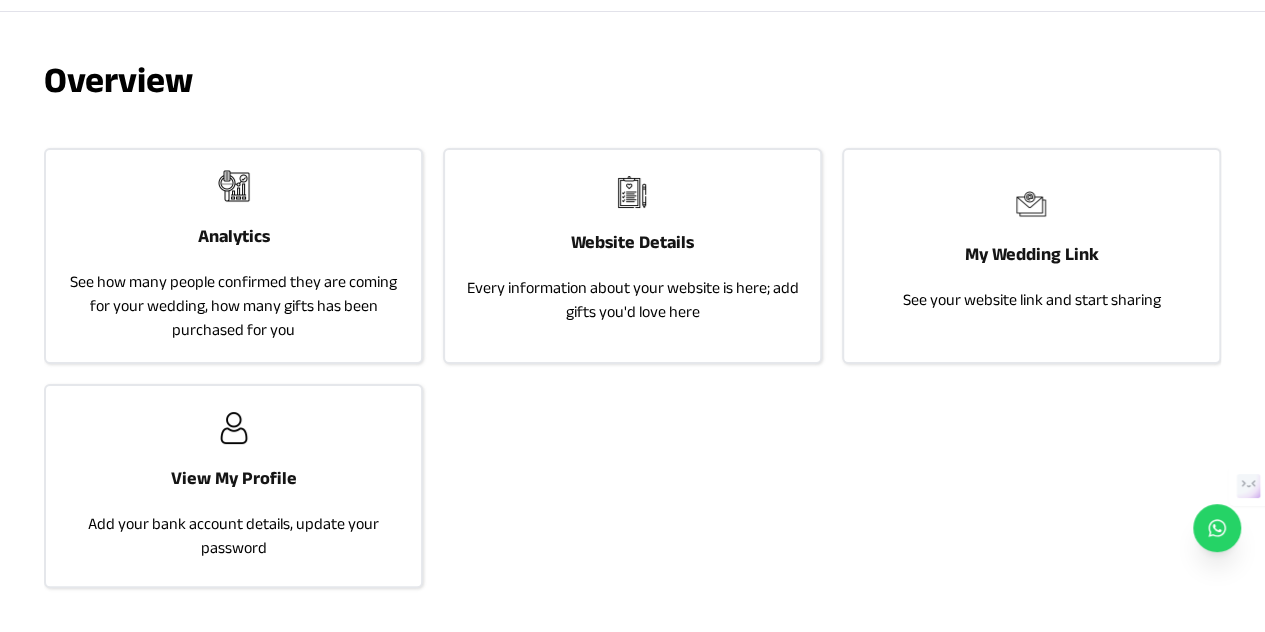 click on "View My Profile" at bounding box center [234, 478] 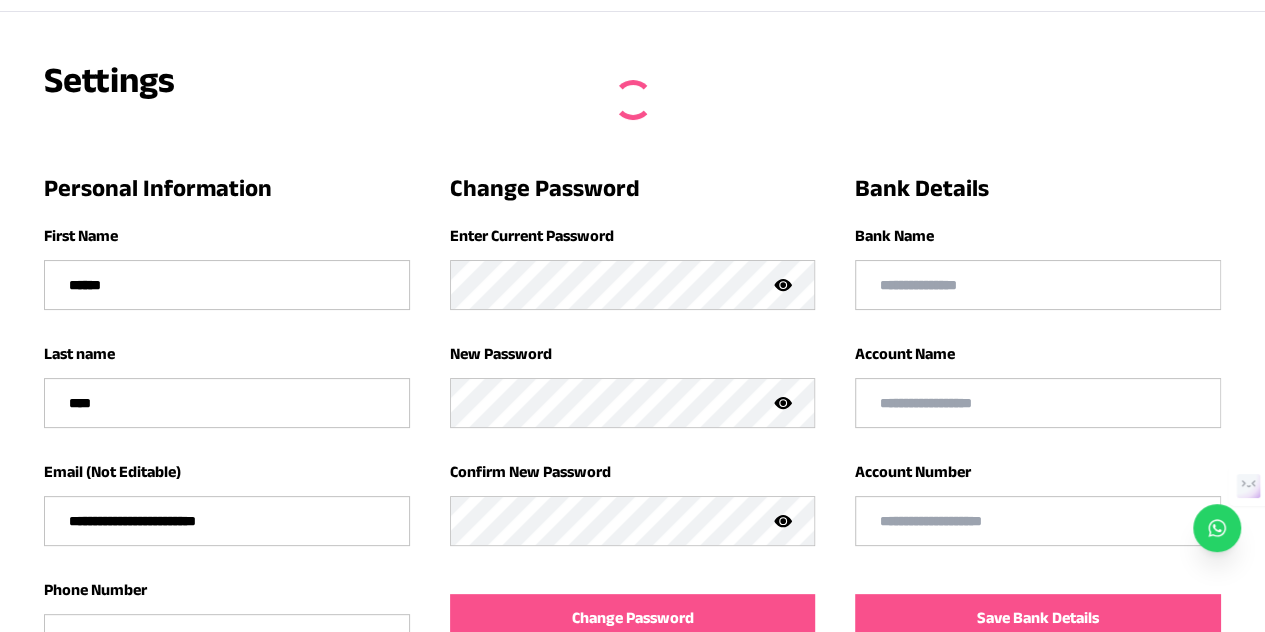 scroll, scrollTop: 0, scrollLeft: 0, axis: both 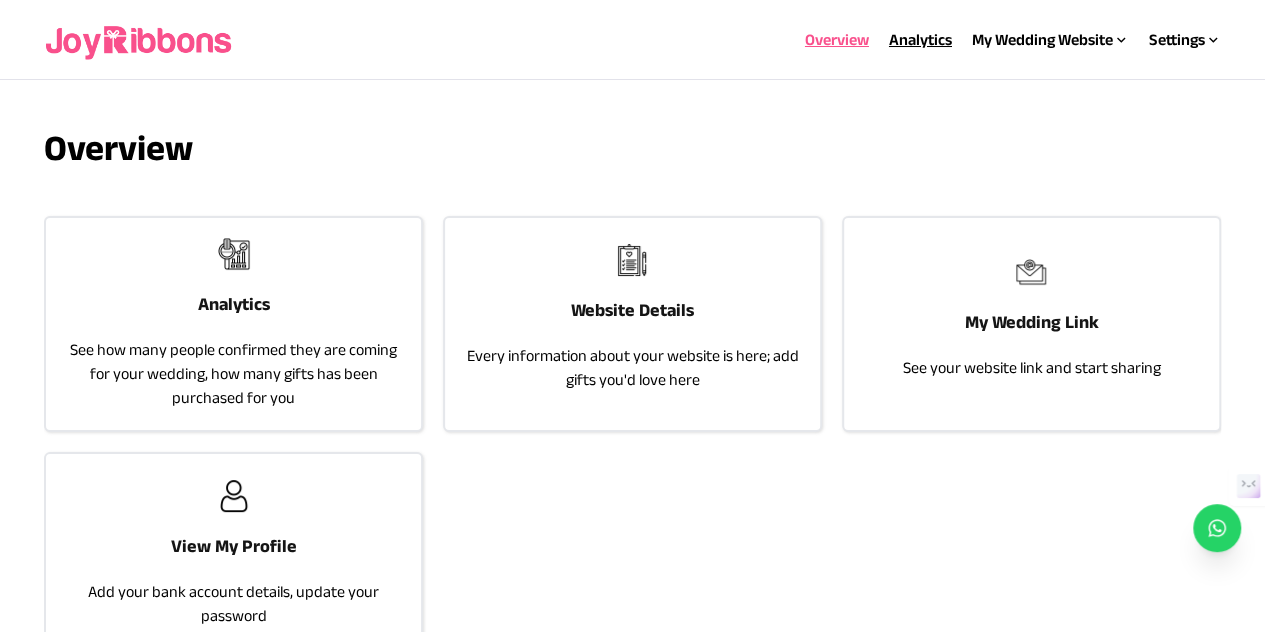 click on "Analytics" at bounding box center (920, 39) 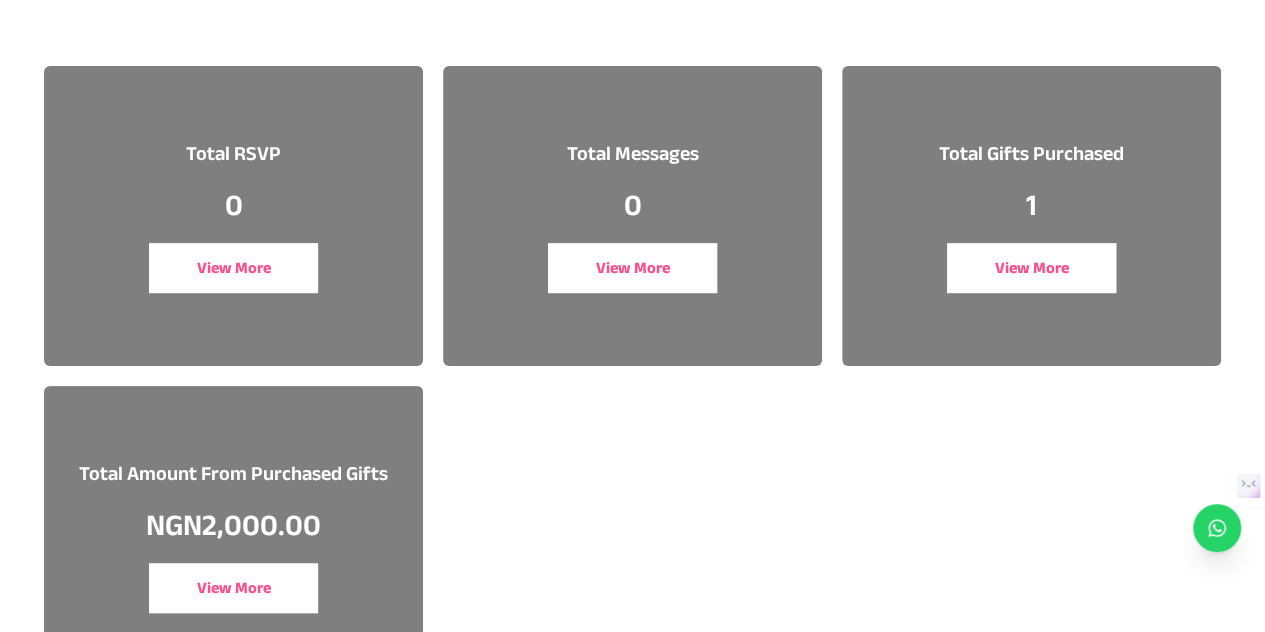 scroll, scrollTop: 396, scrollLeft: 0, axis: vertical 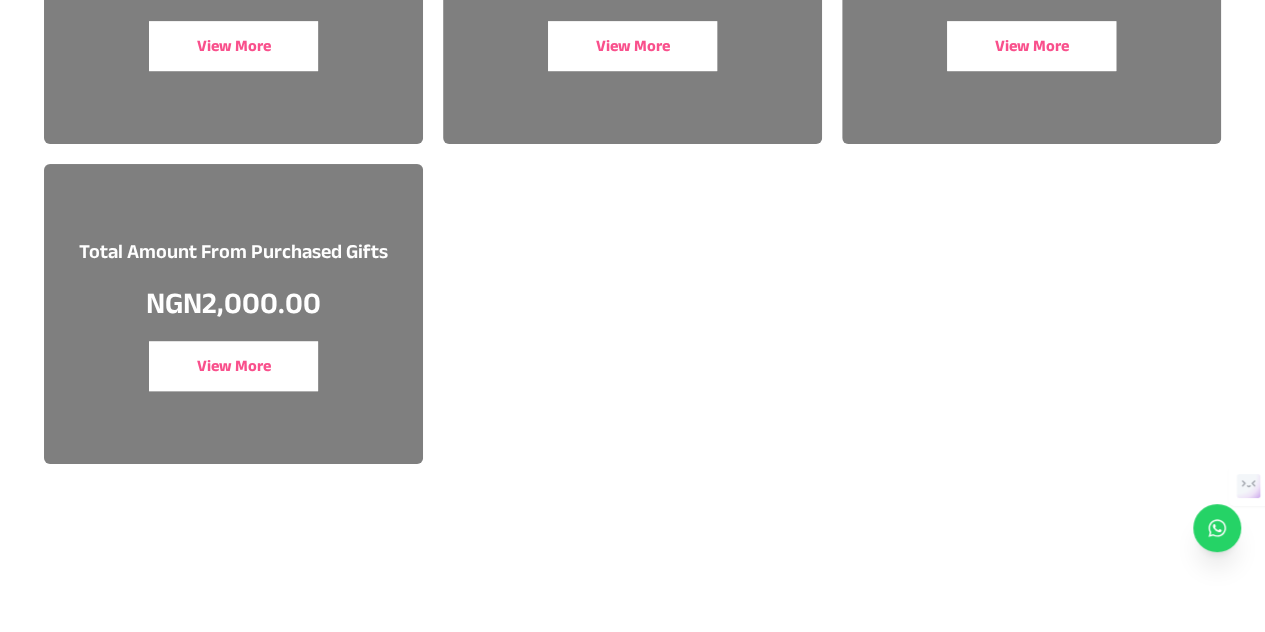 click on "View More" at bounding box center [233, 366] 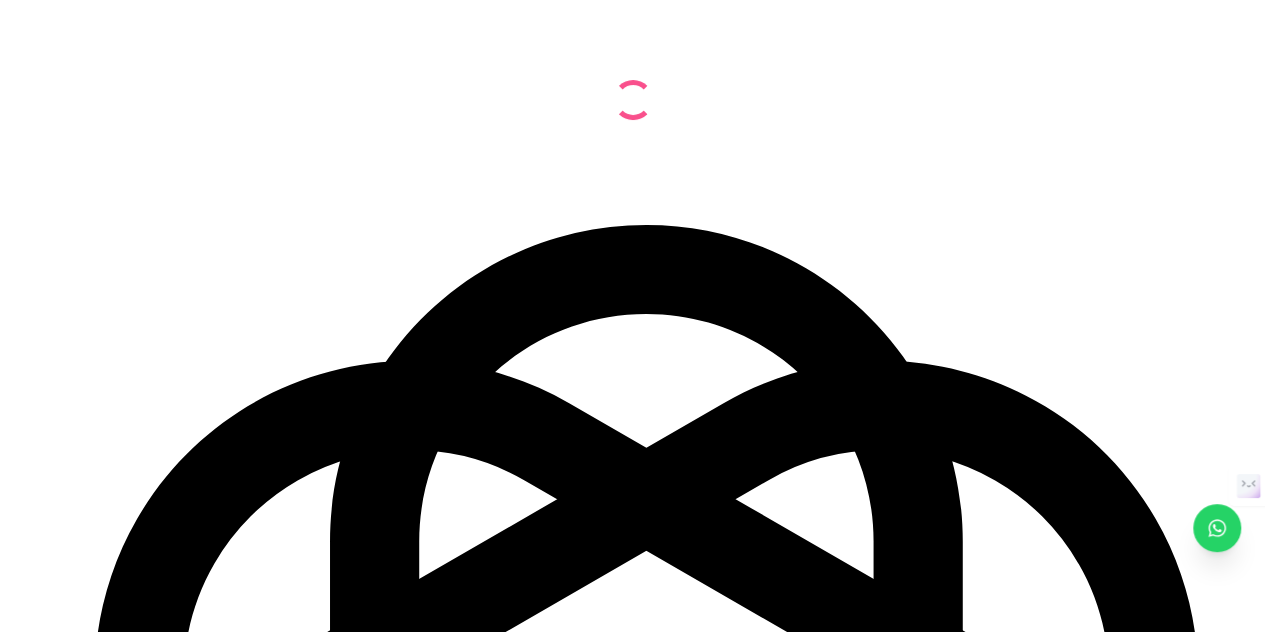 scroll, scrollTop: 0, scrollLeft: 0, axis: both 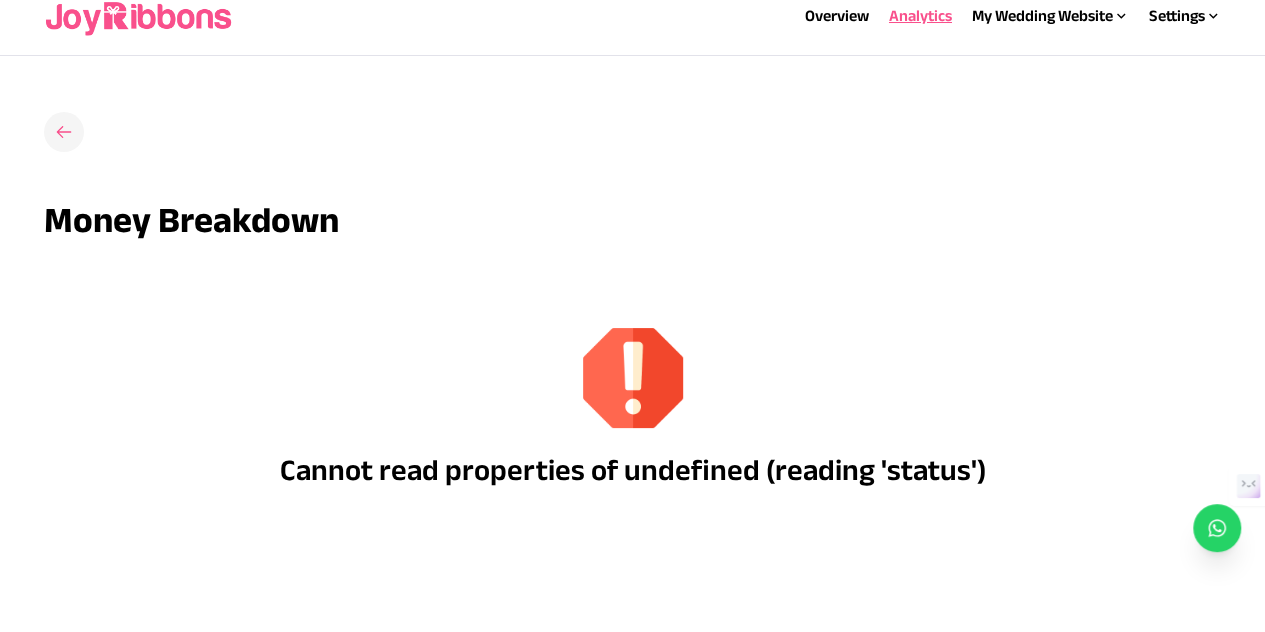 click 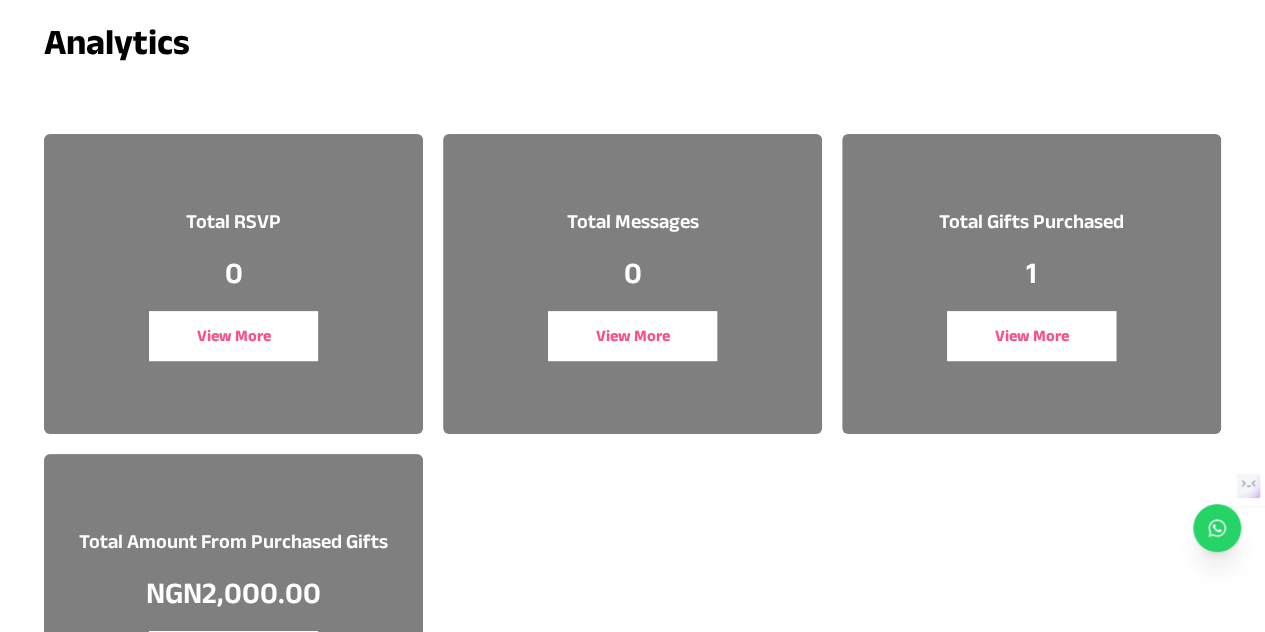 scroll, scrollTop: 96, scrollLeft: 0, axis: vertical 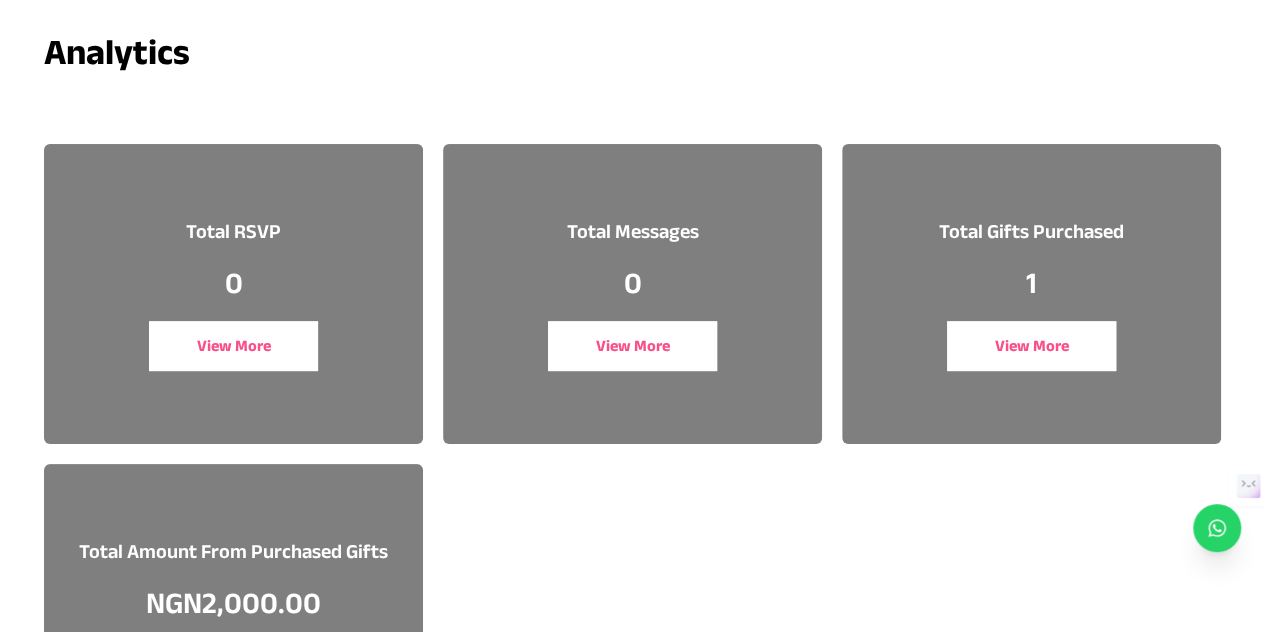 click on "View More" at bounding box center [1031, 346] 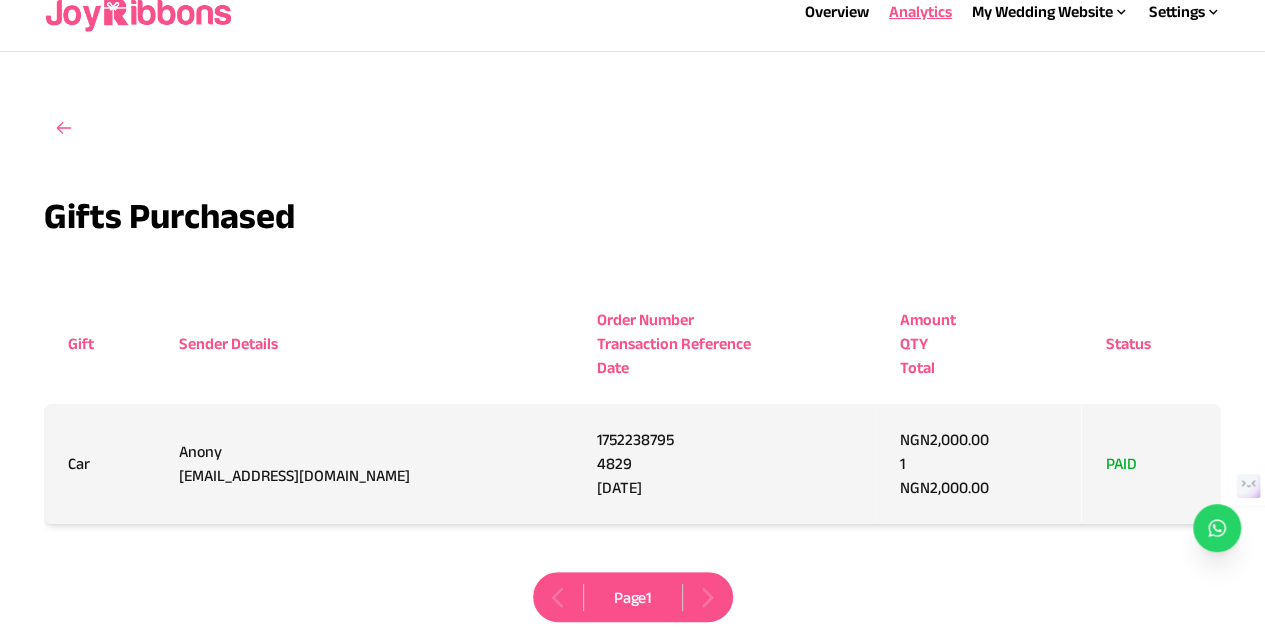 scroll, scrollTop: 0, scrollLeft: 0, axis: both 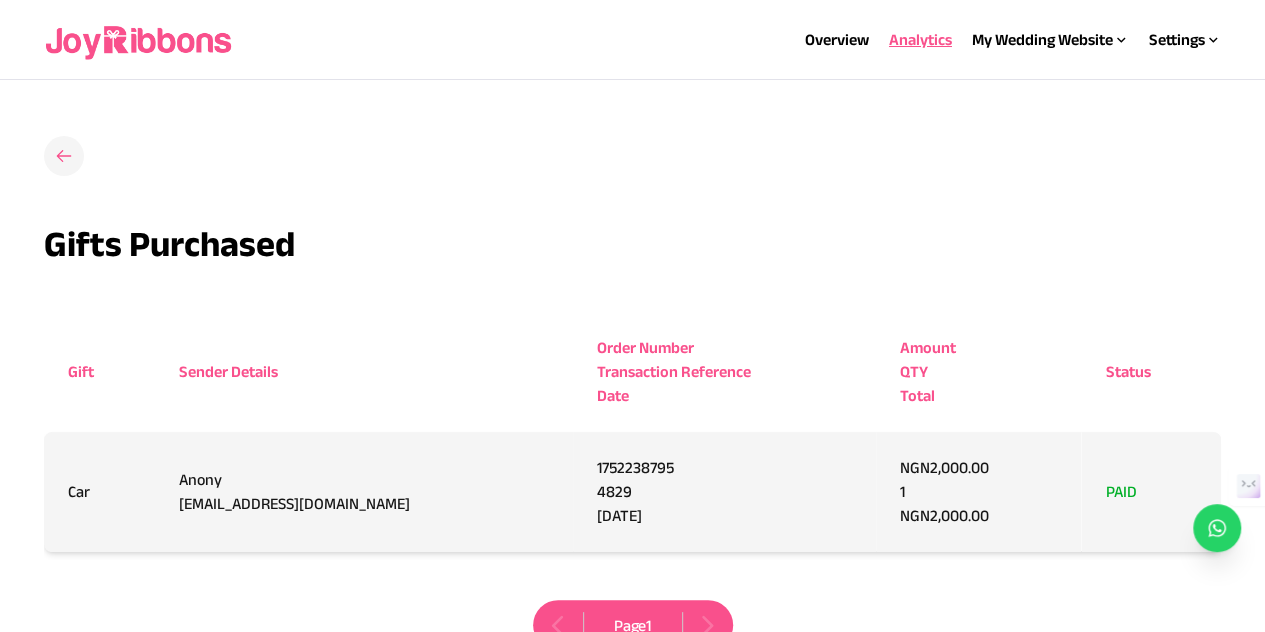 click 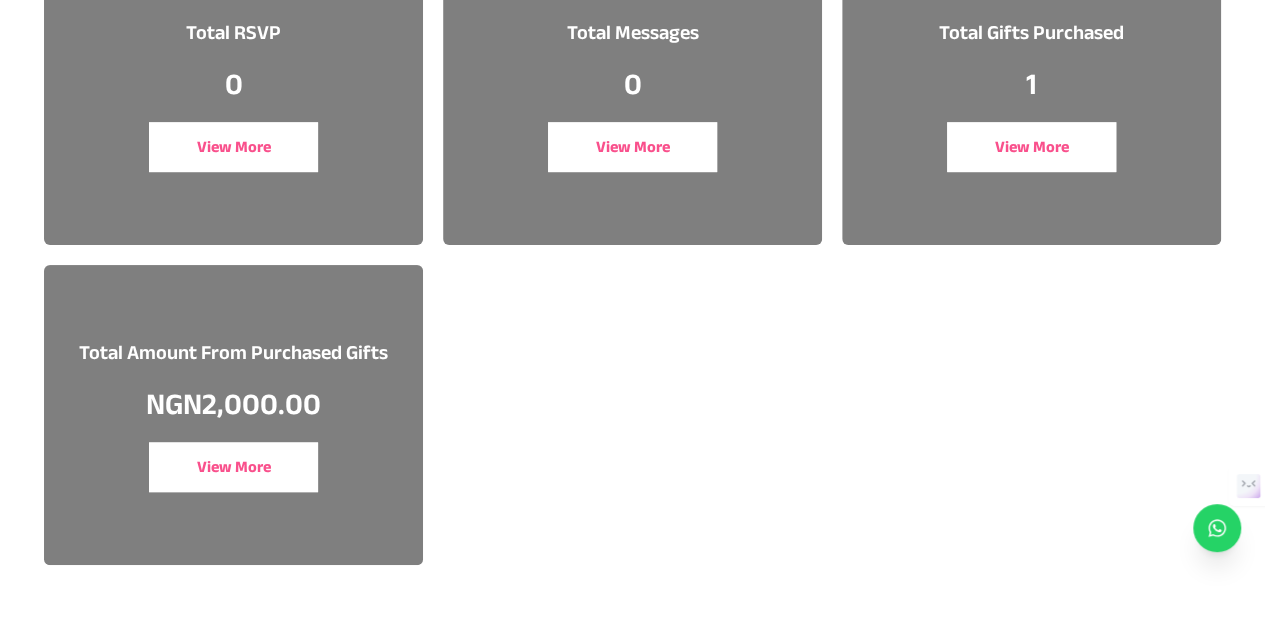 scroll, scrollTop: 396, scrollLeft: 0, axis: vertical 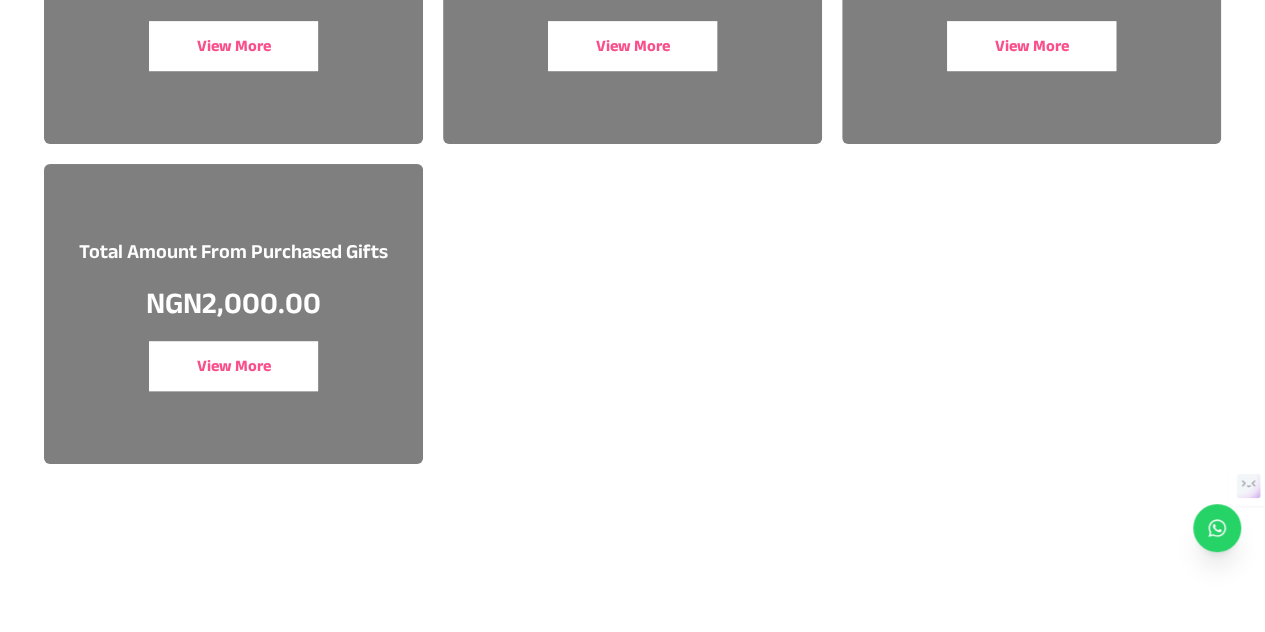 click on "View More" at bounding box center [233, 366] 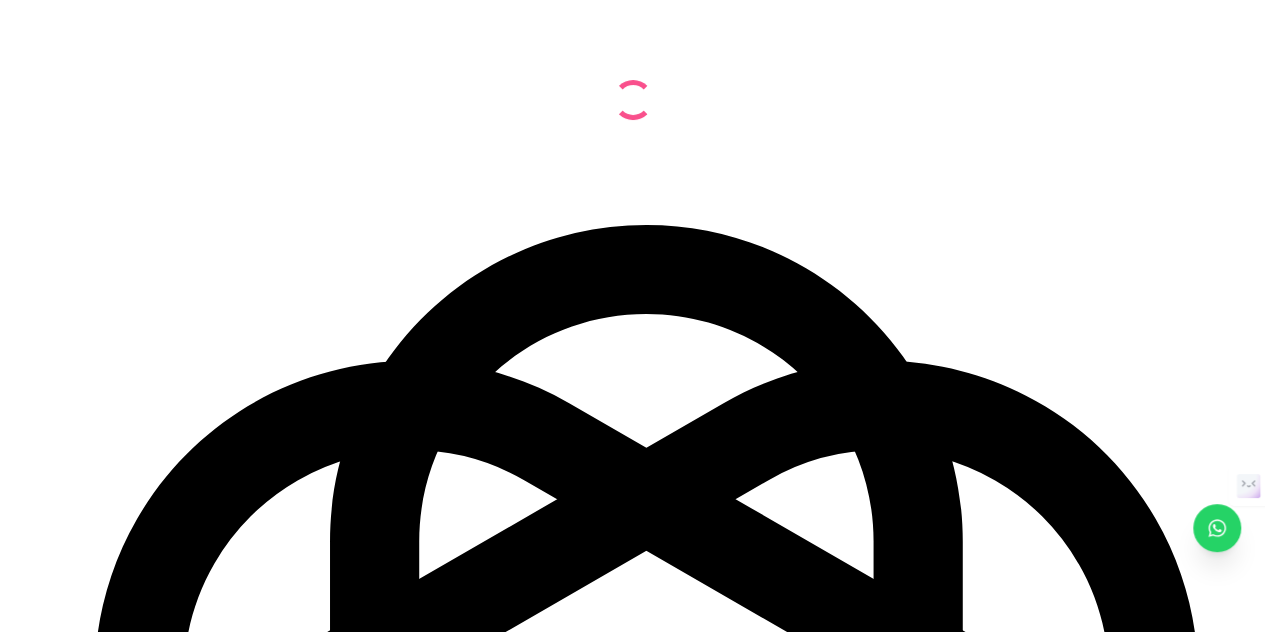 scroll, scrollTop: 0, scrollLeft: 0, axis: both 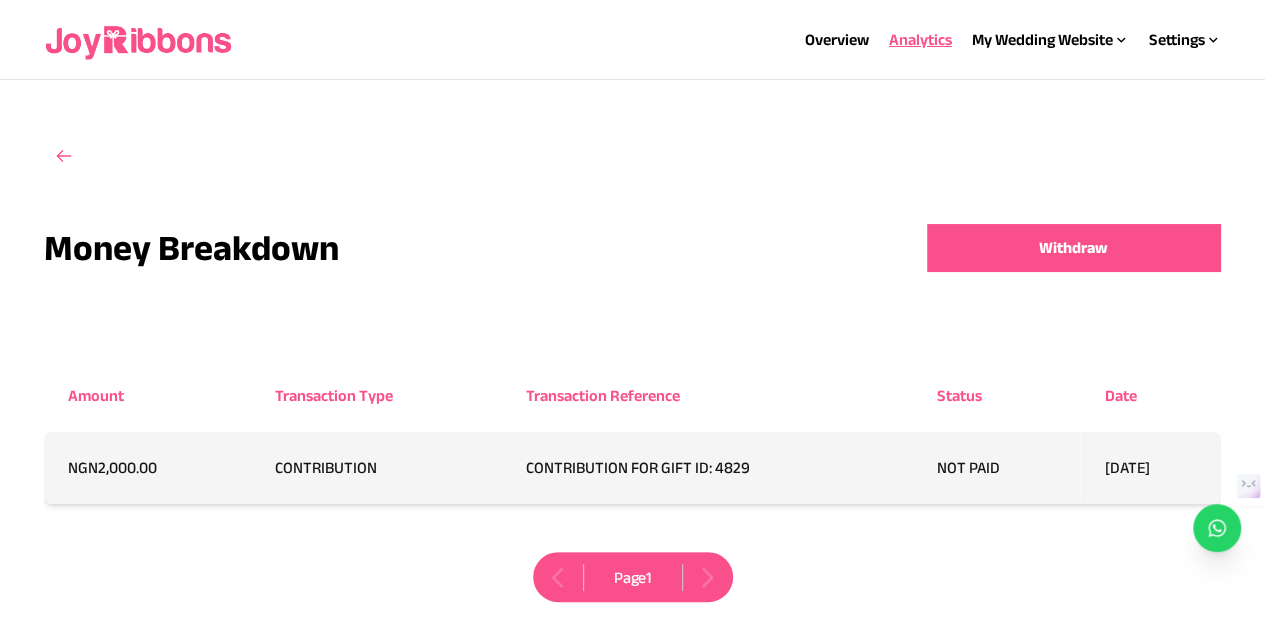 click on "Withdraw" at bounding box center [1073, 248] 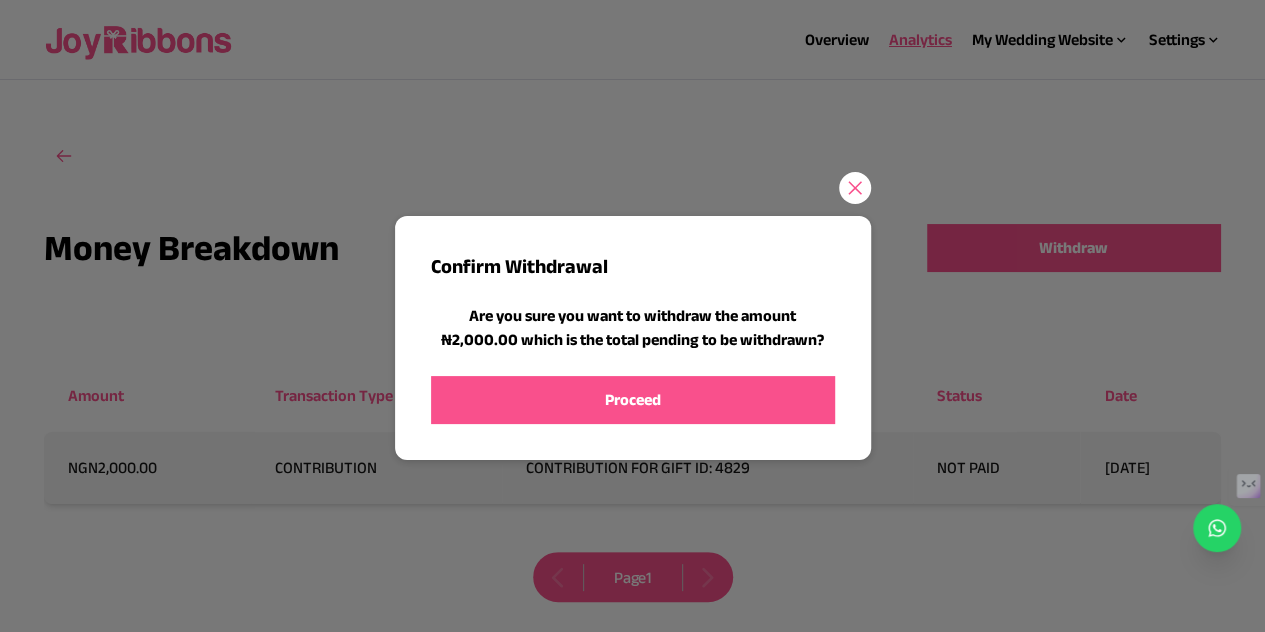 click on "Proceed" at bounding box center (633, 400) 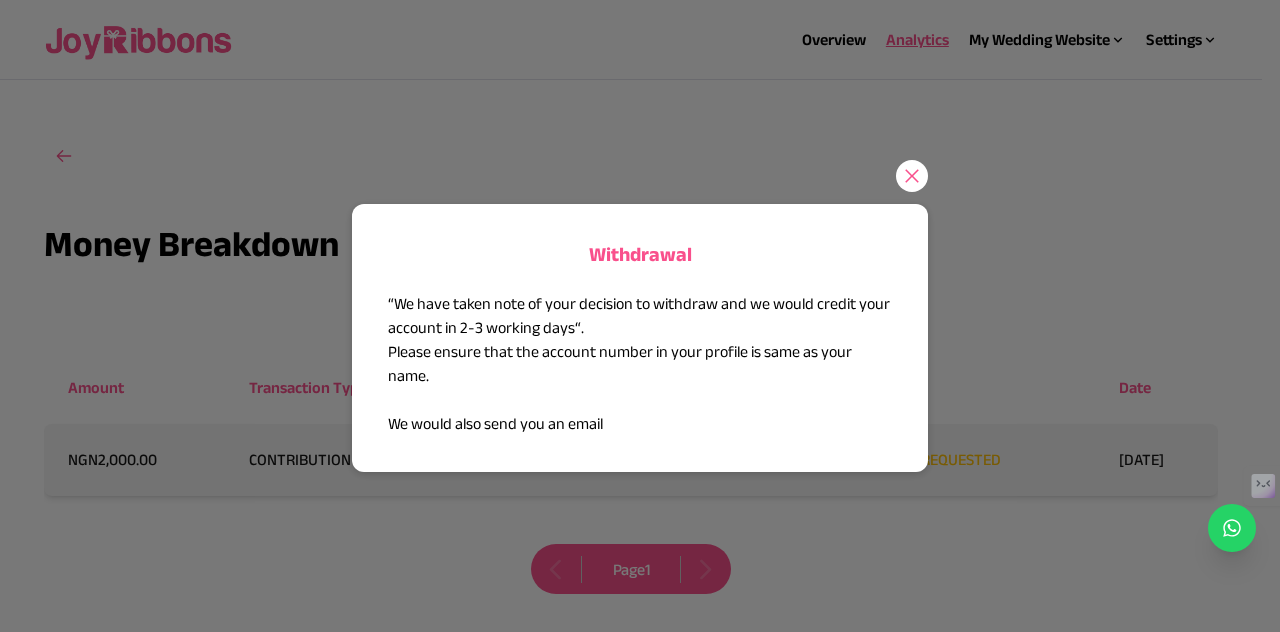 click 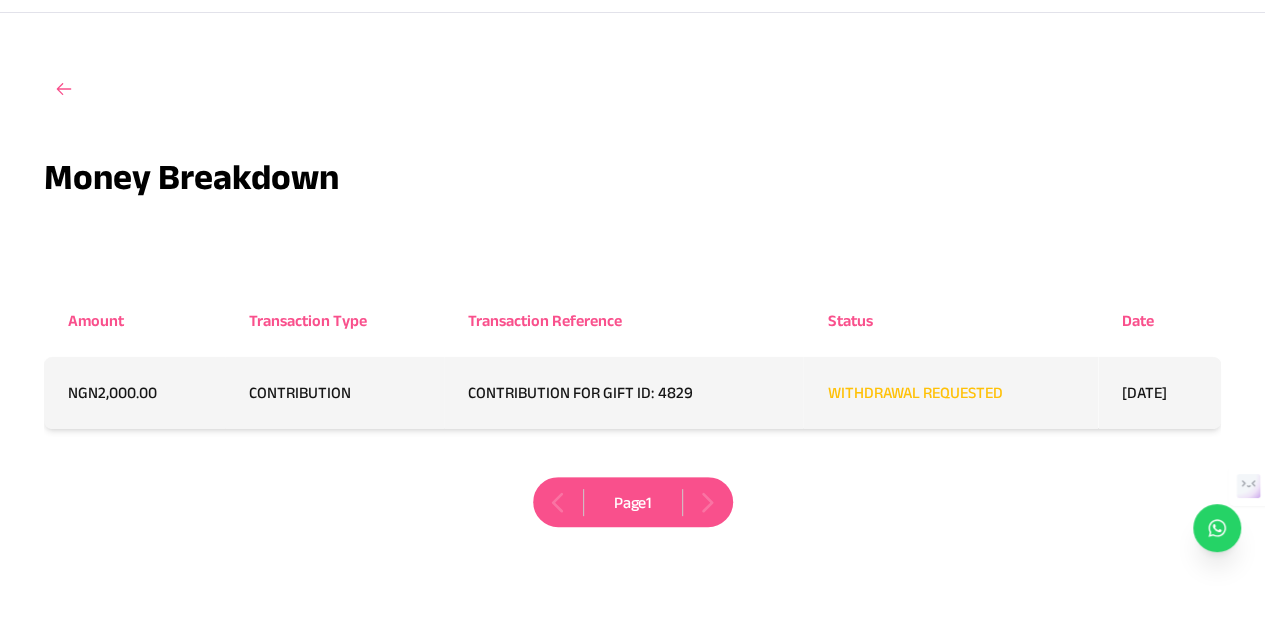 scroll, scrollTop: 106, scrollLeft: 0, axis: vertical 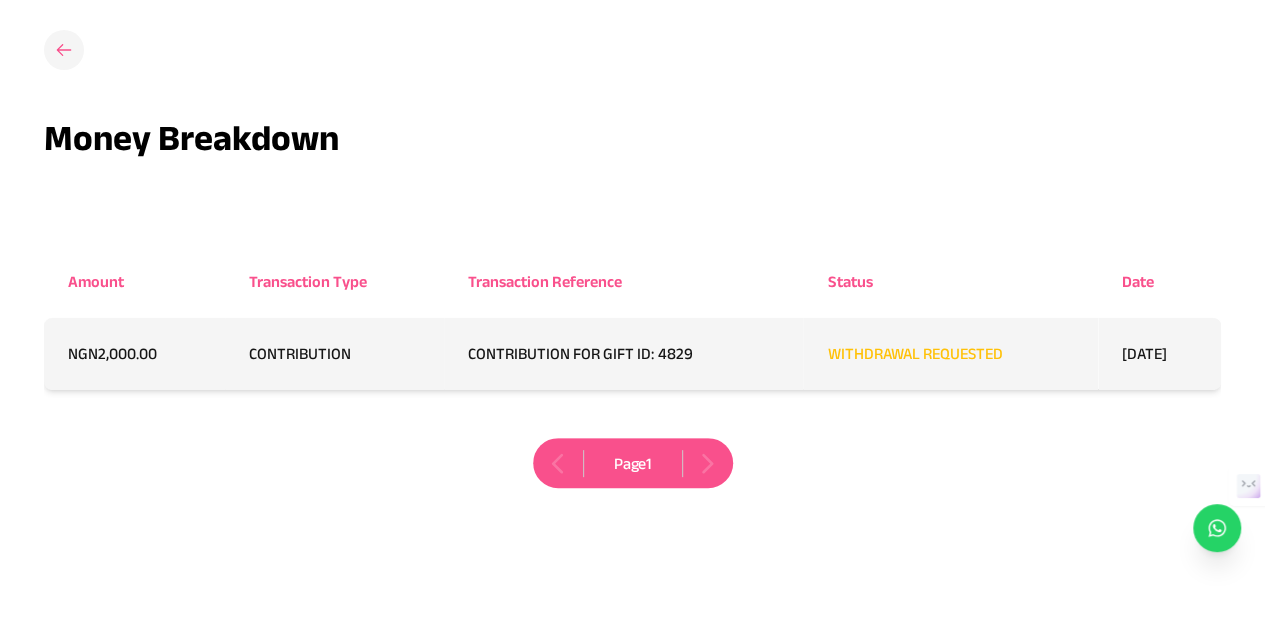 click at bounding box center [64, 50] 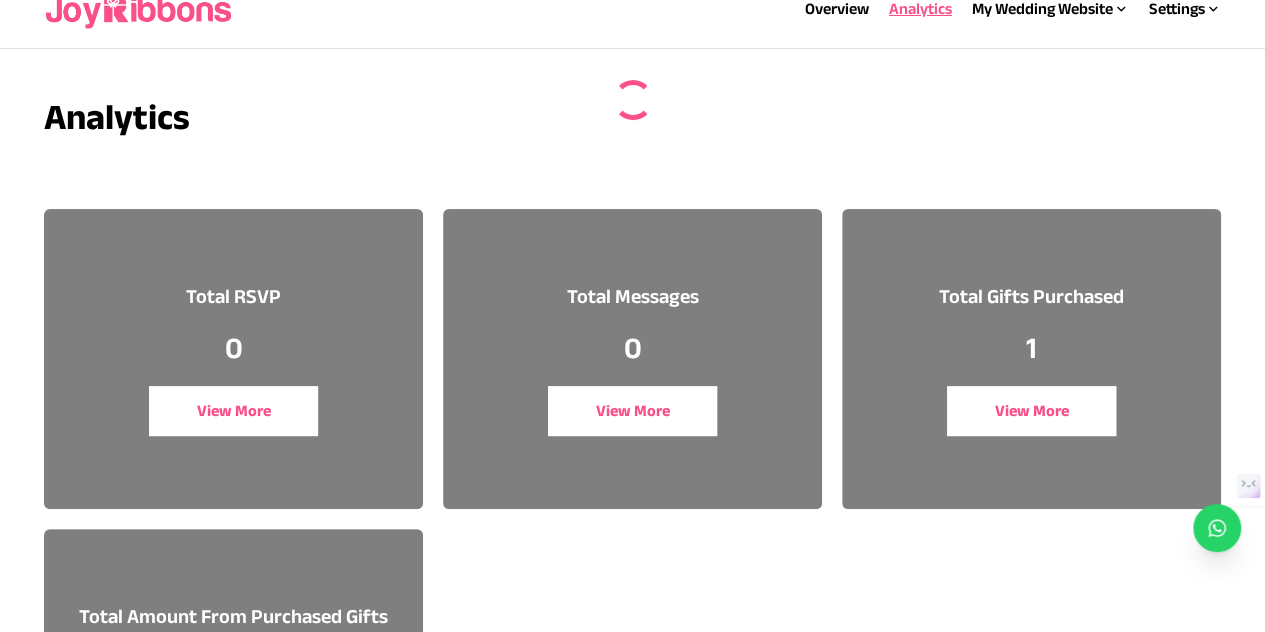 scroll, scrollTop: 0, scrollLeft: 0, axis: both 